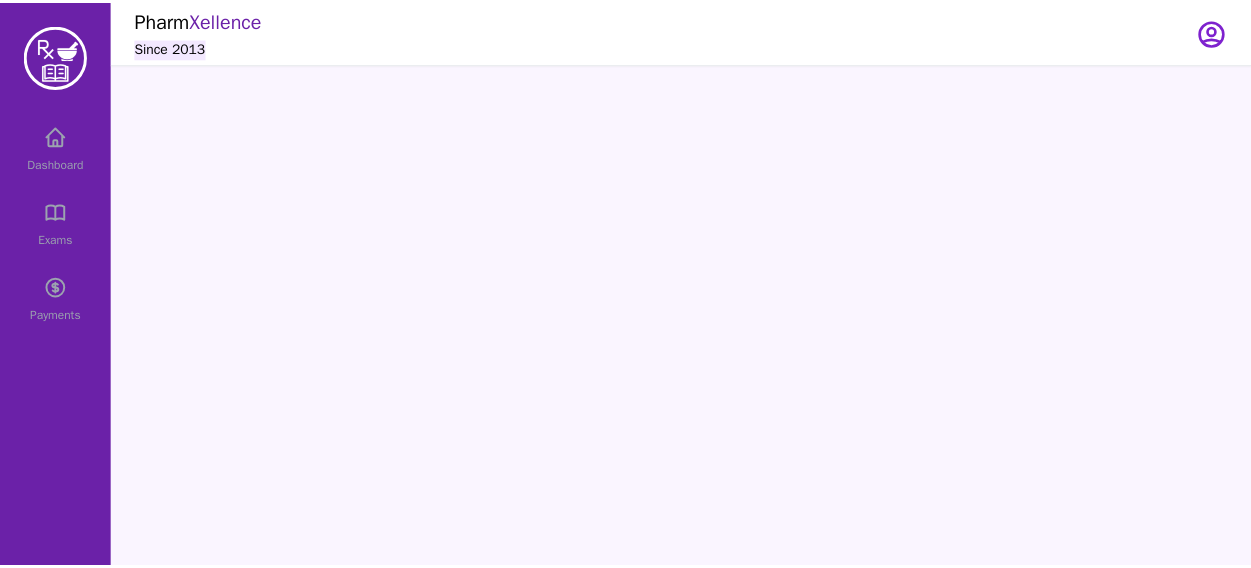 scroll, scrollTop: 0, scrollLeft: 0, axis: both 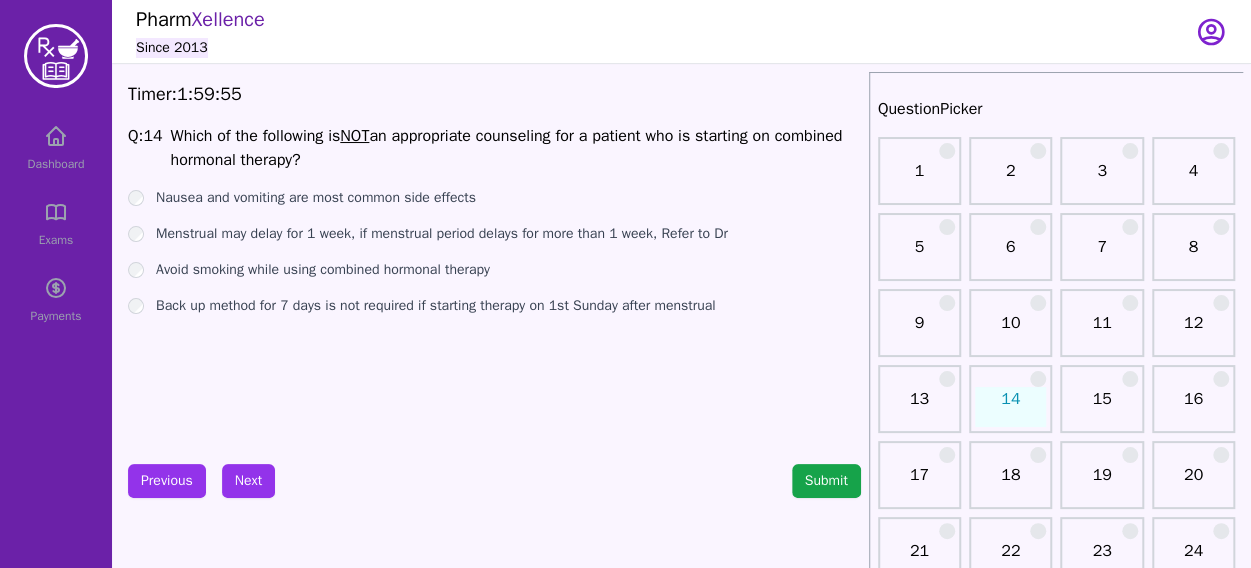 click on "Dashboard Exams Payments" at bounding box center (56, 224) 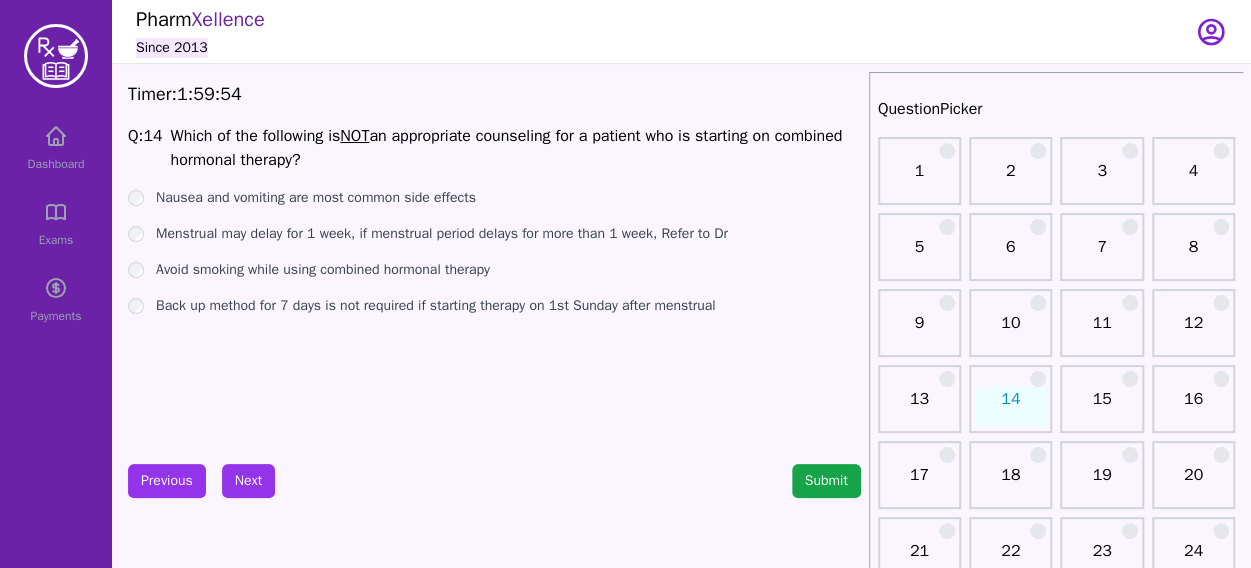 click on "Dashboard Exams Payments" at bounding box center (56, 224) 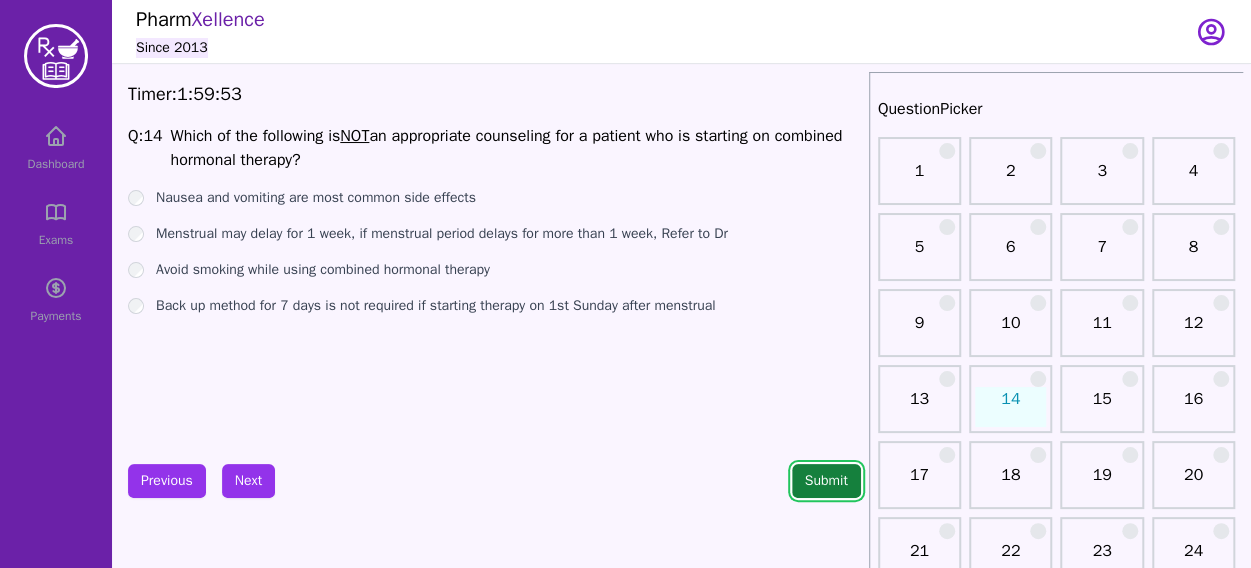 click on "Submit" at bounding box center [826, 481] 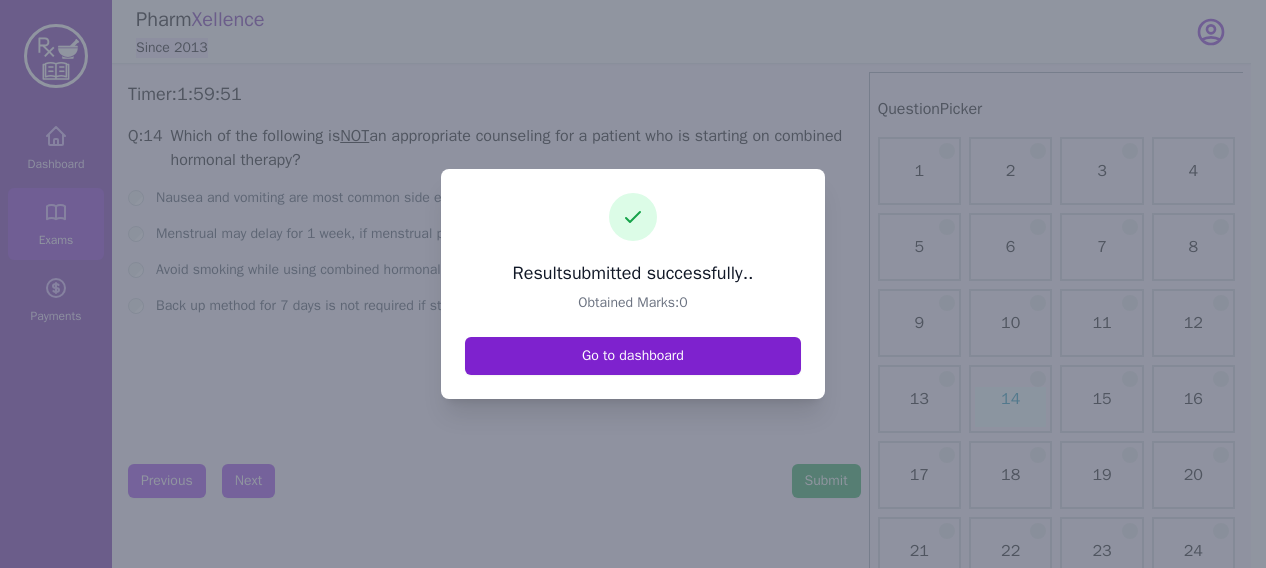 click on "Go to dashboard" at bounding box center [633, 356] 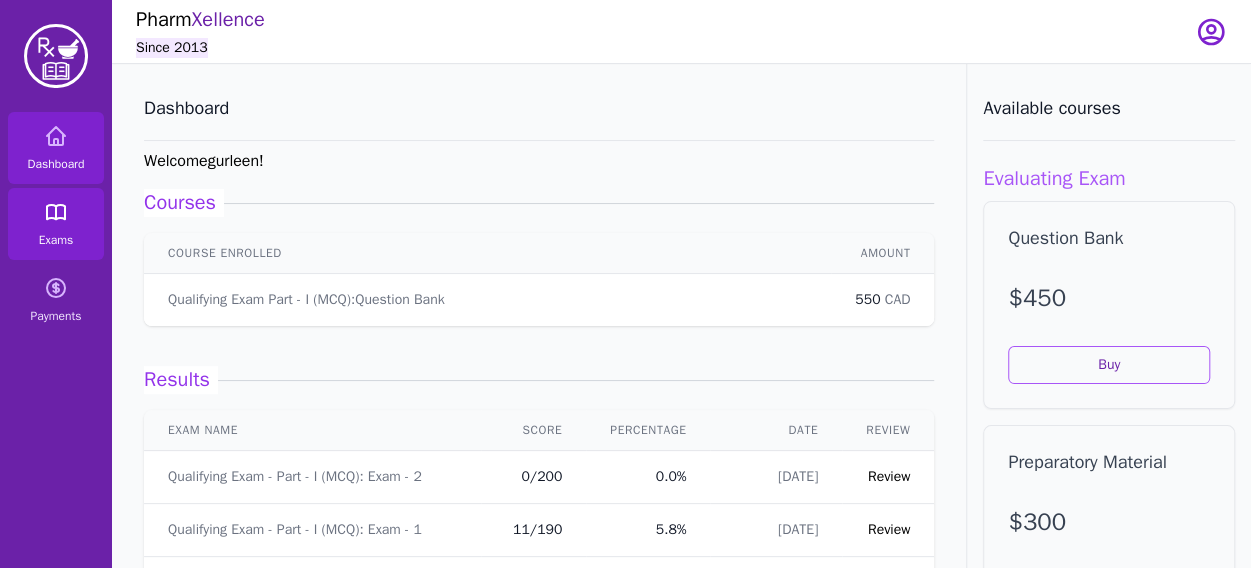 click on "Exams" at bounding box center [56, 224] 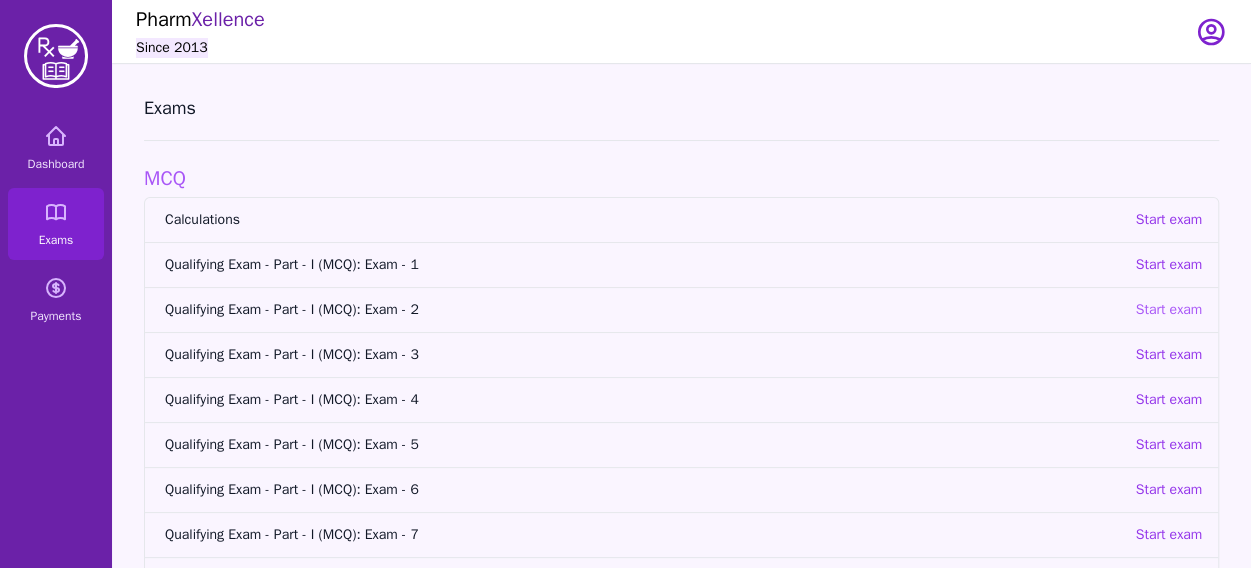 click on "Start exam" at bounding box center (1168, 310) 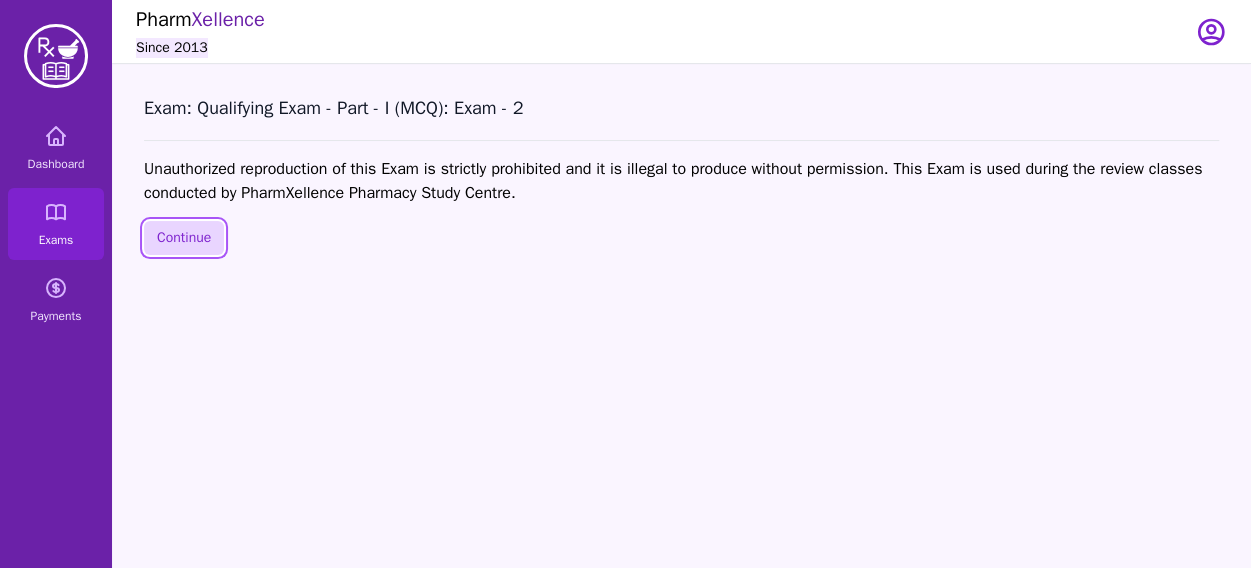 click on "Continue" at bounding box center [184, 238] 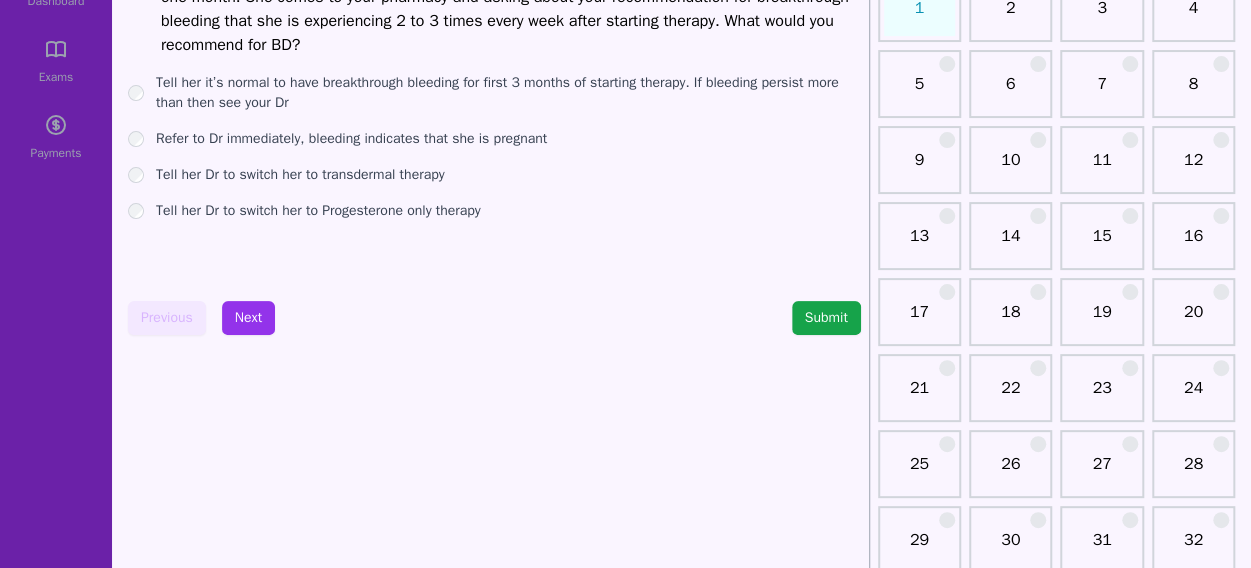 scroll, scrollTop: 164, scrollLeft: 0, axis: vertical 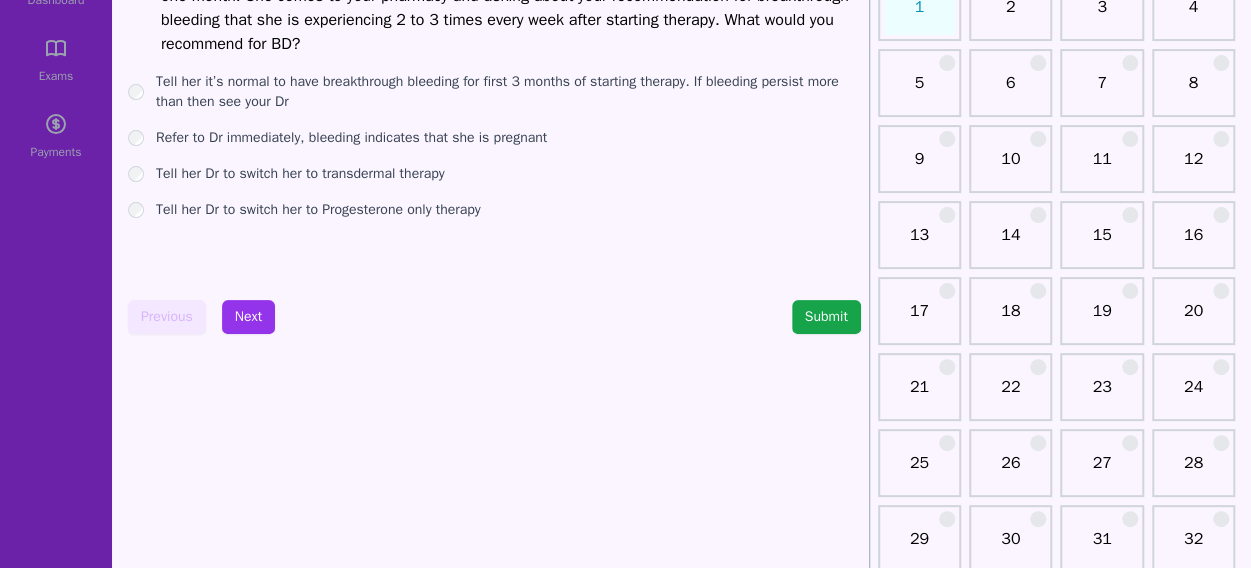 click on "21" at bounding box center [919, 395] 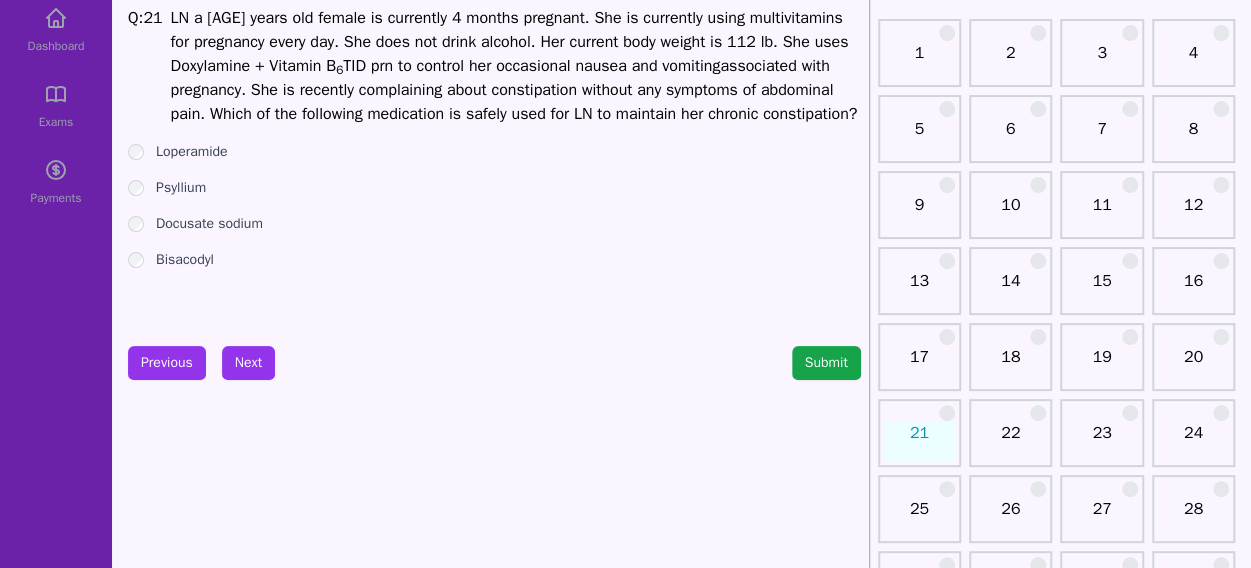 scroll, scrollTop: 117, scrollLeft: 0, axis: vertical 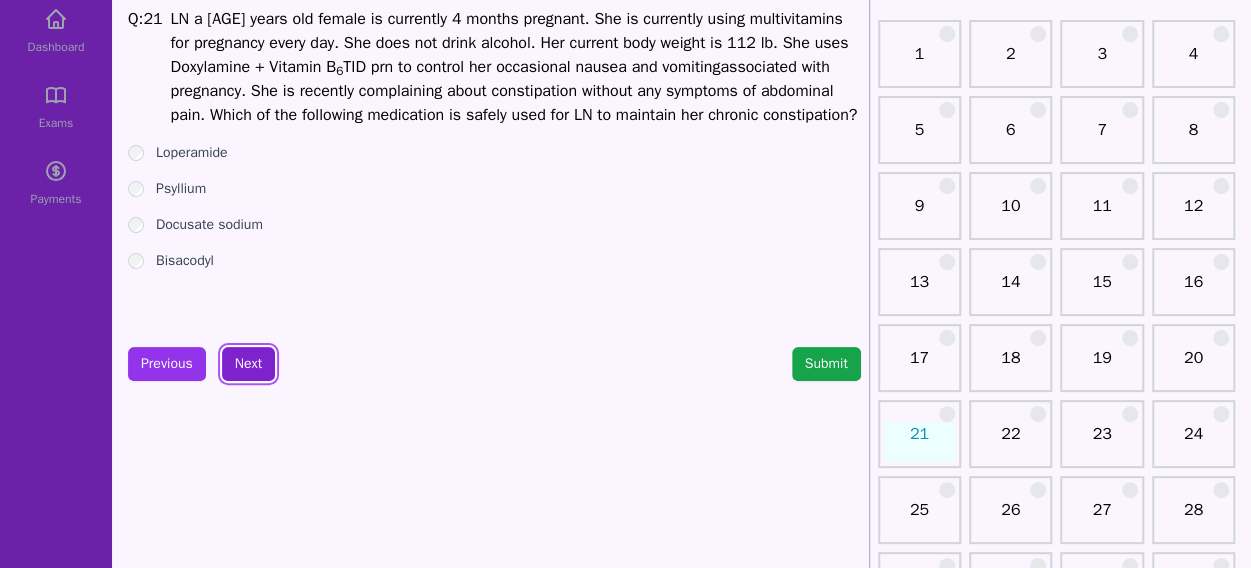 click on "Next" at bounding box center [248, 364] 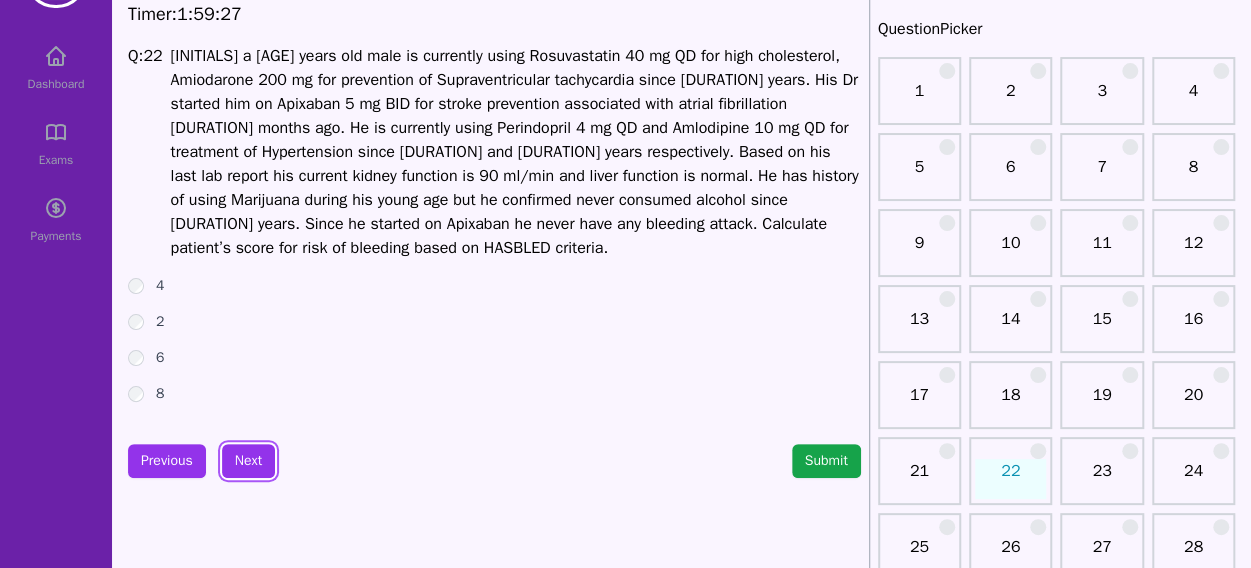 scroll, scrollTop: 79, scrollLeft: 0, axis: vertical 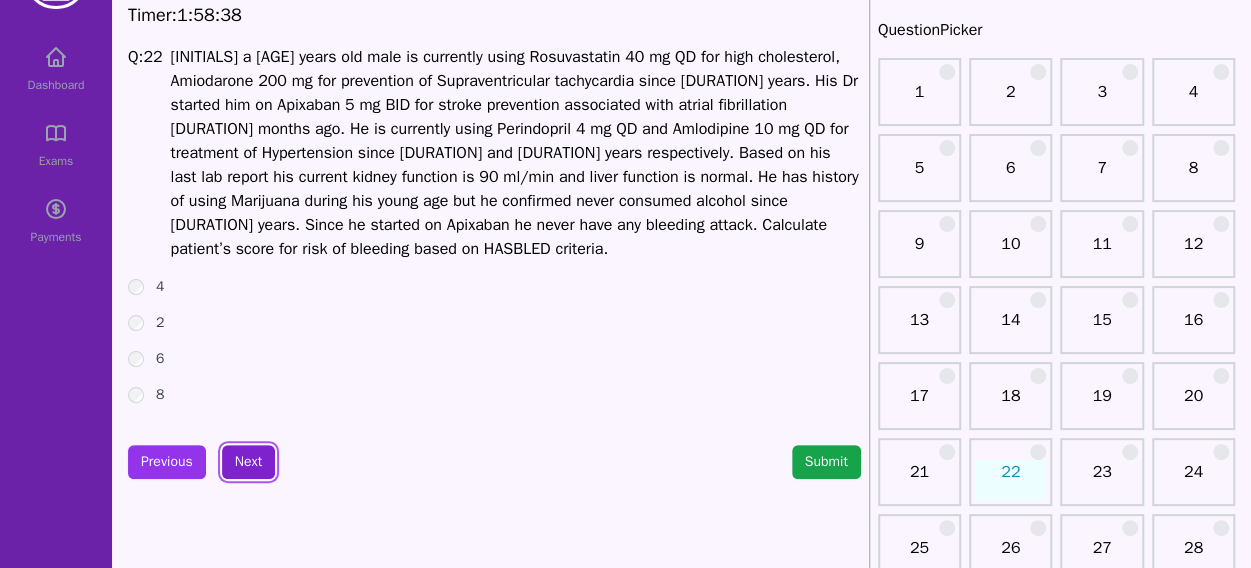 click on "Next" at bounding box center [248, 462] 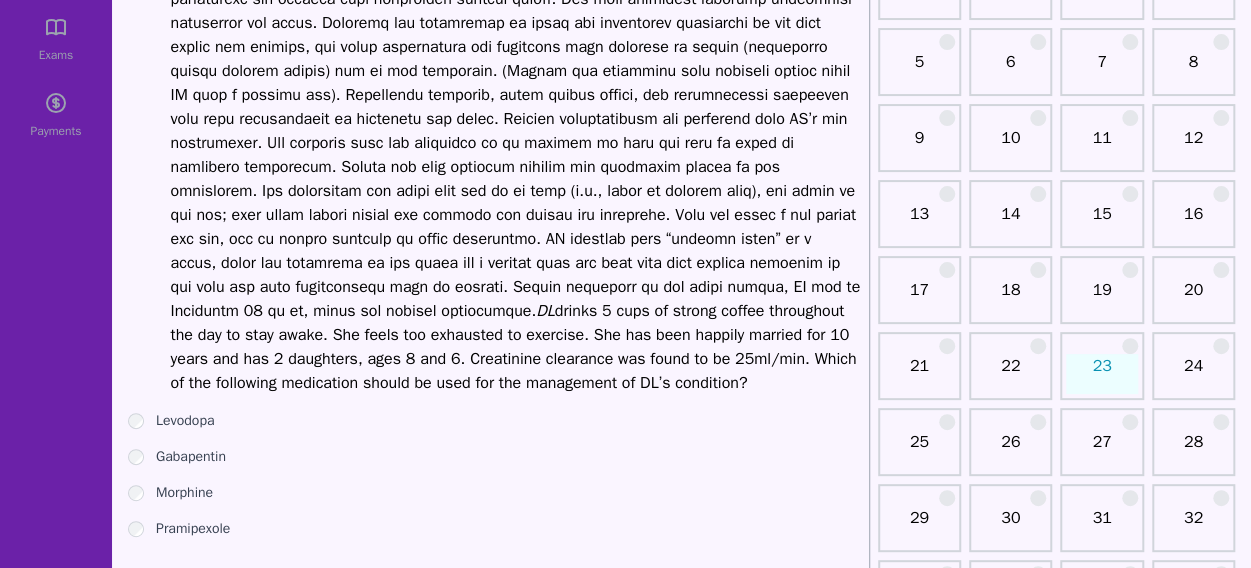 scroll, scrollTop: 189, scrollLeft: 0, axis: vertical 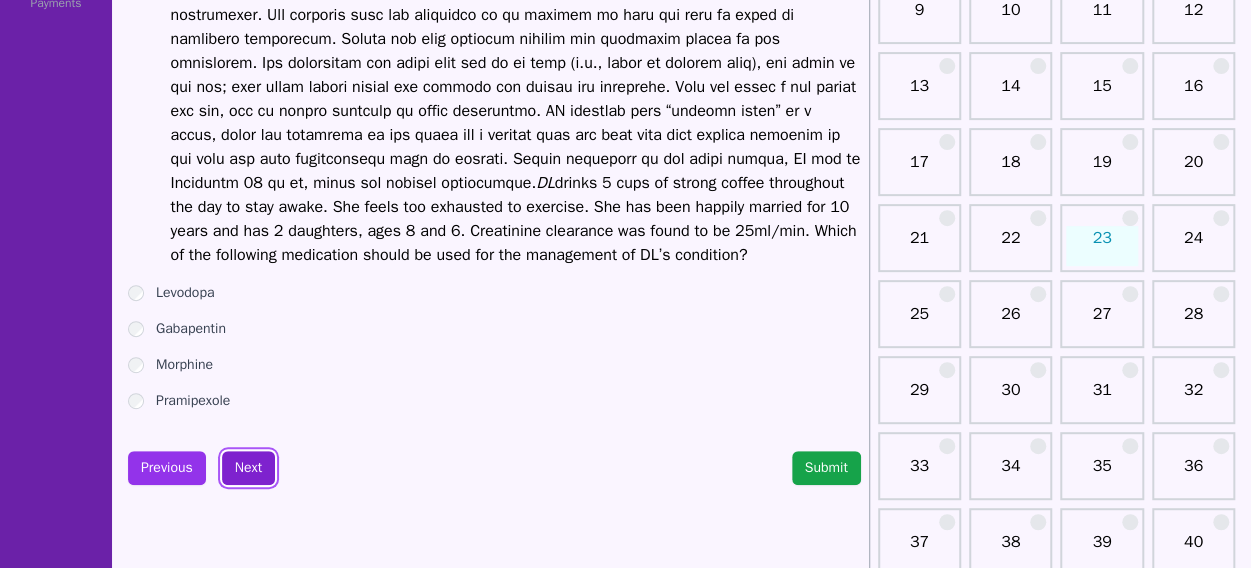 click on "Next" at bounding box center (248, 468) 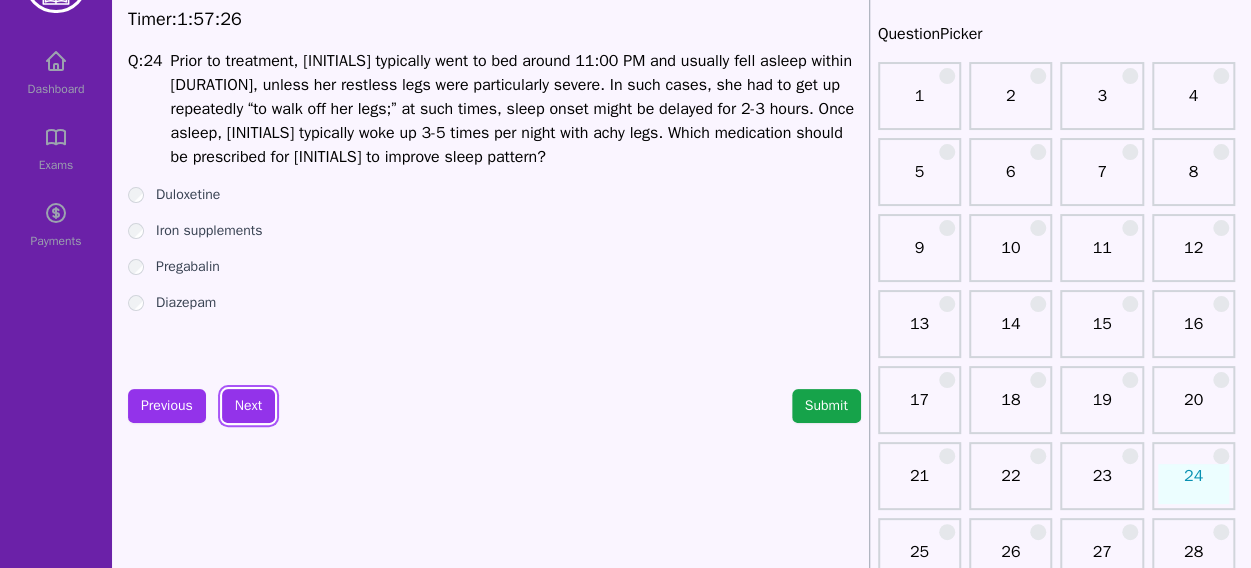 scroll, scrollTop: 74, scrollLeft: 0, axis: vertical 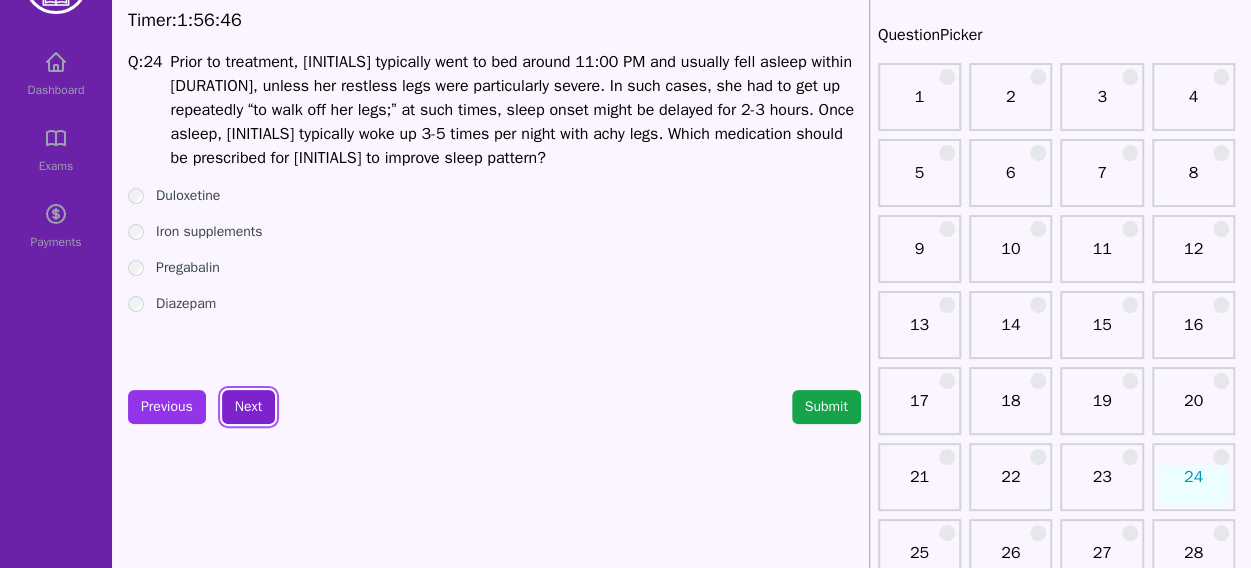 click on "Next" at bounding box center (248, 407) 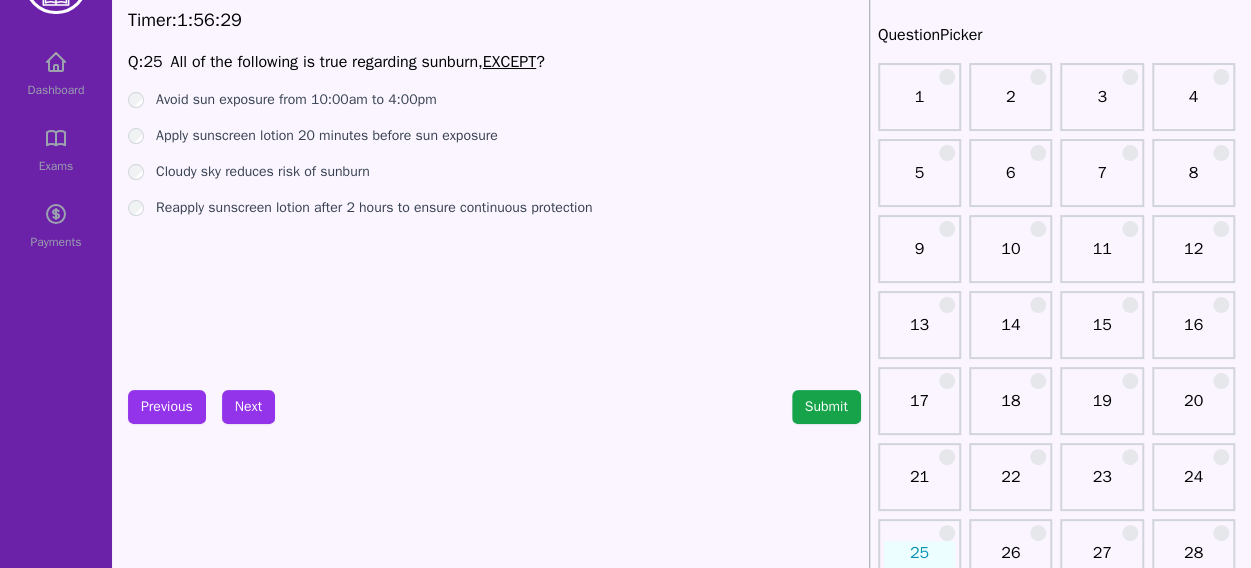 click on "Timer: 1 : 56 : 29 Q: 25 All of the following is true regarding sunburn, EXCEPT ? Avoid sun exposure from 10:00am to 4:00pm Apply sunscreen lotion [DURATION] before sun exposure Cloudy sky reduces risk of sunburn Reapply sunscreen lotion after [DURATION] to ensure continuous protection Previous Next Submit" at bounding box center [494, 1930] 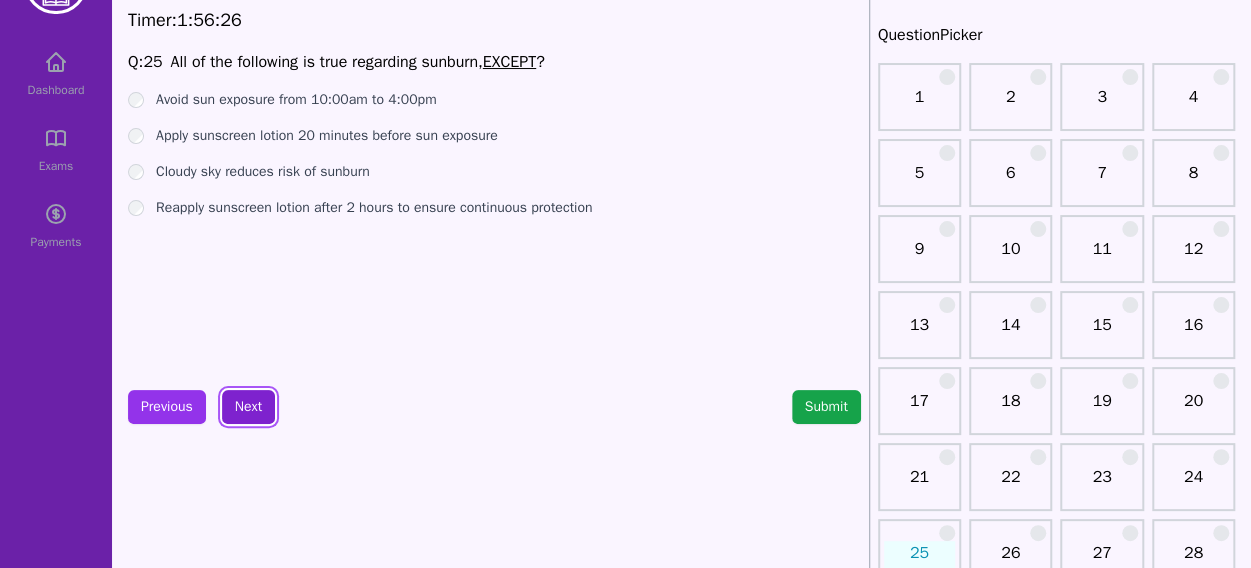 click on "Next" at bounding box center [248, 407] 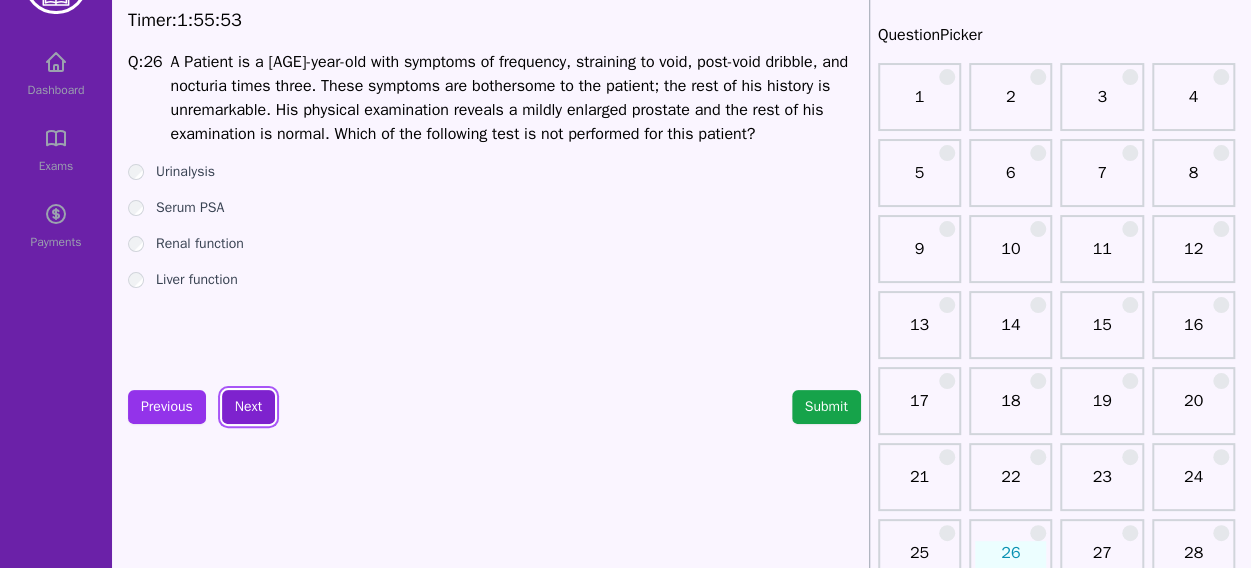 click on "Next" at bounding box center [248, 407] 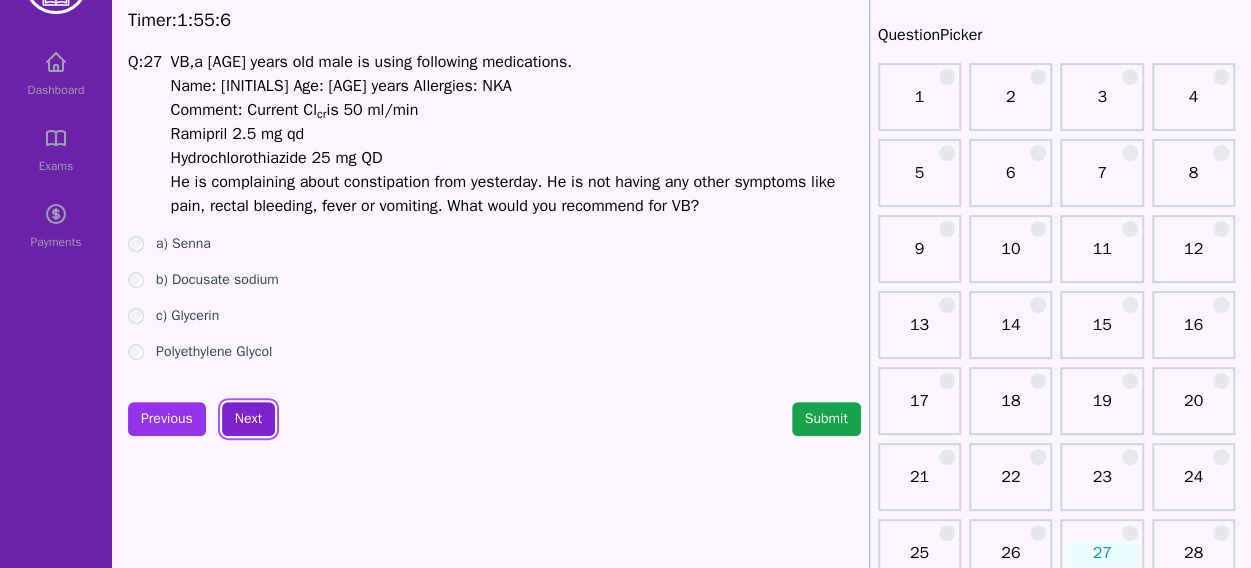 click on "Next" at bounding box center [248, 419] 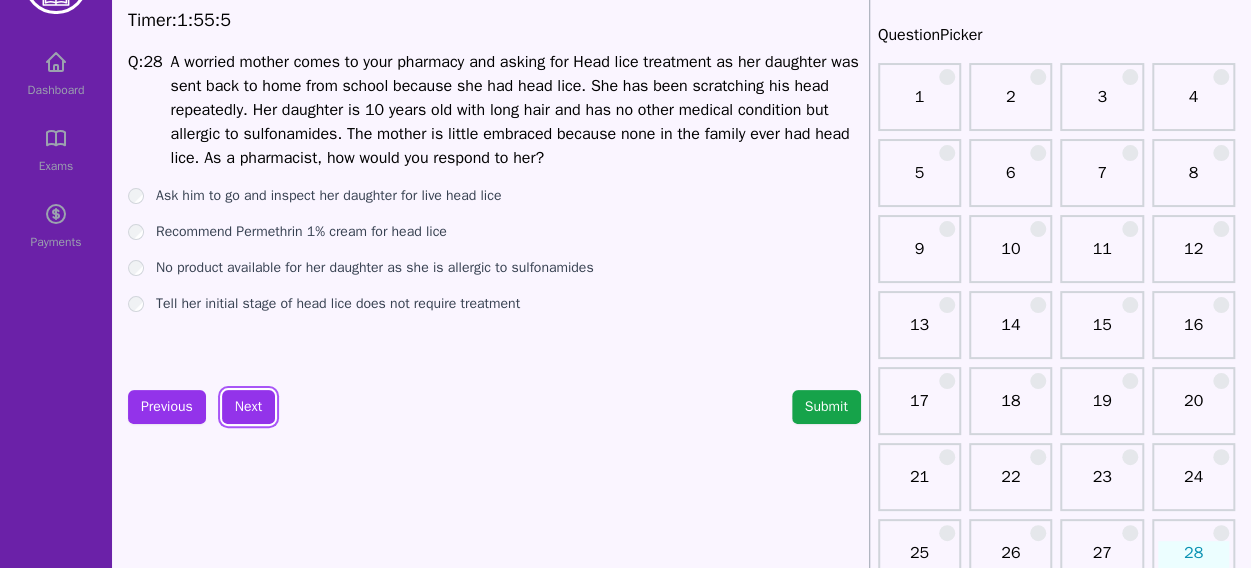 scroll, scrollTop: 44, scrollLeft: 0, axis: vertical 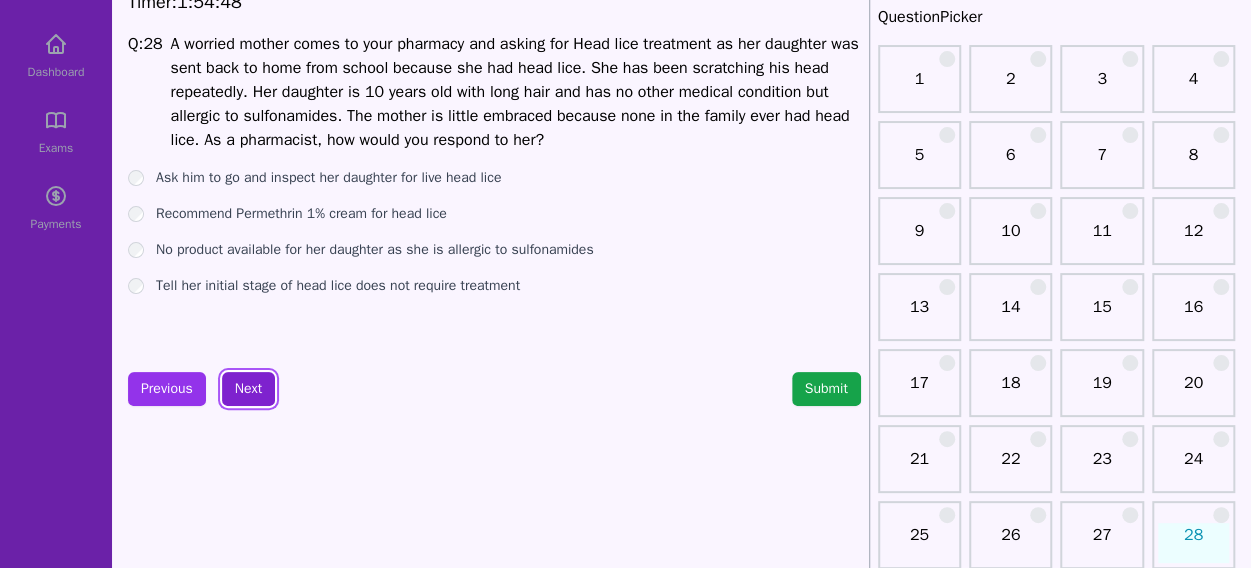 click on "Next" at bounding box center (248, 389) 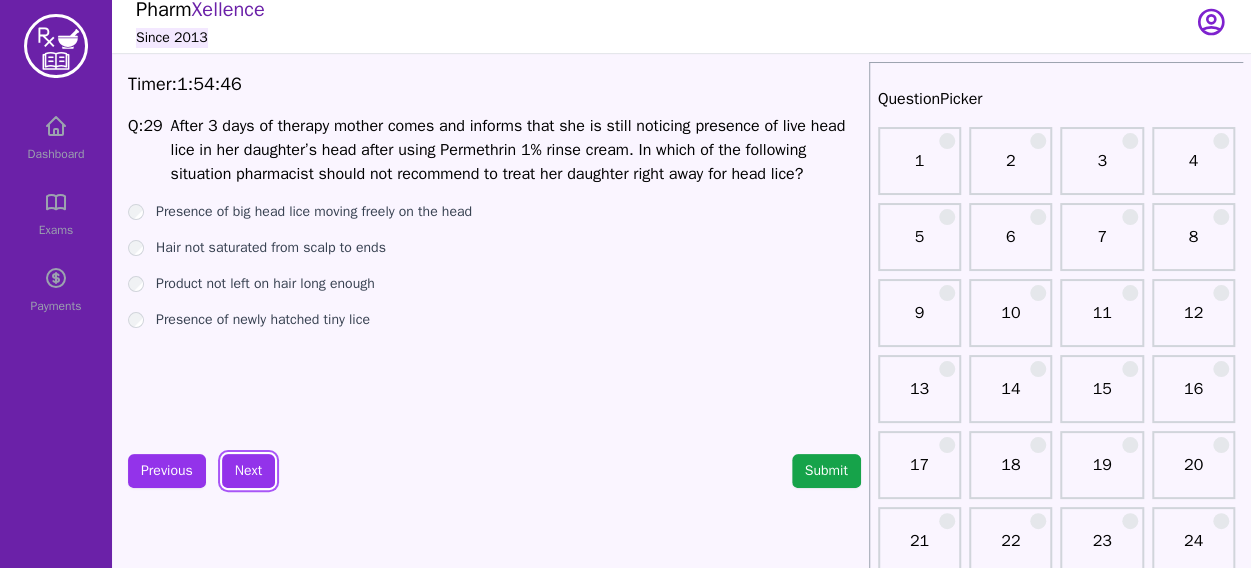 scroll, scrollTop: 9, scrollLeft: 0, axis: vertical 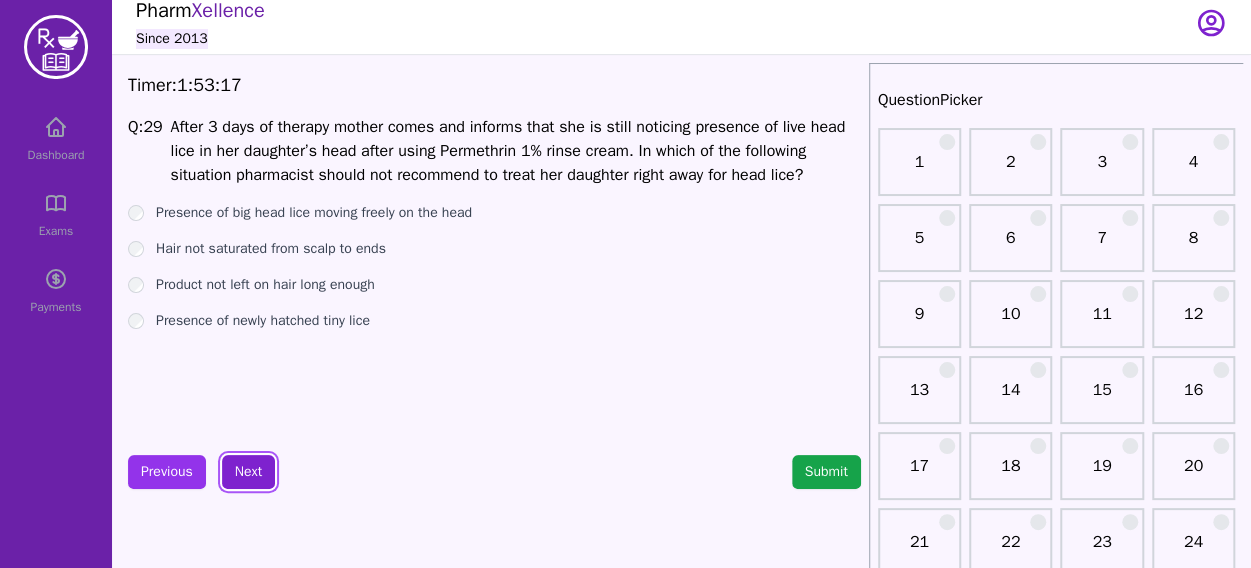 click on "Next" at bounding box center (248, 472) 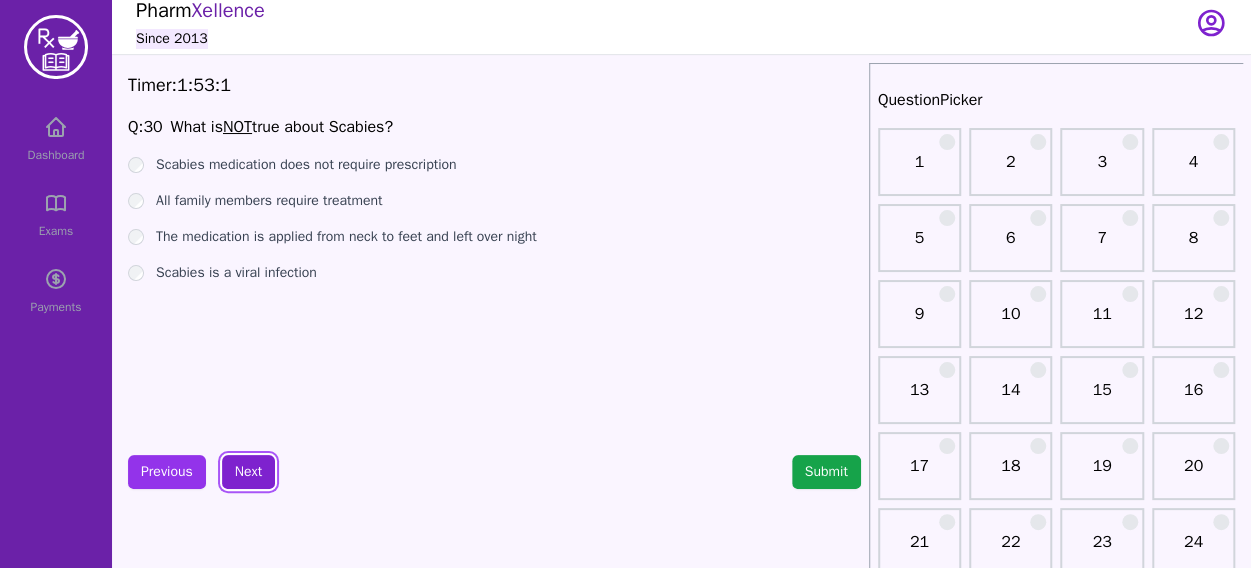 click on "Next" at bounding box center [248, 472] 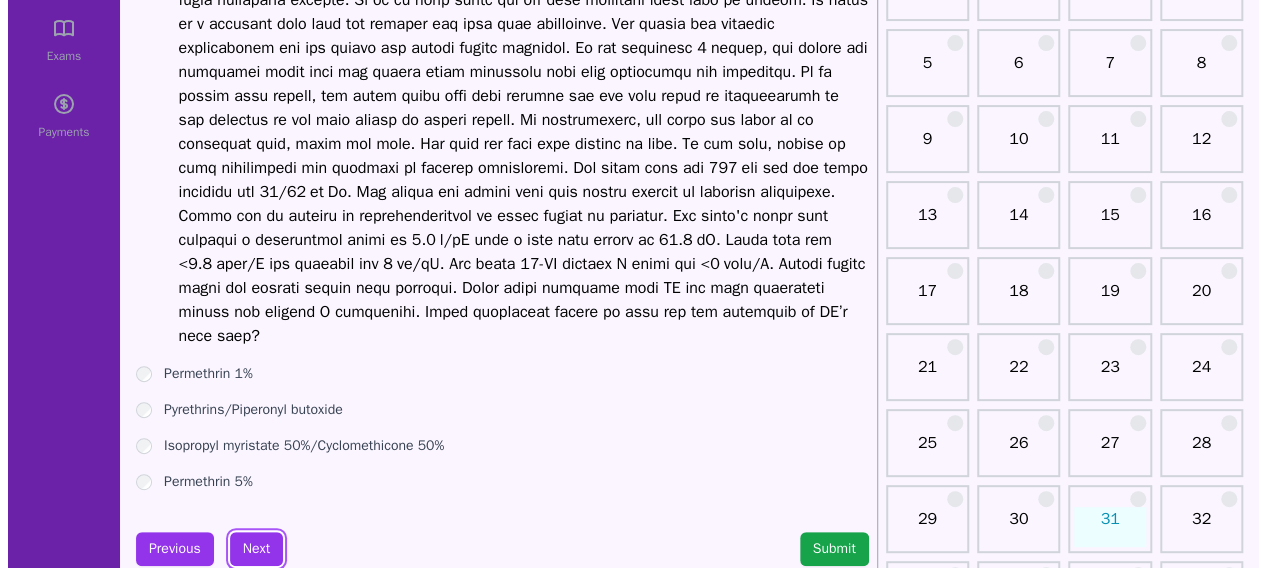 scroll, scrollTop: 254, scrollLeft: 0, axis: vertical 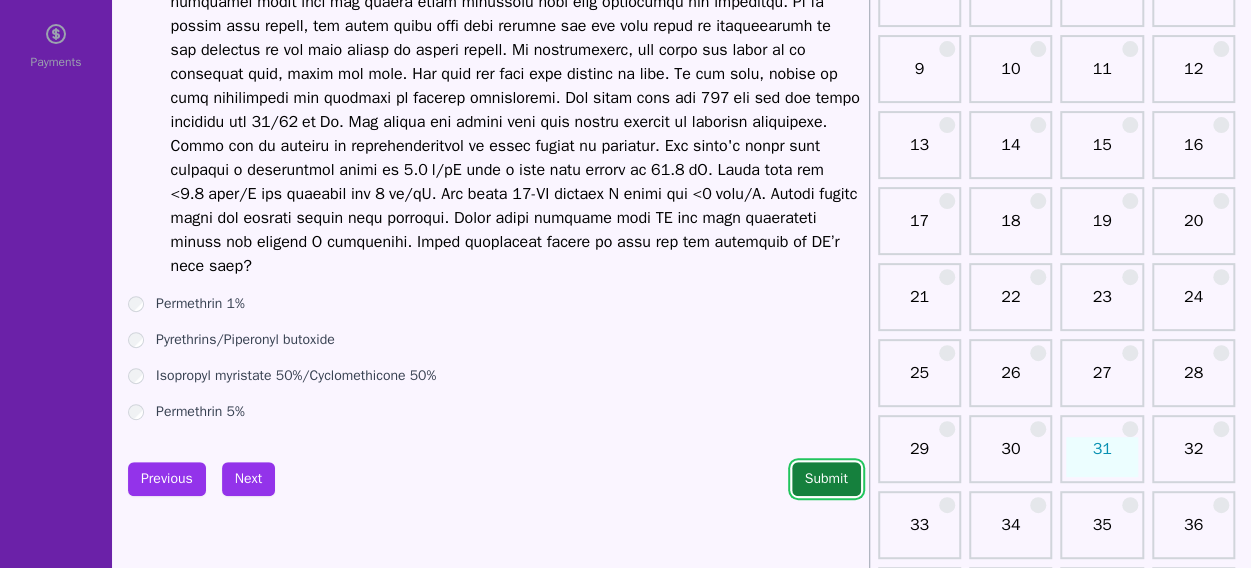 click on "Submit" at bounding box center (826, 479) 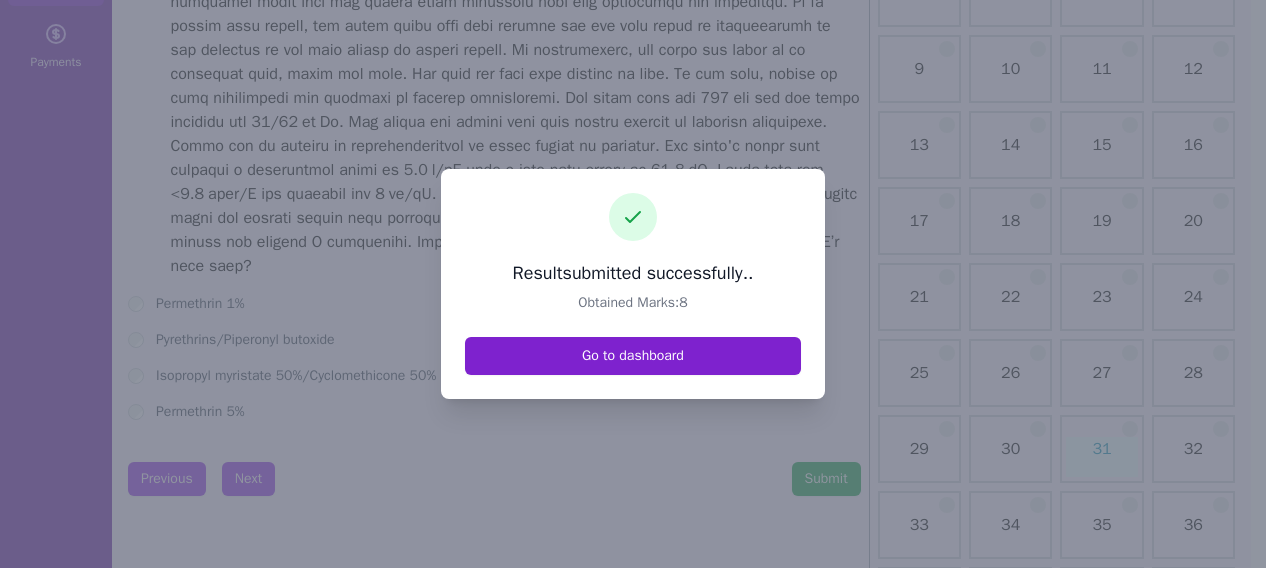 click on "Go to dashboard" at bounding box center (633, 356) 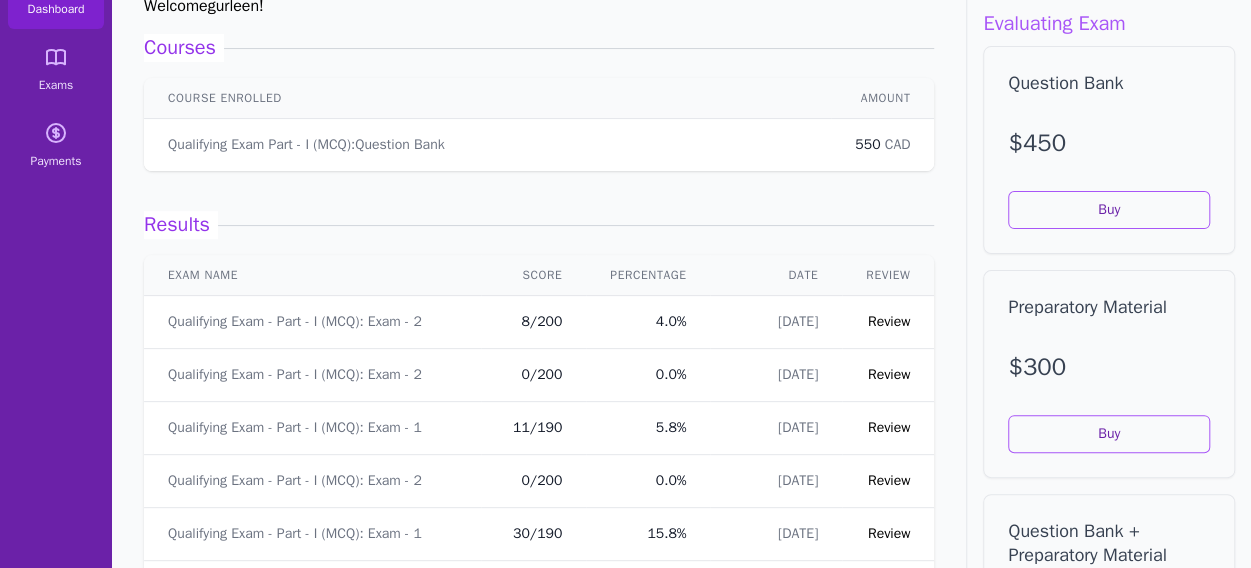 scroll, scrollTop: 156, scrollLeft: 0, axis: vertical 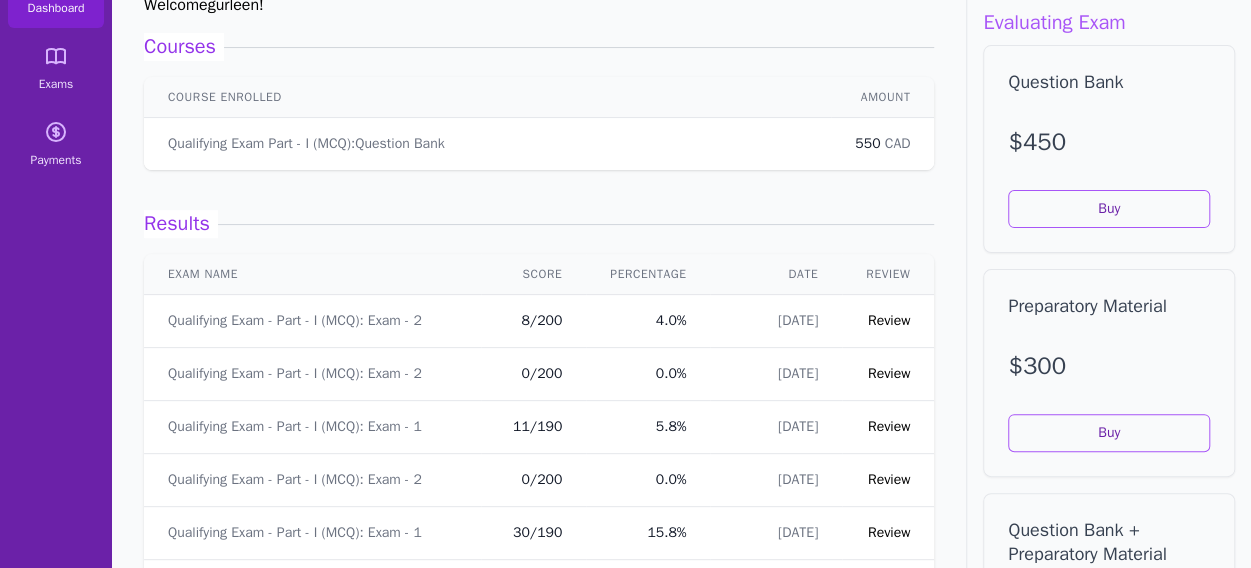 click on "Review" at bounding box center (888, 321) 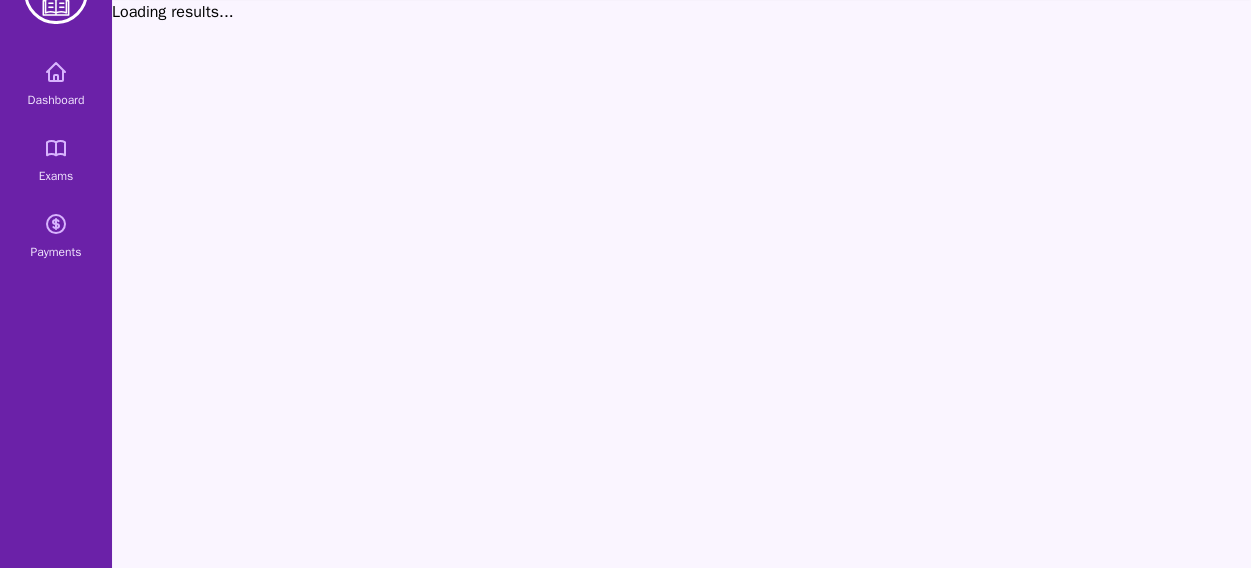 scroll, scrollTop: 156, scrollLeft: 0, axis: vertical 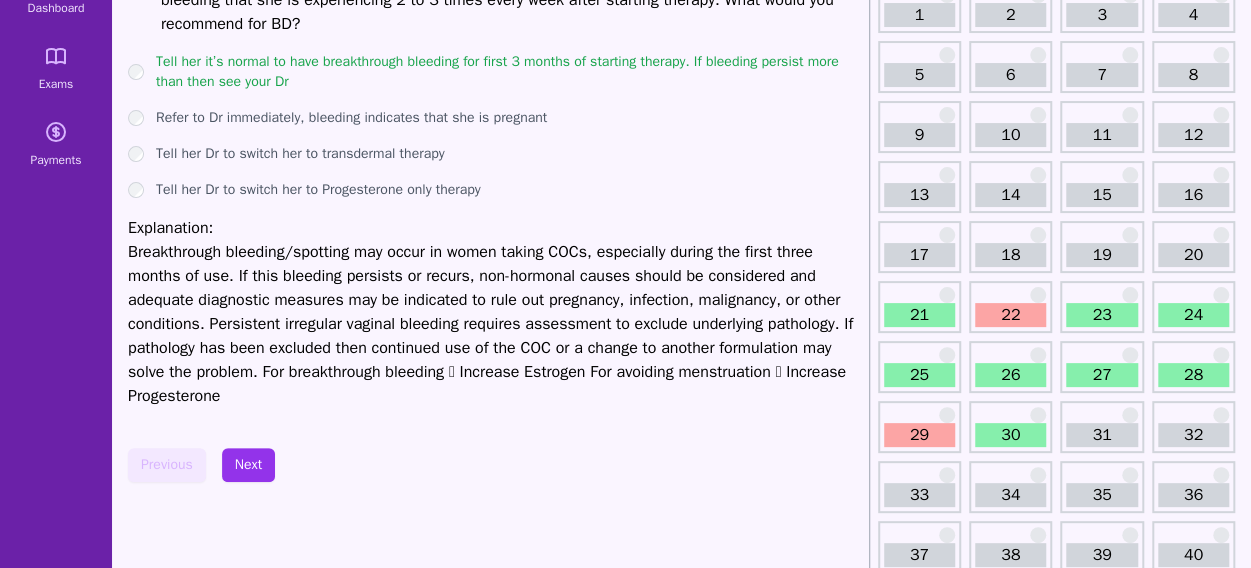 click on "22" at bounding box center [1010, 307] 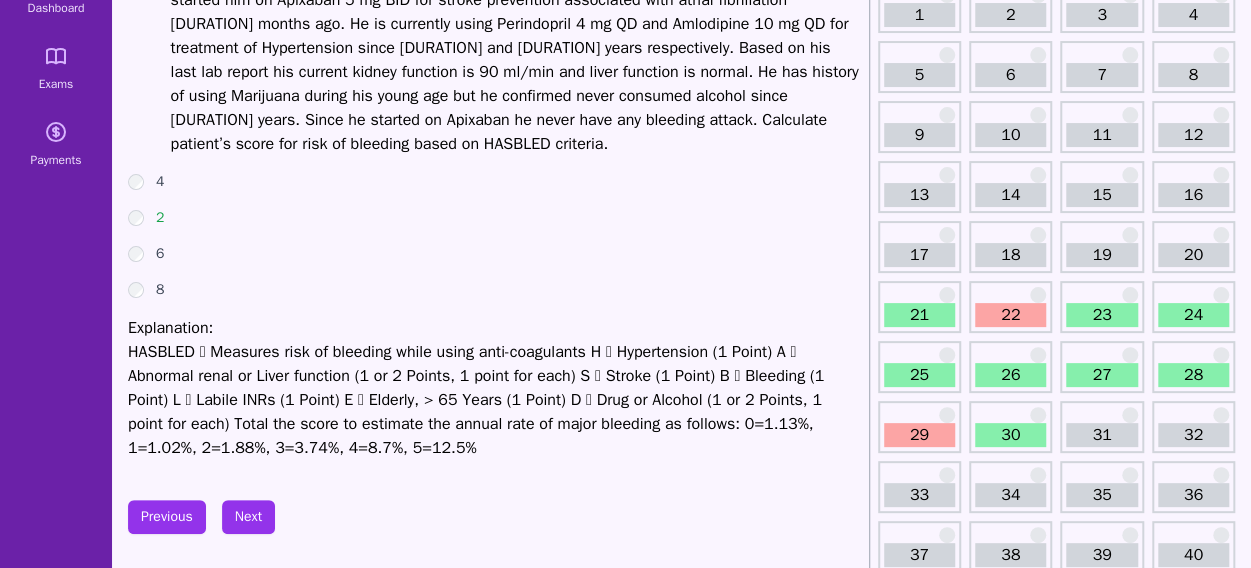 click on "29" at bounding box center (919, 435) 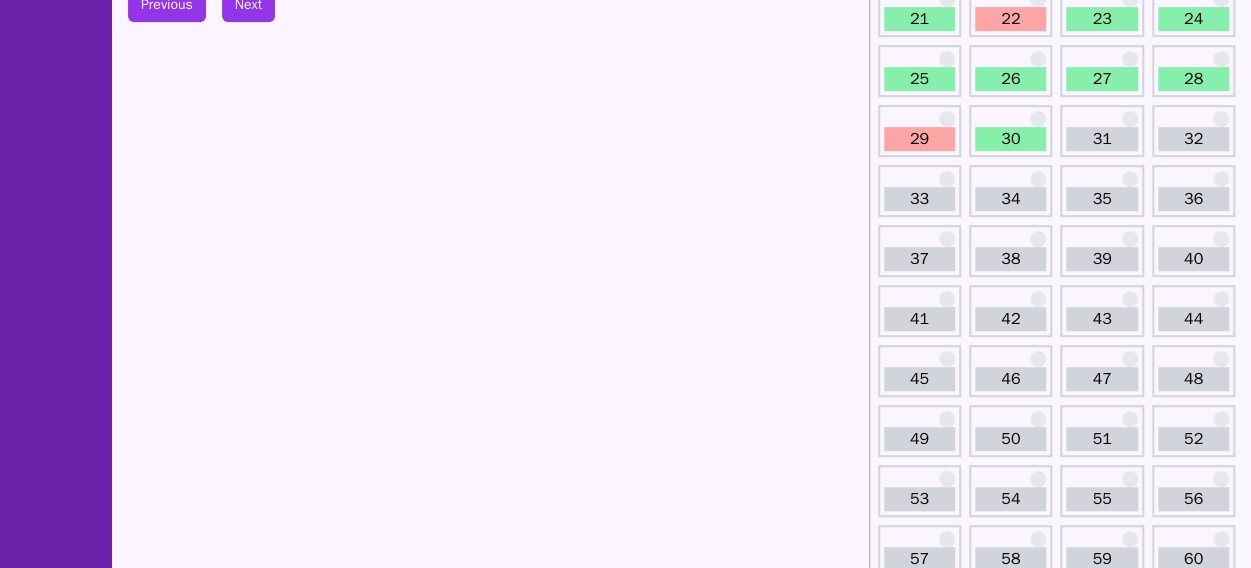 scroll, scrollTop: 454, scrollLeft: 0, axis: vertical 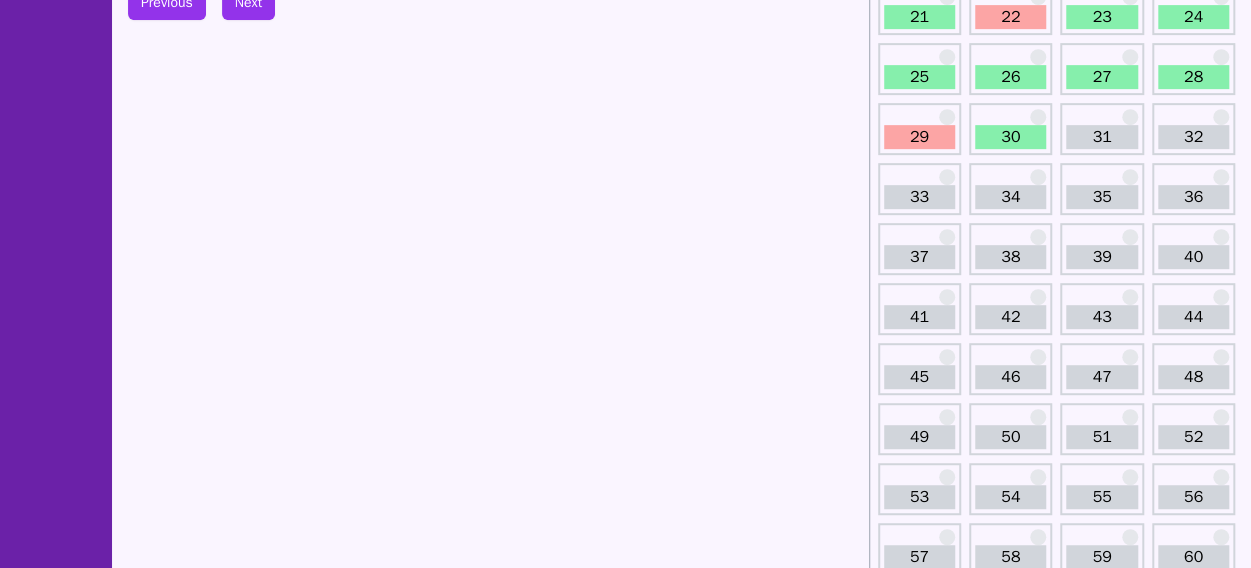 click on "41" at bounding box center [919, 317] 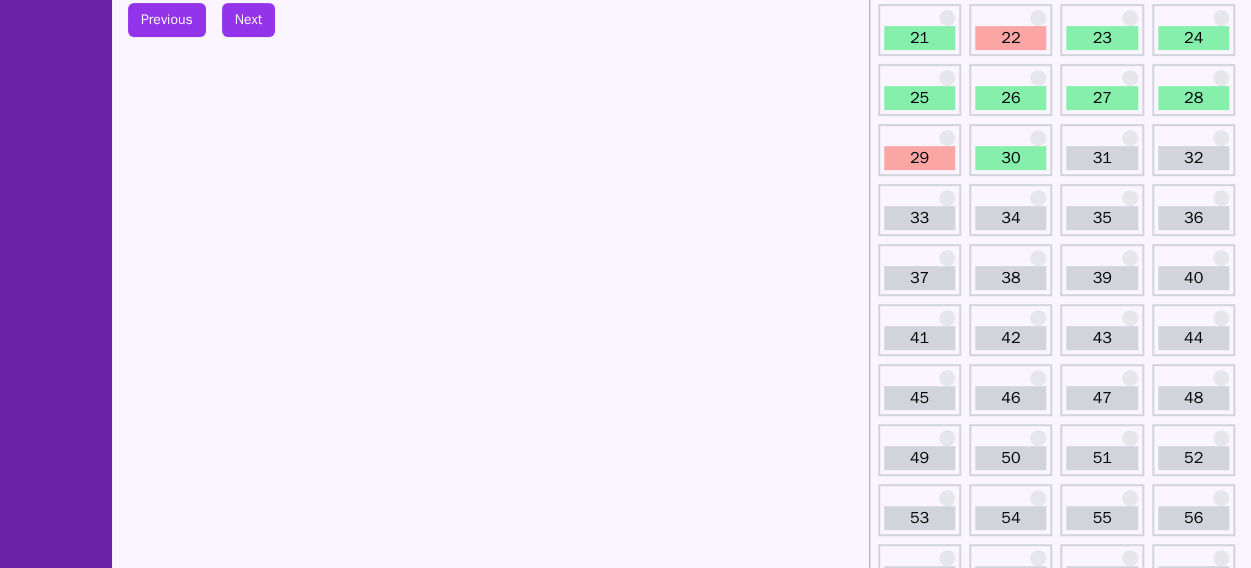 scroll, scrollTop: 551, scrollLeft: 0, axis: vertical 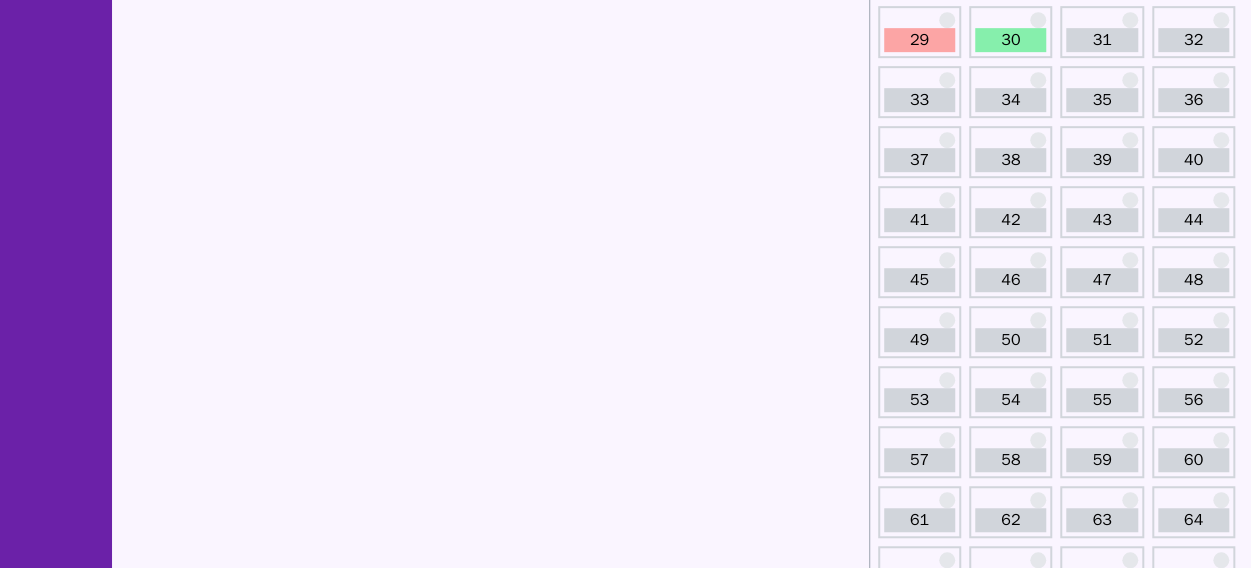 click on "51" at bounding box center (1101, 340) 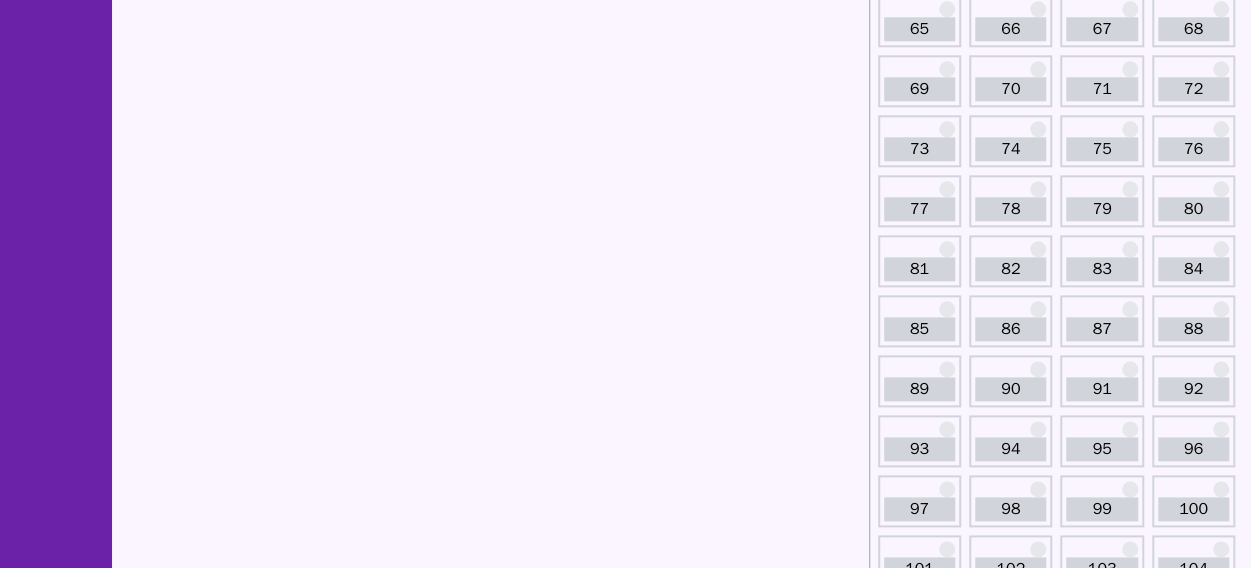 scroll, scrollTop: 1098, scrollLeft: 0, axis: vertical 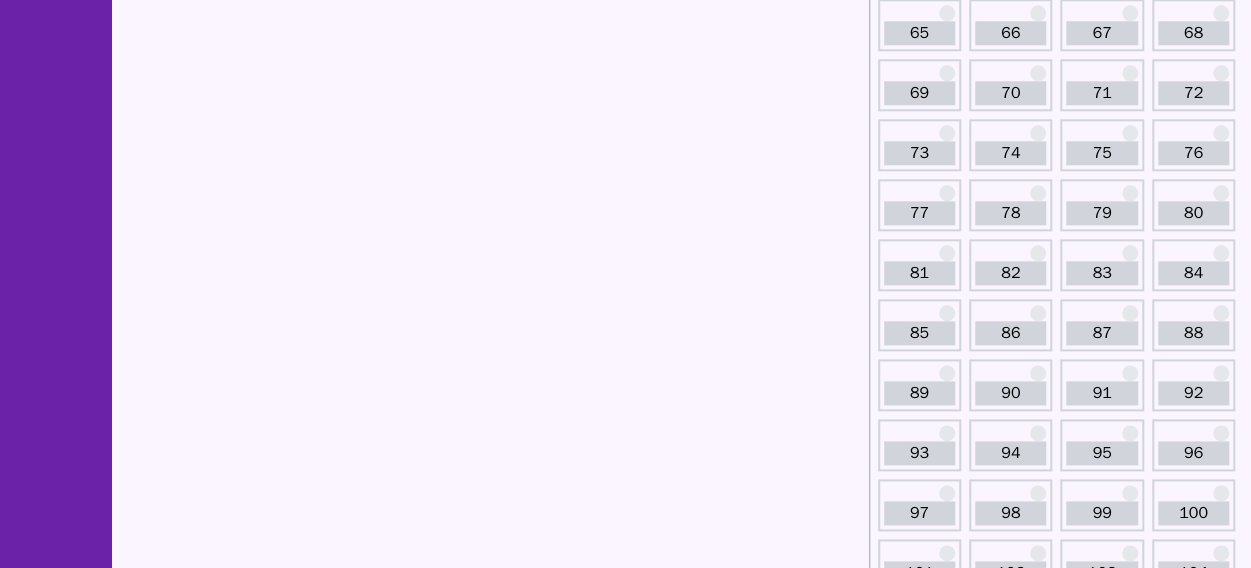 click on "69" at bounding box center (919, 85) 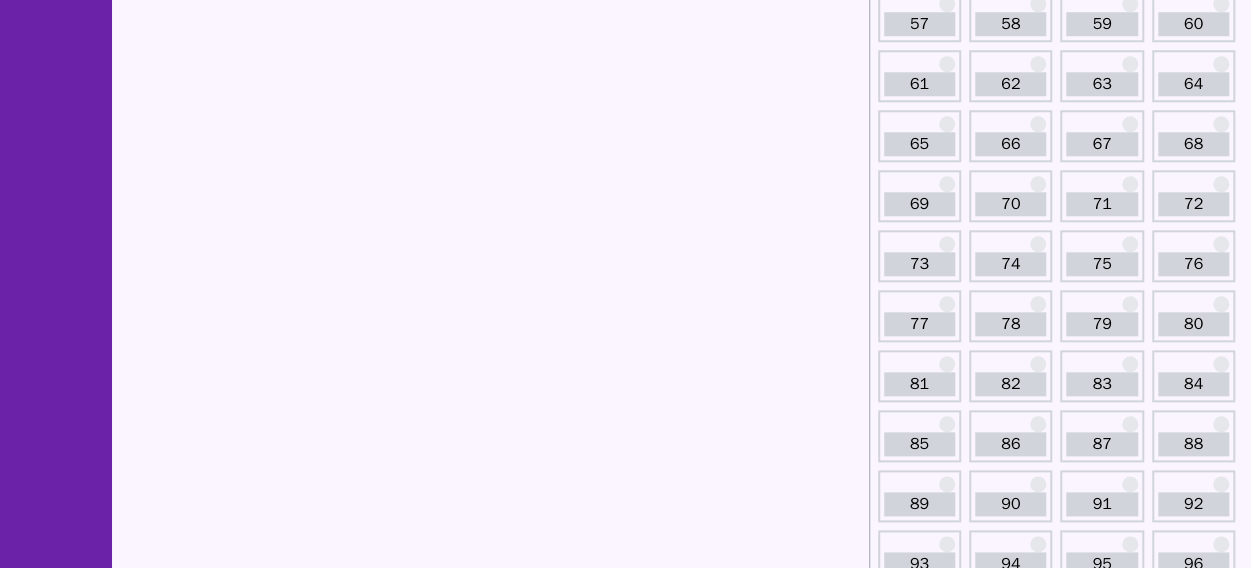 scroll, scrollTop: 988, scrollLeft: 0, axis: vertical 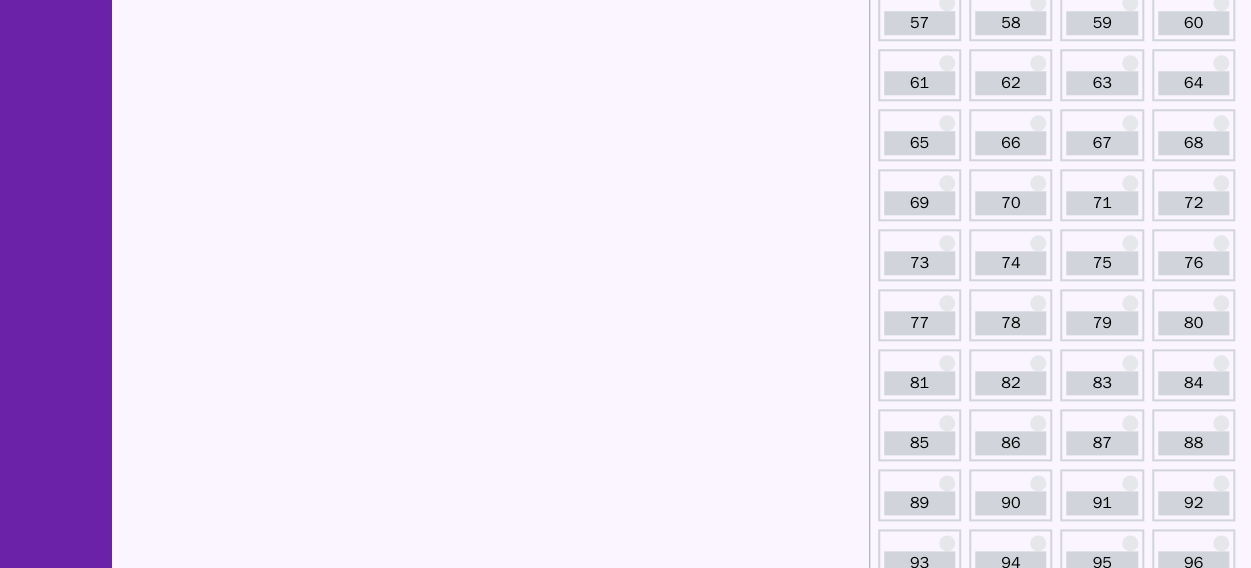 click on "81" at bounding box center [919, 375] 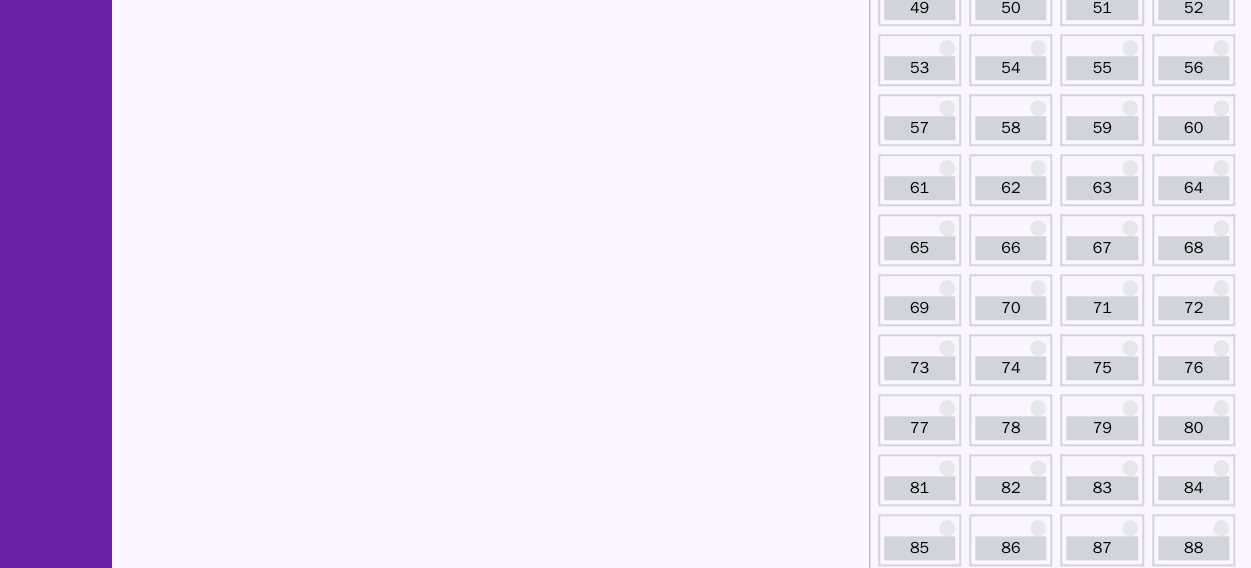scroll, scrollTop: 888, scrollLeft: 0, axis: vertical 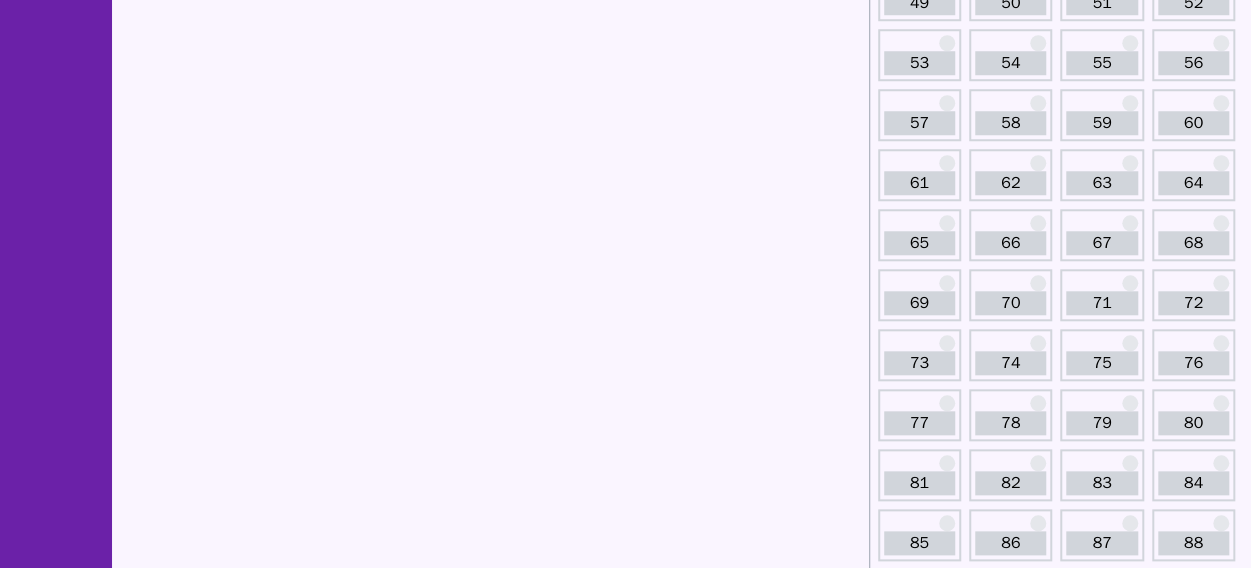 click on "81" at bounding box center (919, 483) 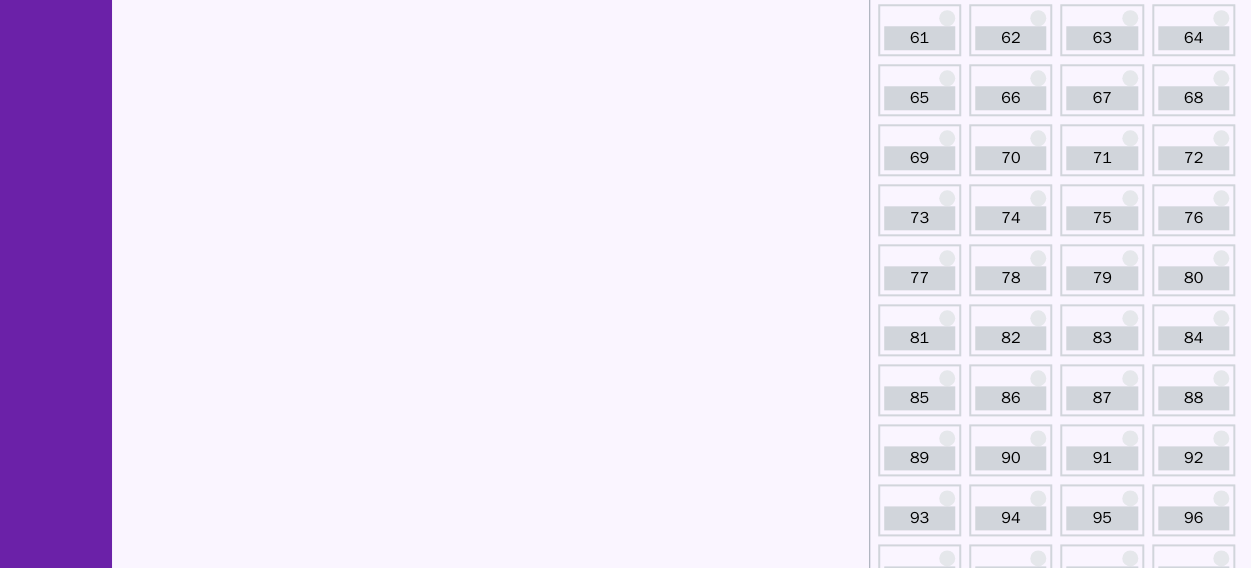 scroll, scrollTop: 1034, scrollLeft: 0, axis: vertical 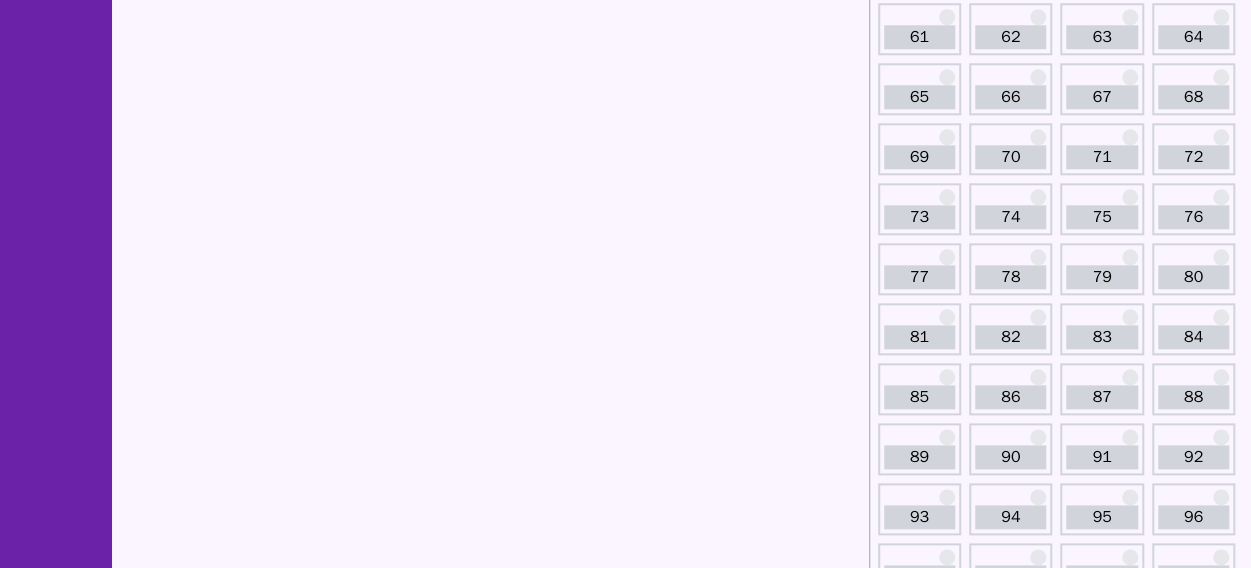 click on "79" at bounding box center (1101, 277) 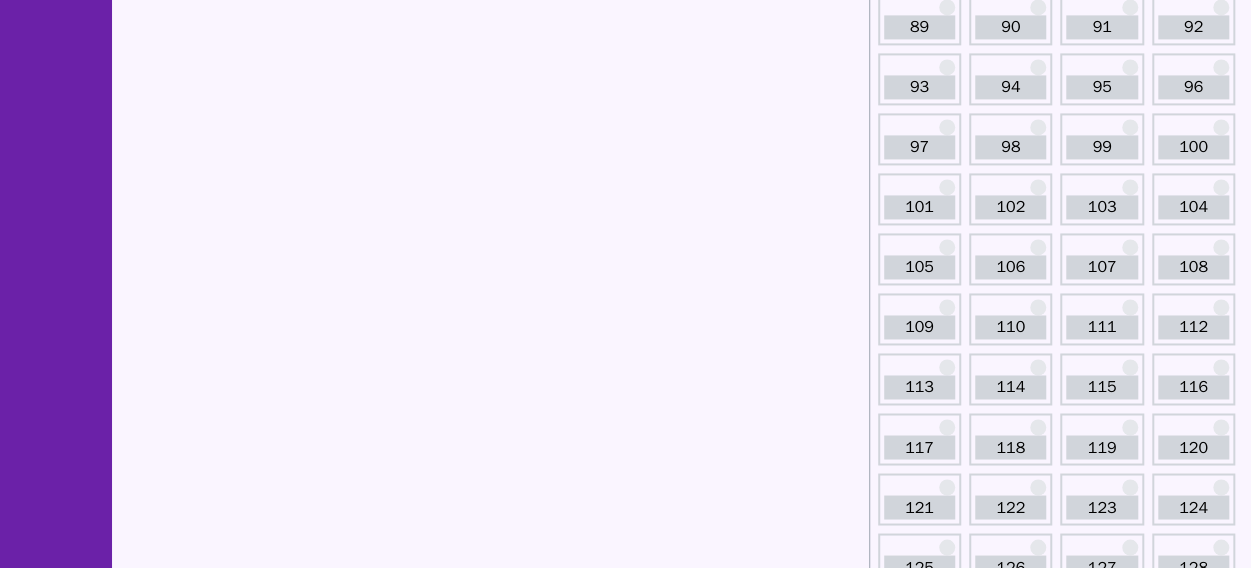 scroll, scrollTop: 1460, scrollLeft: 0, axis: vertical 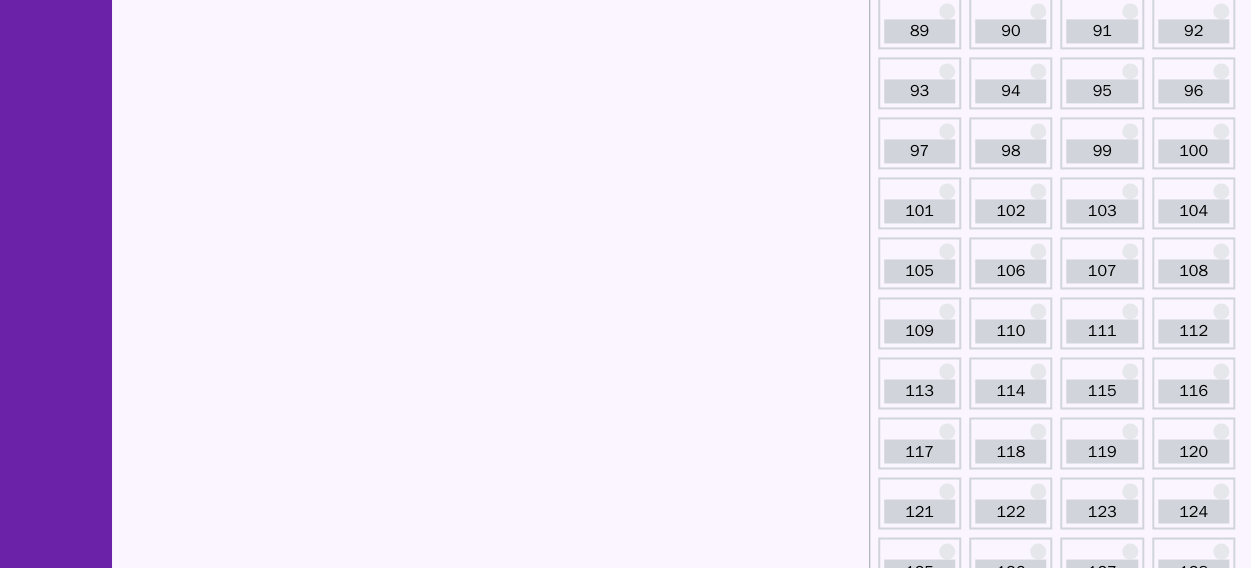 click on "101" at bounding box center [919, 211] 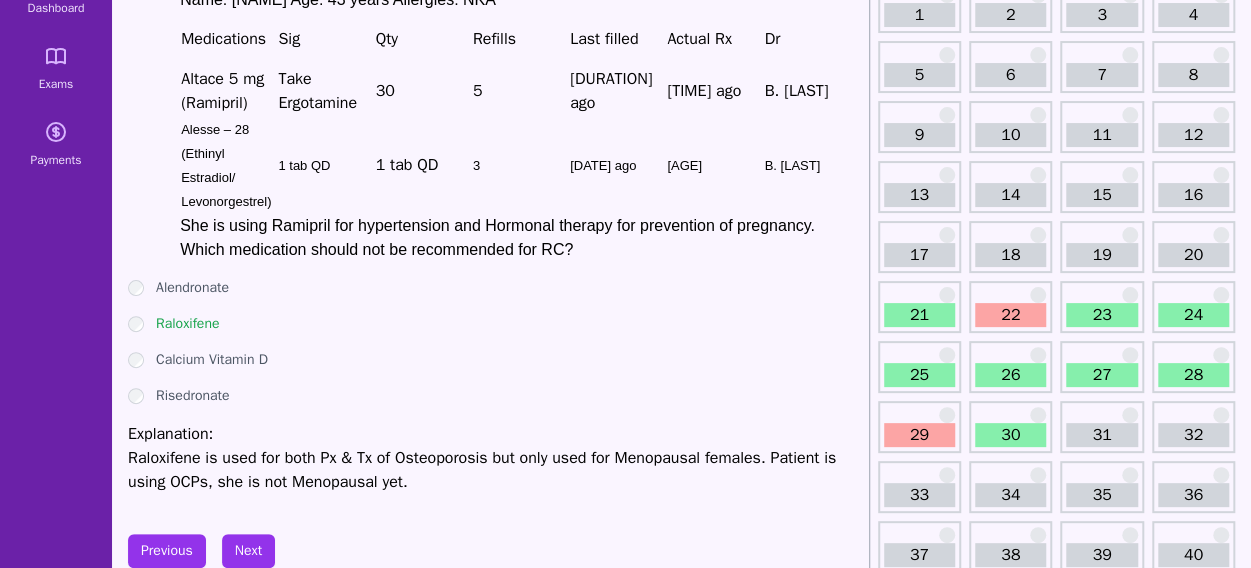 scroll, scrollTop: 0, scrollLeft: 0, axis: both 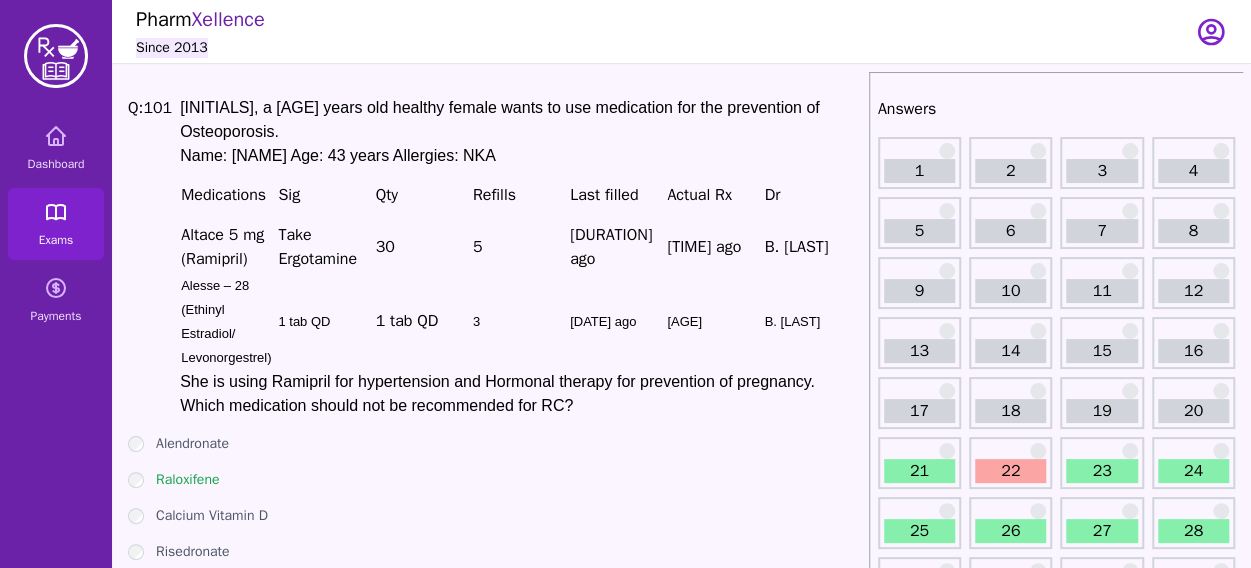 click on "Exams" at bounding box center [56, 224] 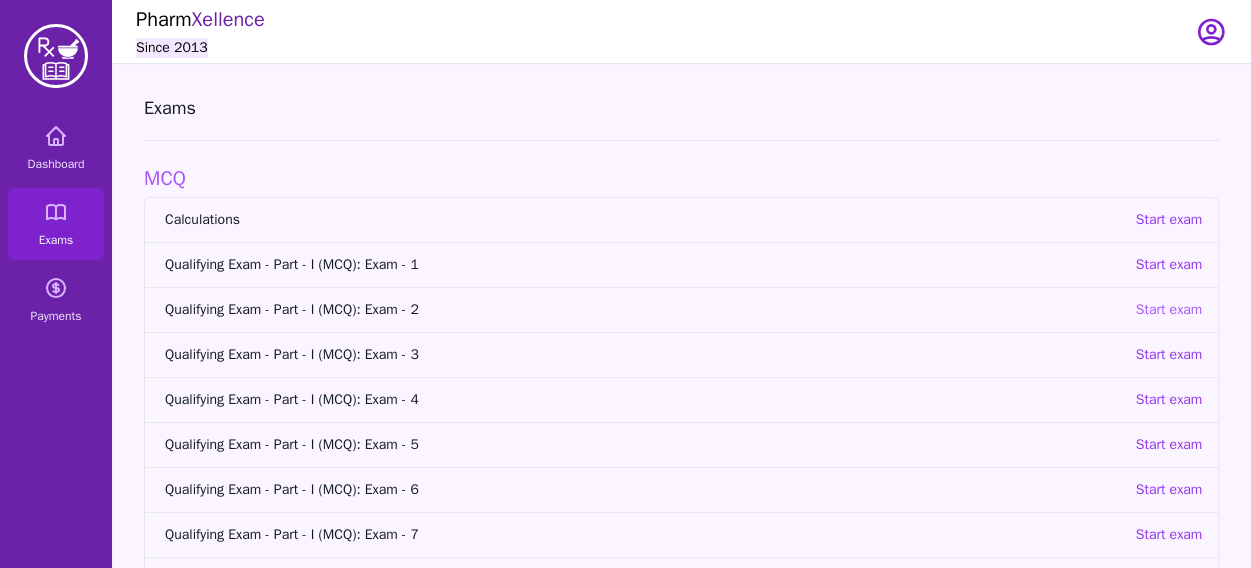 click on "Start exam" at bounding box center [1168, 310] 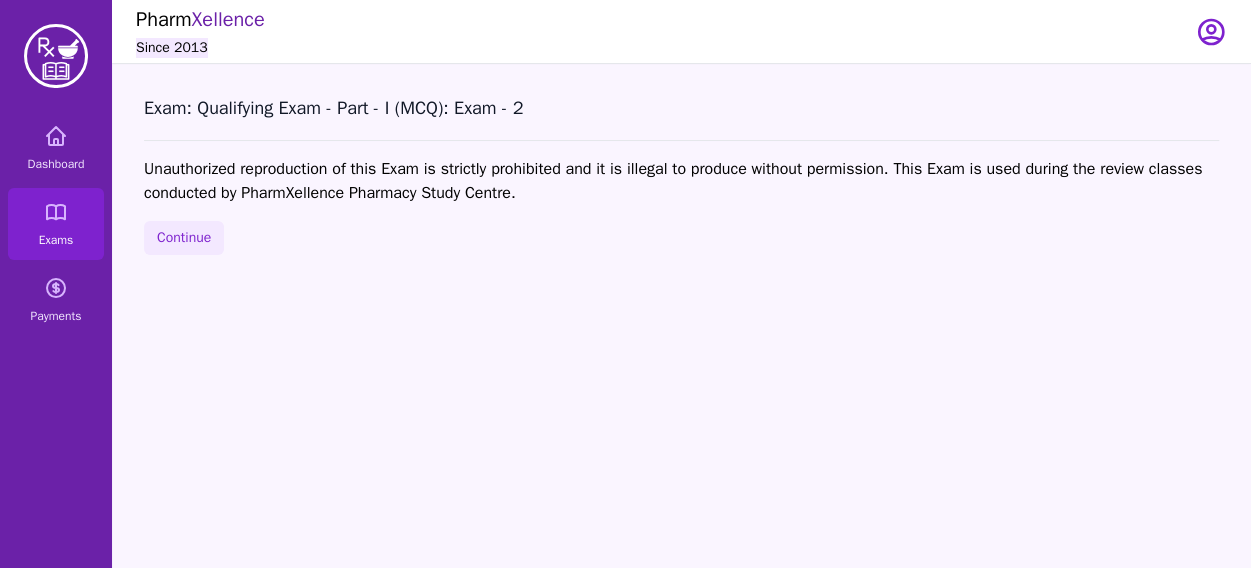 click on "Exam: Qualifying Exam - Part - I (MCQ): Exam - 2 Unauthorized reproduction of this Exam is strictly prohibited and it is illegal to produce without permission. This Exam is used during the review classes conducted by PharmXellence Pharmacy Study Centre.
Continue" at bounding box center [681, 348] 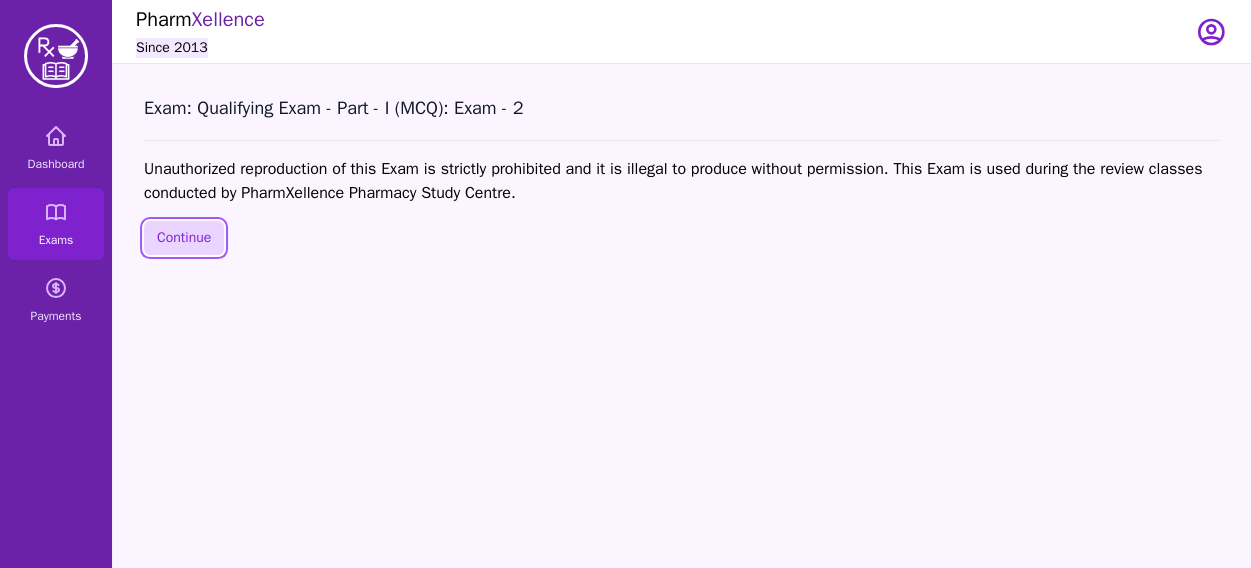click on "Continue" at bounding box center [184, 238] 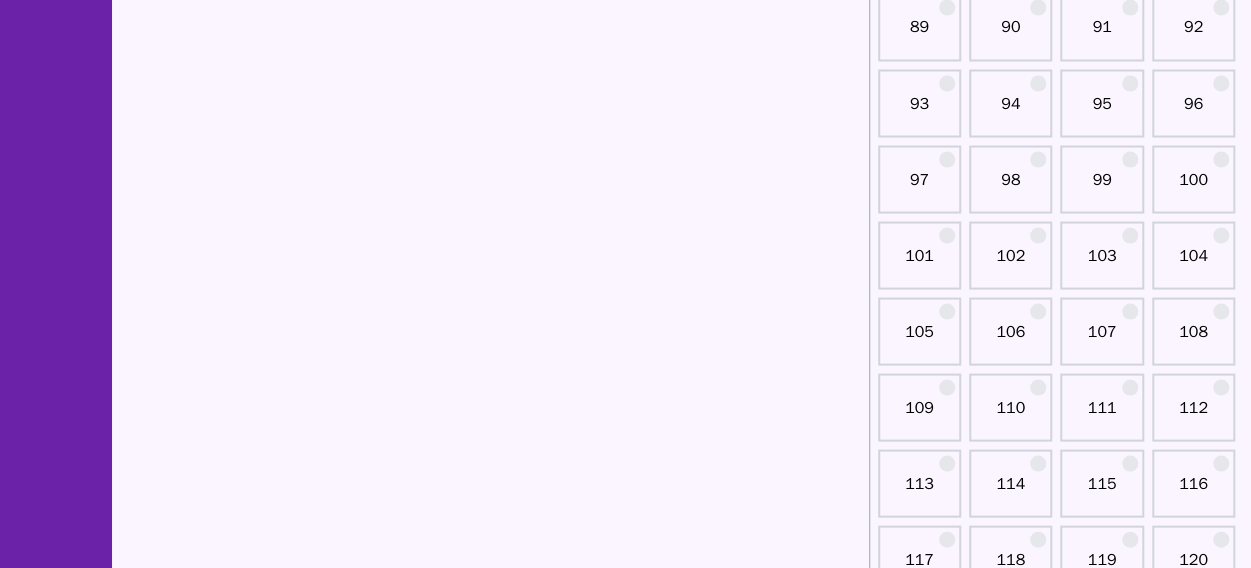 scroll, scrollTop: 1820, scrollLeft: 0, axis: vertical 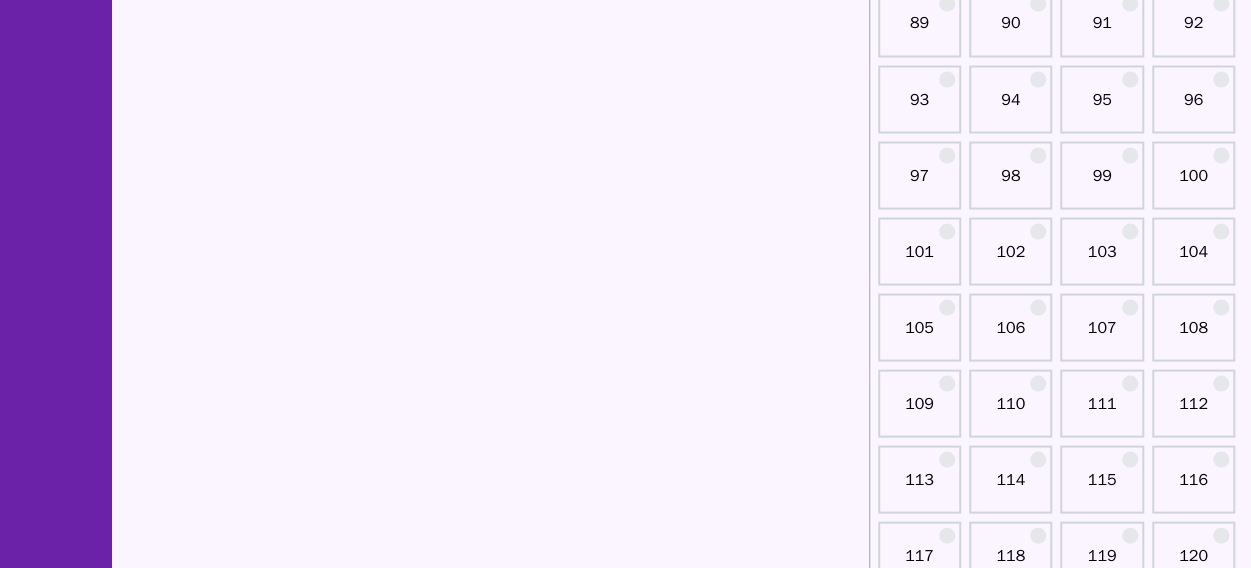 click on "93" at bounding box center (919, 99) 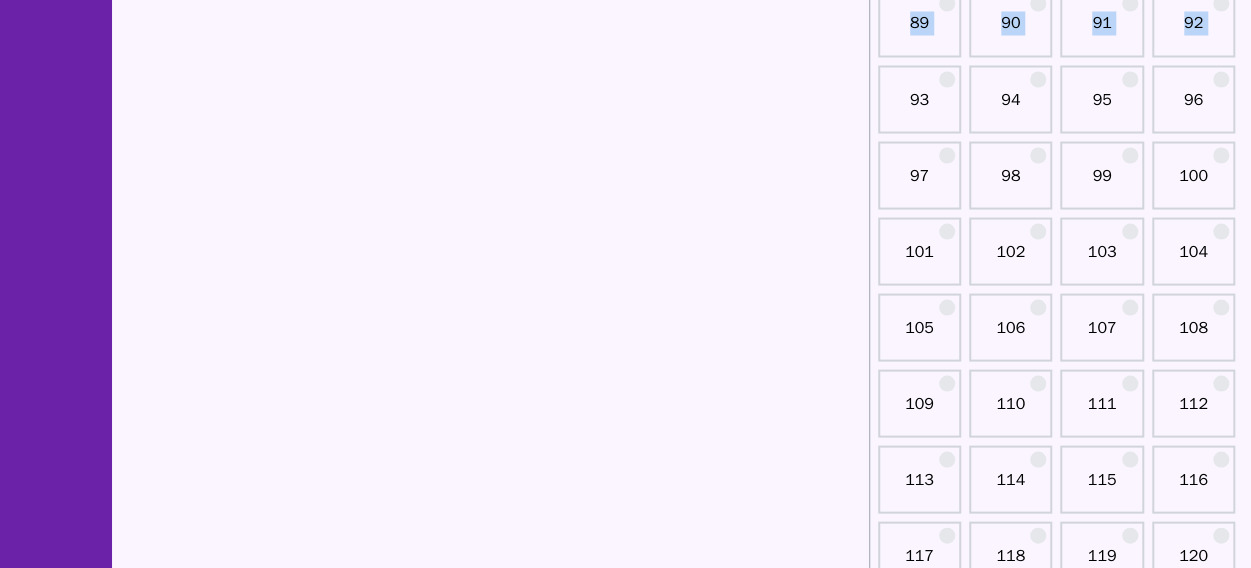 drag, startPoint x: 954, startPoint y: 84, endPoint x: 646, endPoint y: 144, distance: 313.78973 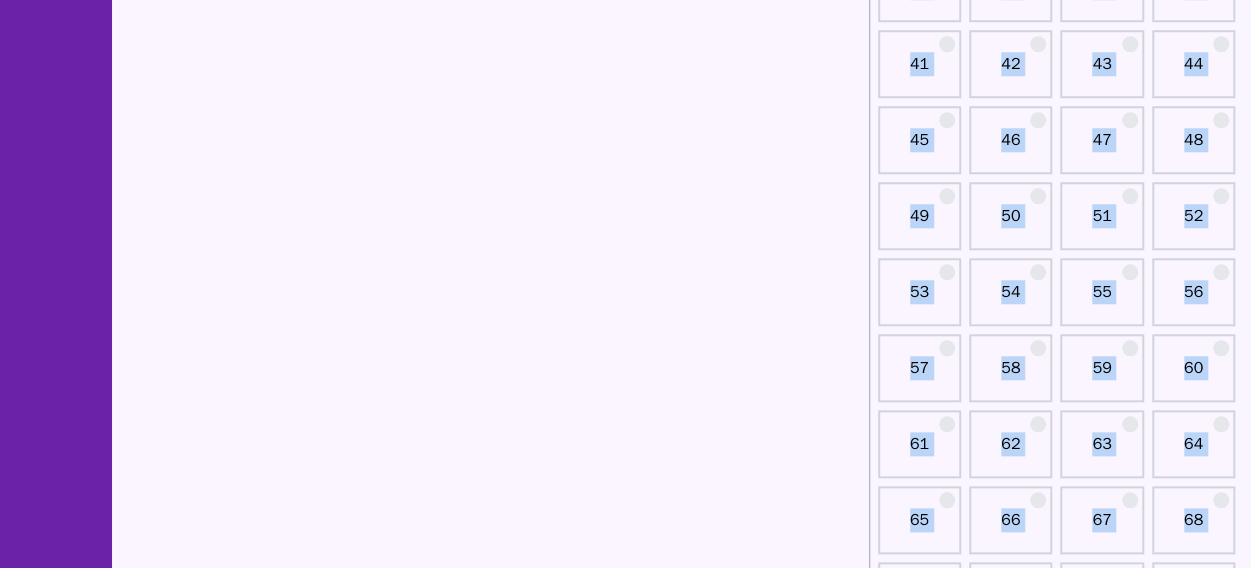 scroll, scrollTop: 866, scrollLeft: 0, axis: vertical 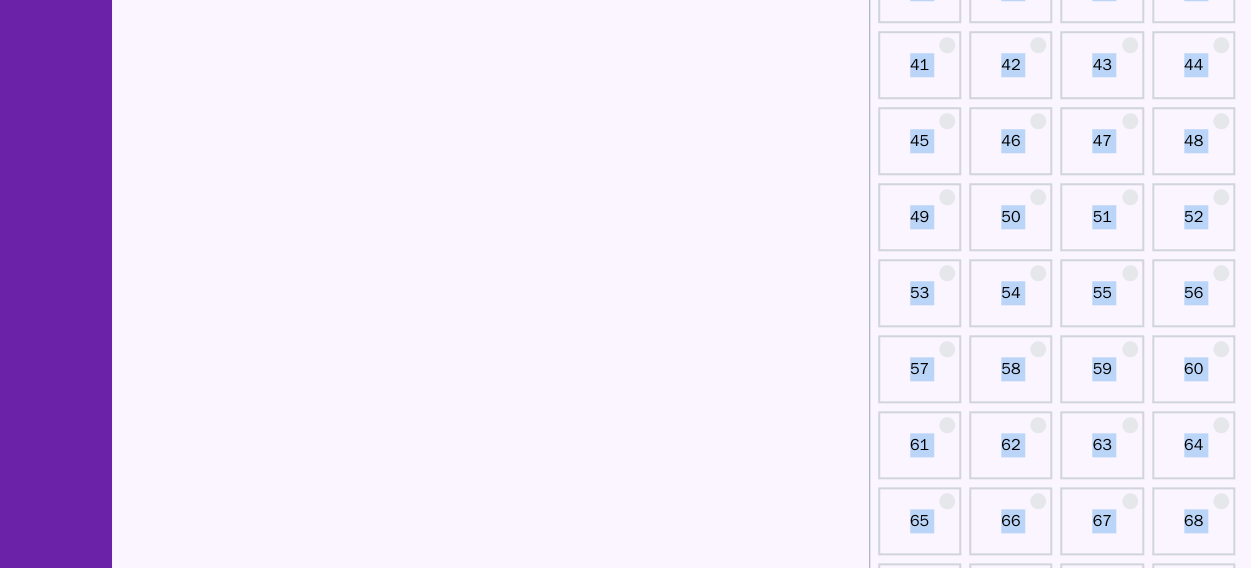 click on "Timer: 1 : 59 : 51 Q: 1 [INITIALS], a [AGE] years old female is currently using Alesse (1 mg-Ethinyl estradiol 20 mcg) since [DURATION] month. She comes to your pharmacy and asking about your recommendation for breakthrough bleeding that she is experiencing [DURATION] to [DURATION] times every week after starting therapy. What would you recommend for [INITIALS]? Tell her it’s normal to have breakthrough bleeding for first 3 months of starting therapy. If bleeding persist more than then see your Dr Refer to Dr immediately, bleeding indicates that she is pregnant Tell her Dr to switch her to transdermal therapy Tell her Dr to switch her to Progesterone only therapy Previous Next Submit" at bounding box center (494, 1138) 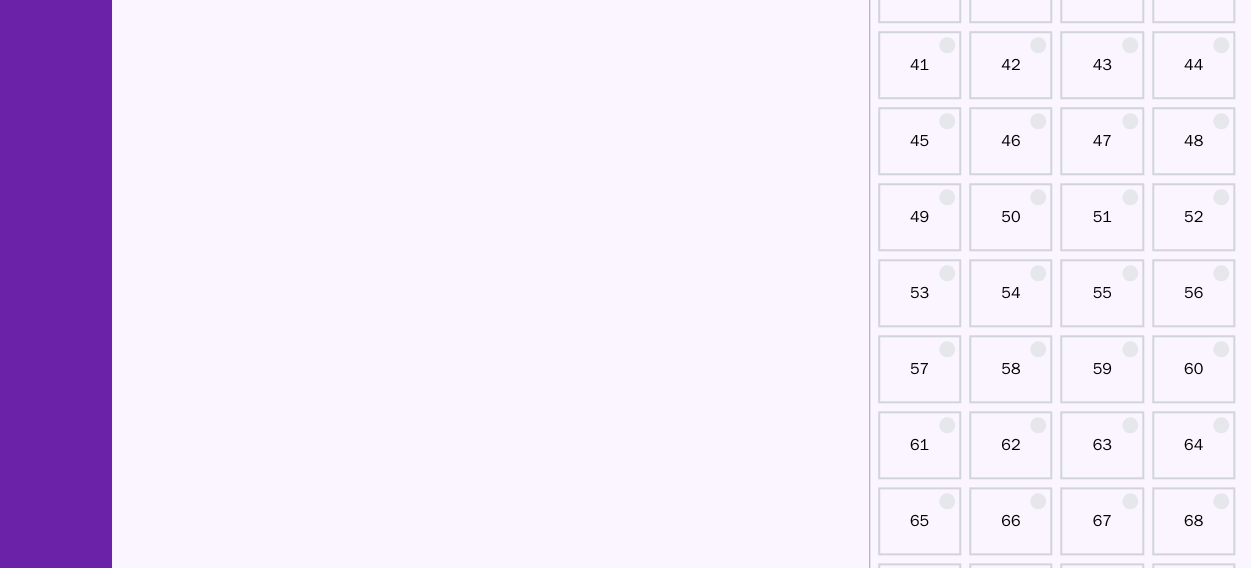 click on "Timer: 1 : 59 : 51 Q: 1 [INITIALS], a [AGE] years old female is currently using Alesse (1 mg-Ethinyl estradiol 20 mcg) since [DURATION] month. She comes to your pharmacy and asking about your recommendation for breakthrough bleeding that she is experiencing [DURATION] to [DURATION] times every week after starting therapy. What would you recommend for [INITIALS]? Tell her it’s normal to have breakthrough bleeding for first 3 months of starting therapy. If bleeding persist more than then see your Dr Refer to Dr immediately, bleeding indicates that she is pregnant Tell her Dr to switch her to transdermal therapy Tell her Dr to switch her to Progesterone only therapy Previous Next Submit" at bounding box center (494, 1138) 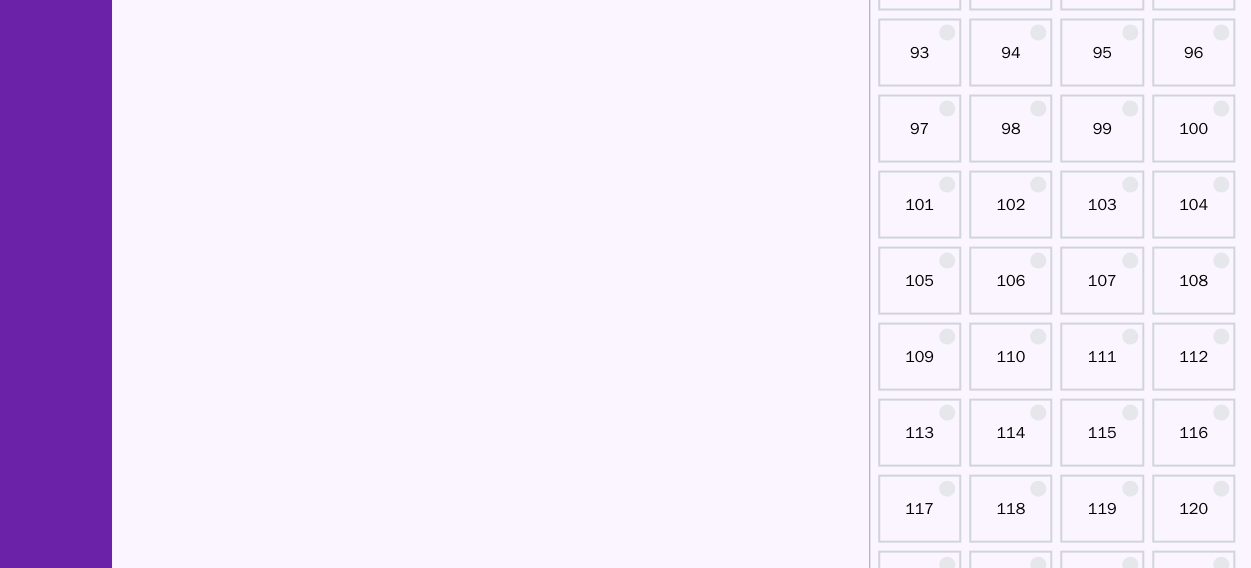 scroll, scrollTop: 1866, scrollLeft: 0, axis: vertical 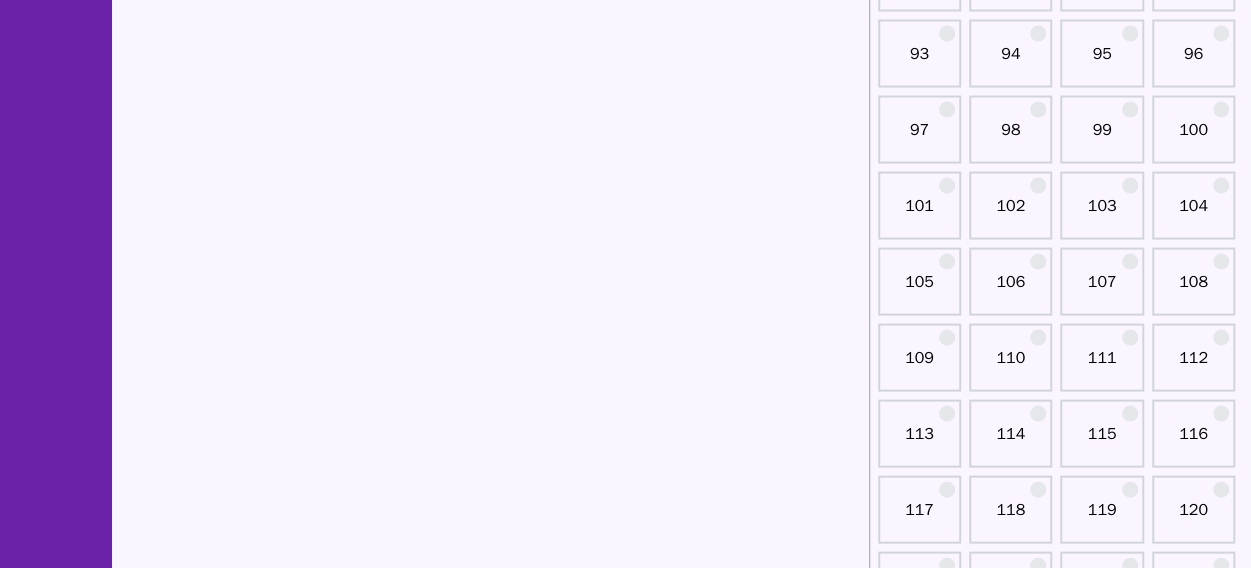 click on "93" at bounding box center (919, 61) 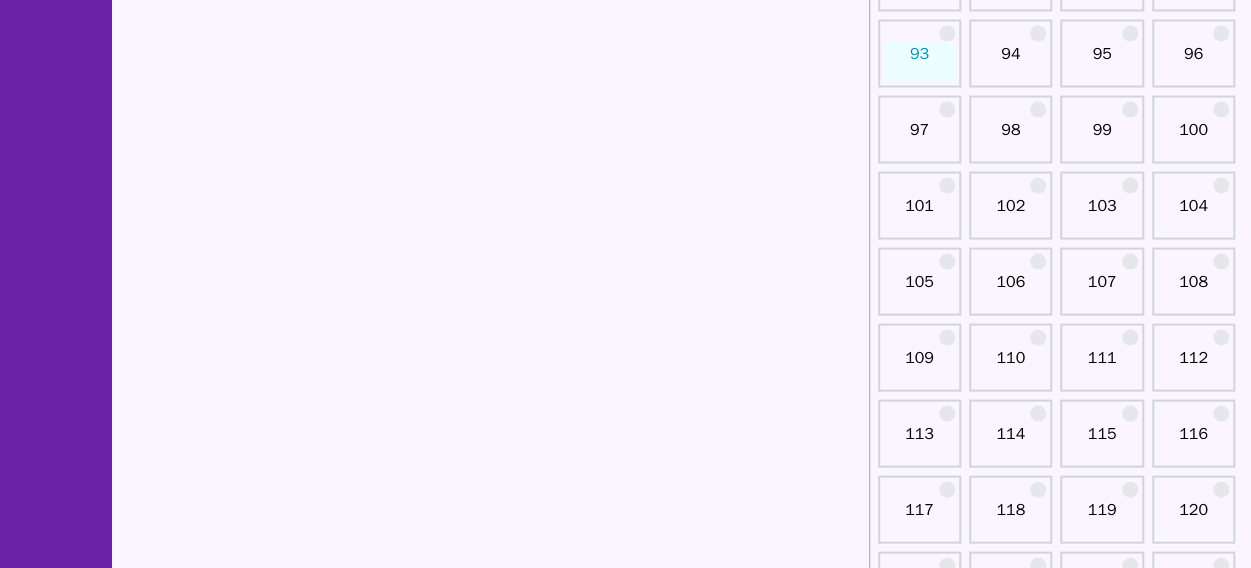 click on "93" at bounding box center (919, 61) 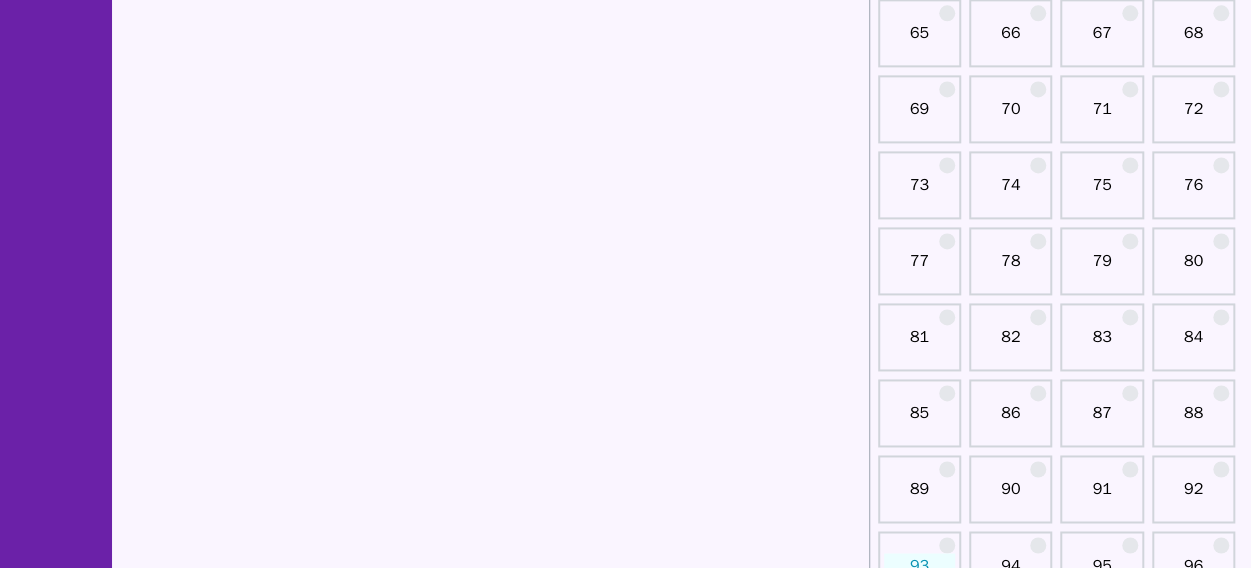 scroll, scrollTop: 1356, scrollLeft: 0, axis: vertical 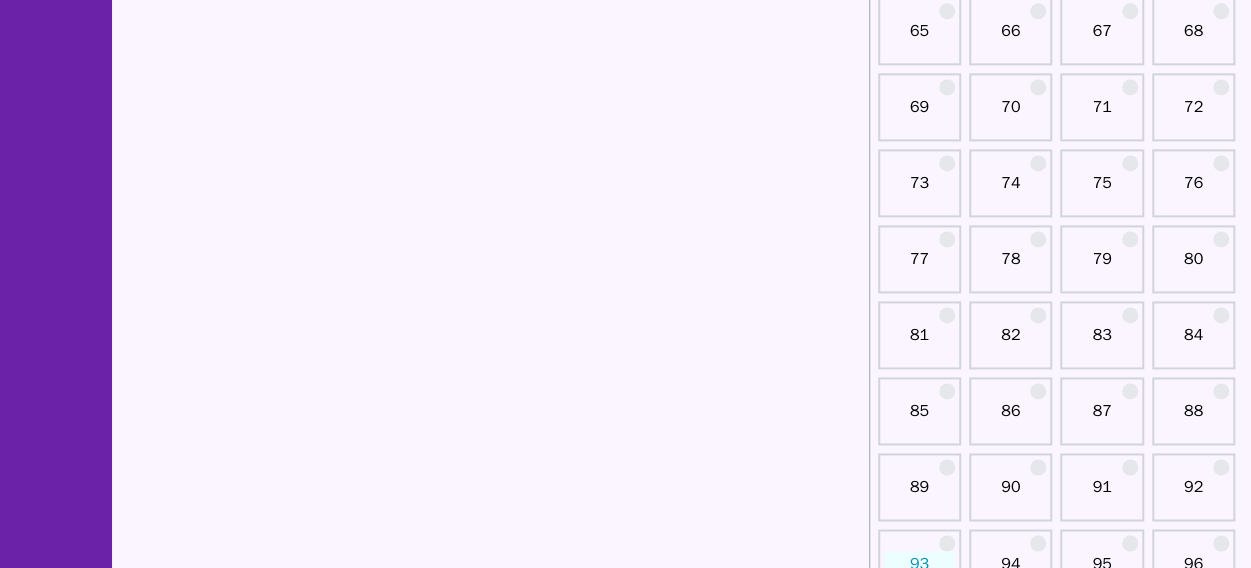 click on "81" at bounding box center (919, 335) 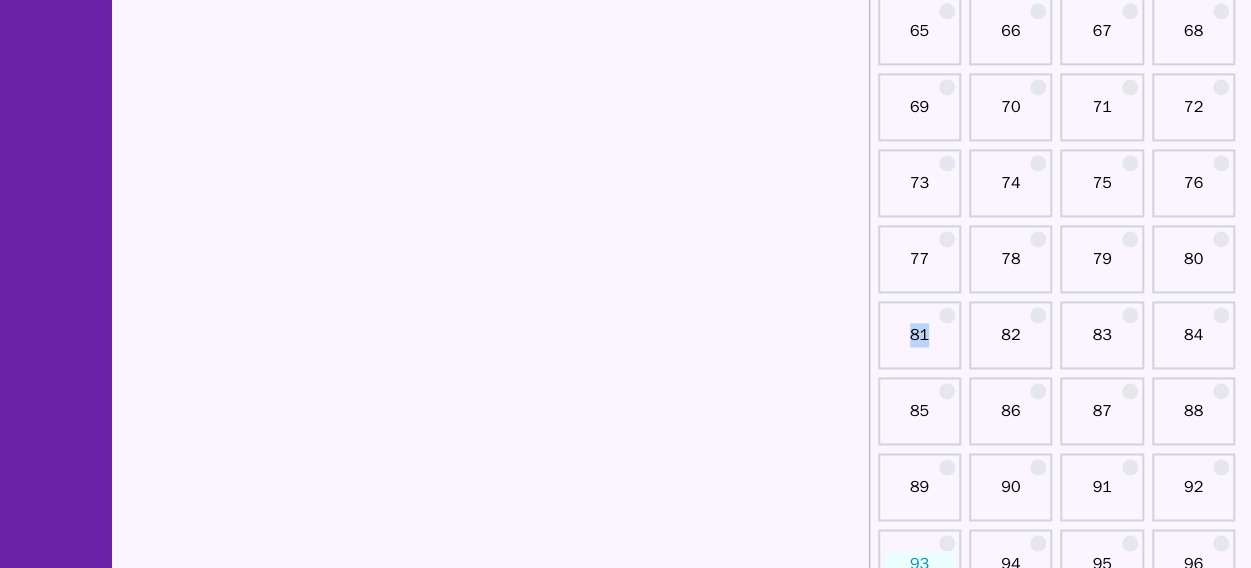 click on "81" at bounding box center [919, 335] 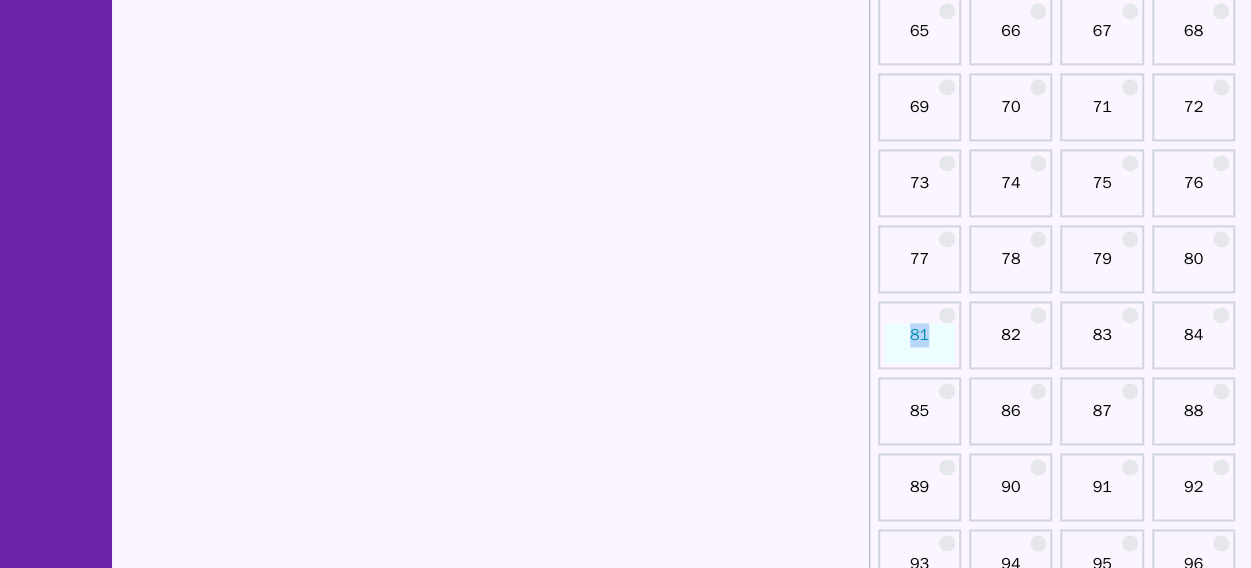 click on "81" at bounding box center [919, 343] 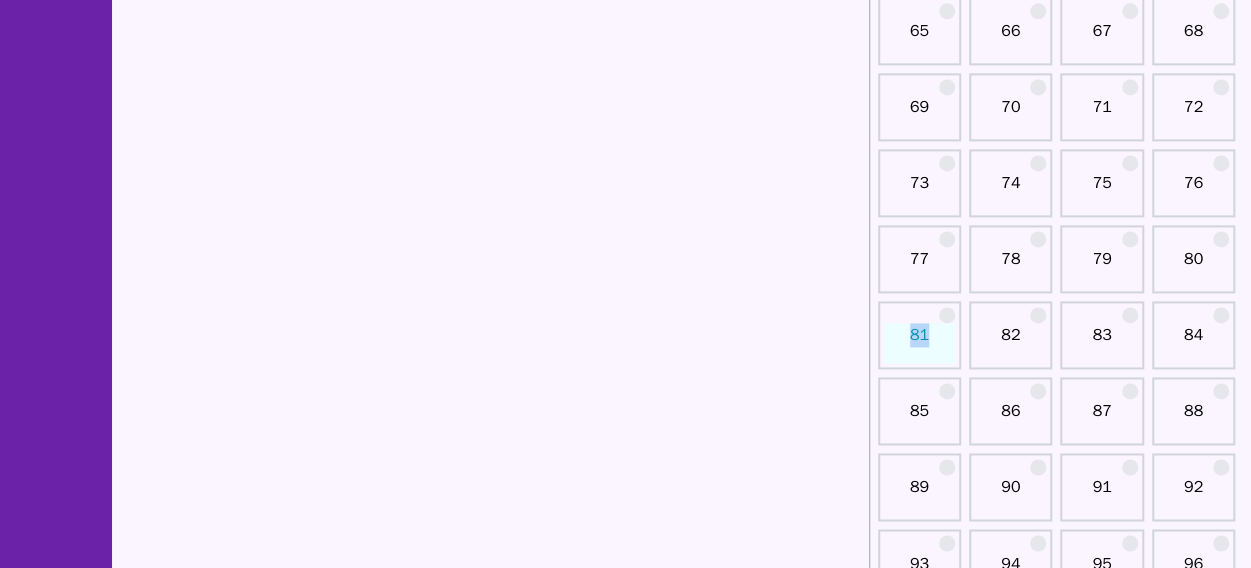 click on "81" at bounding box center (919, 343) 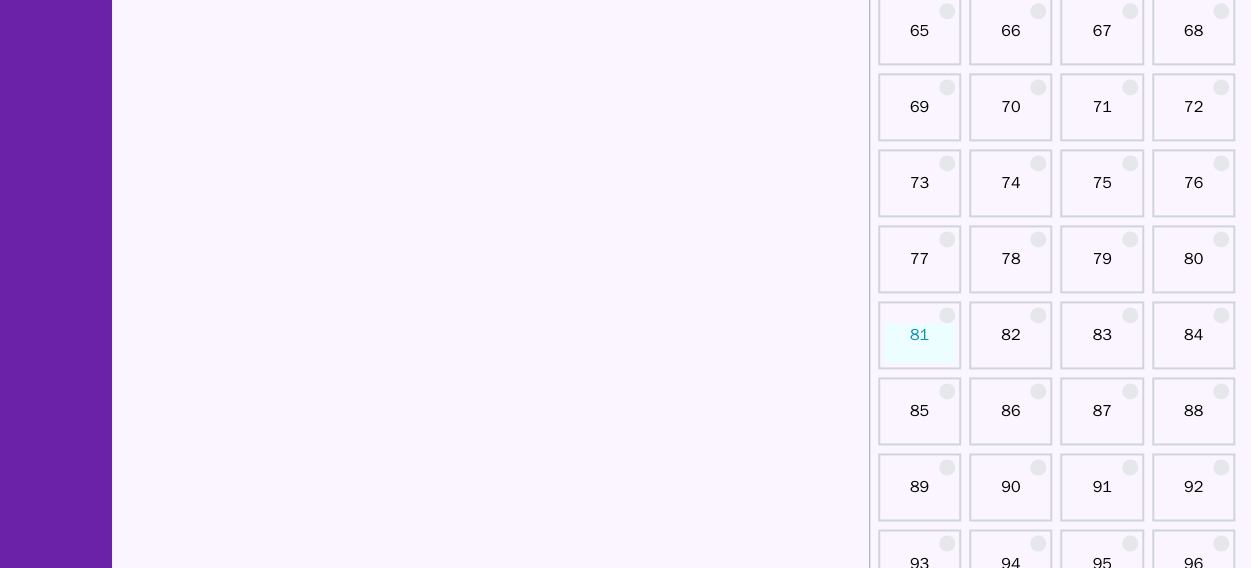 click on "Timer: 1 : 59 : 32 Q: 81 What should be the duration of therapy for [INITIALS]? 4 weeks 8 weeks 12 weeks Indefinitely Previous Next Submit" at bounding box center [494, 648] 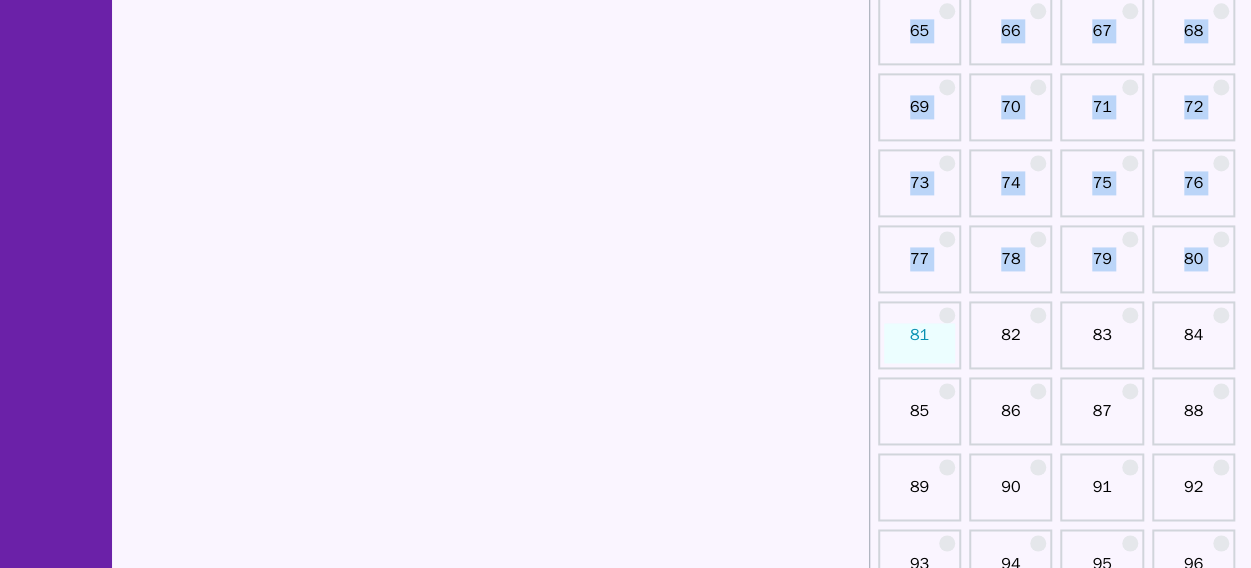 drag, startPoint x: 838, startPoint y: 339, endPoint x: 950, endPoint y: 319, distance: 113.7717 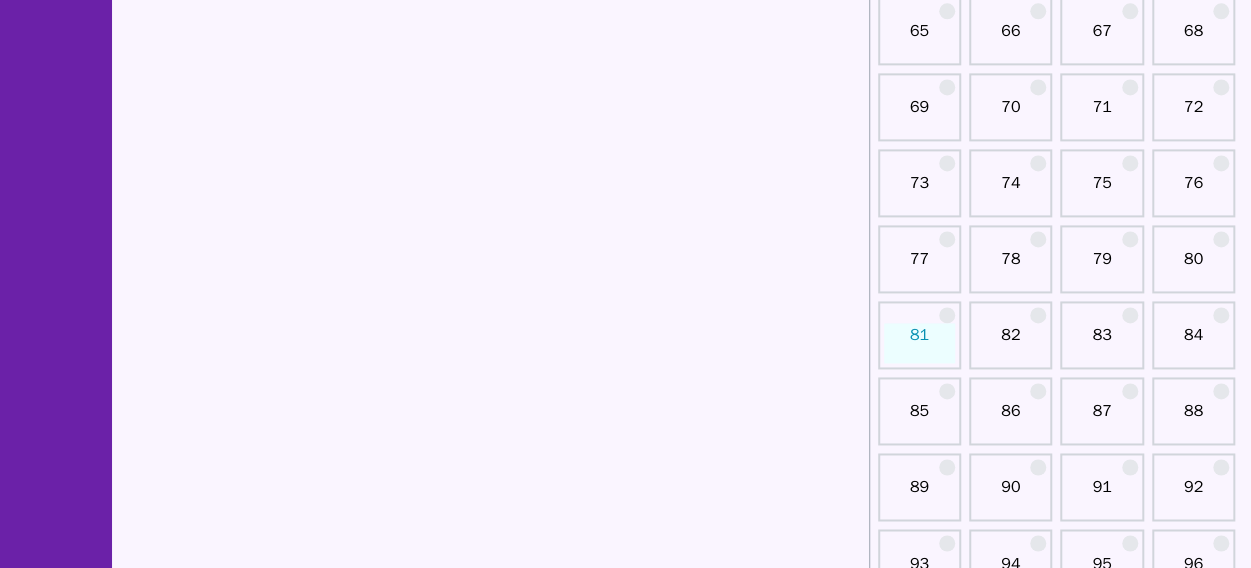 click on "81" at bounding box center (919, 343) 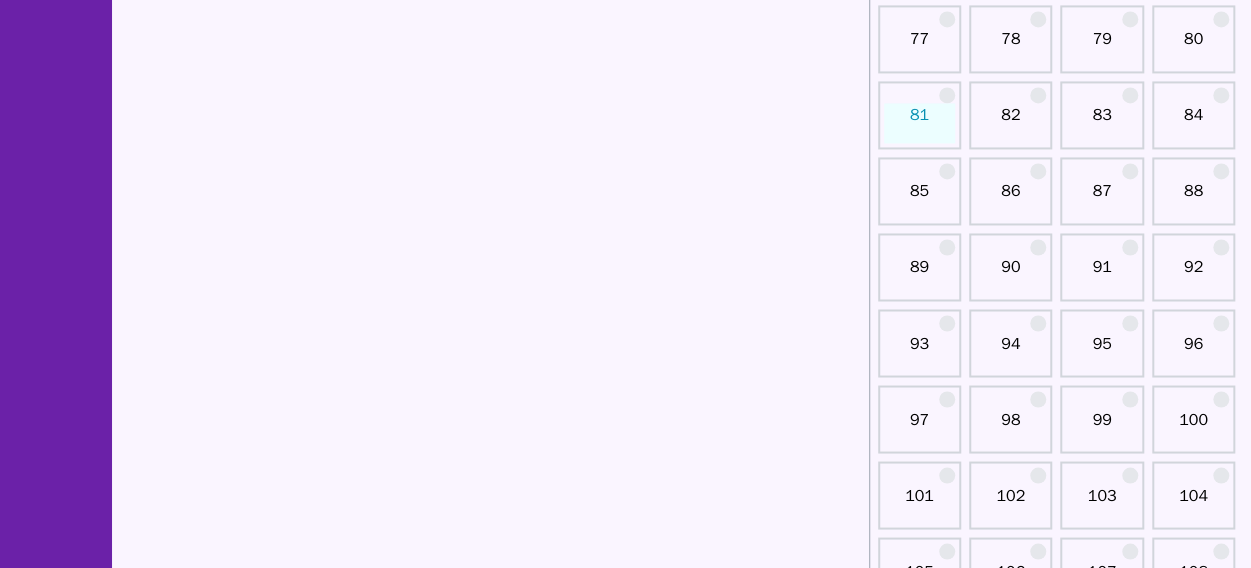 scroll, scrollTop: 1574, scrollLeft: 0, axis: vertical 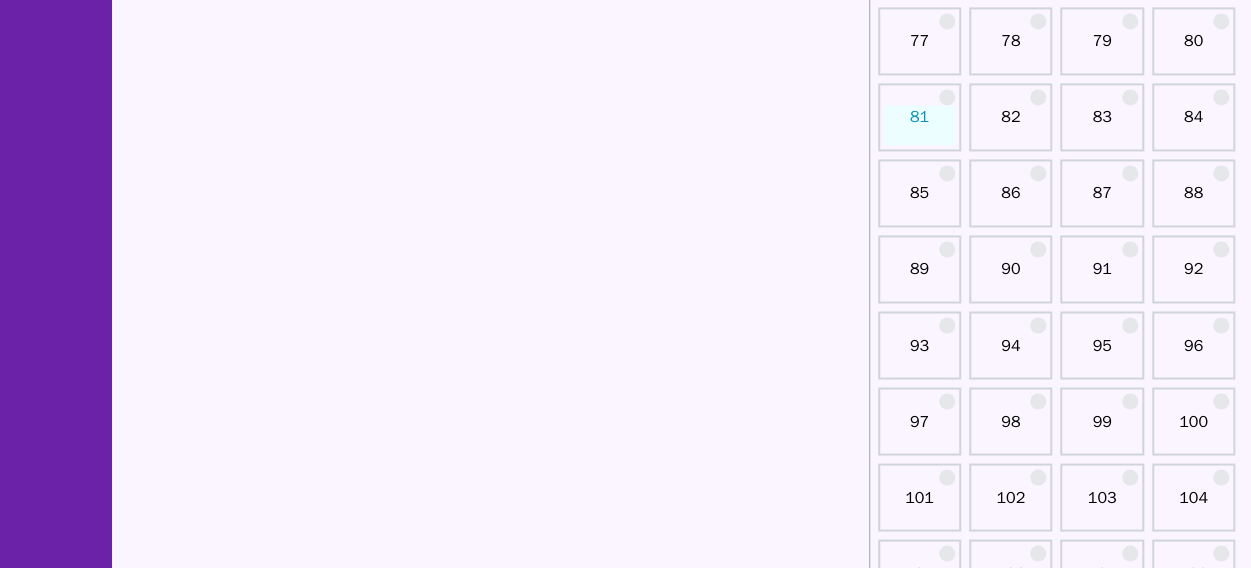 click on "79" at bounding box center [1101, 49] 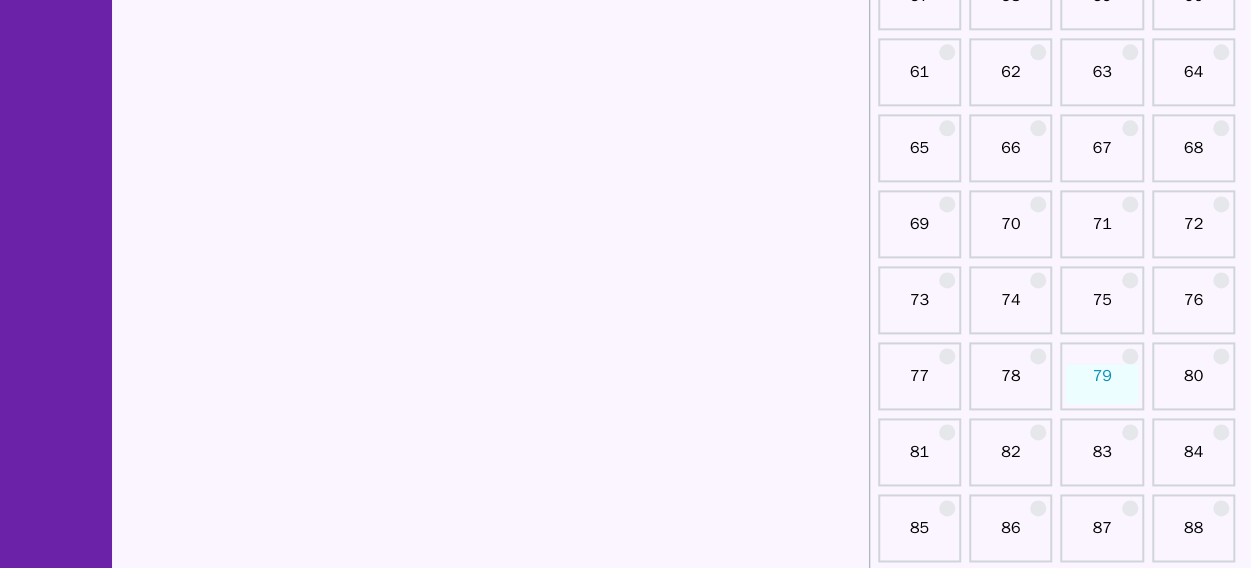 scroll, scrollTop: 1241, scrollLeft: 0, axis: vertical 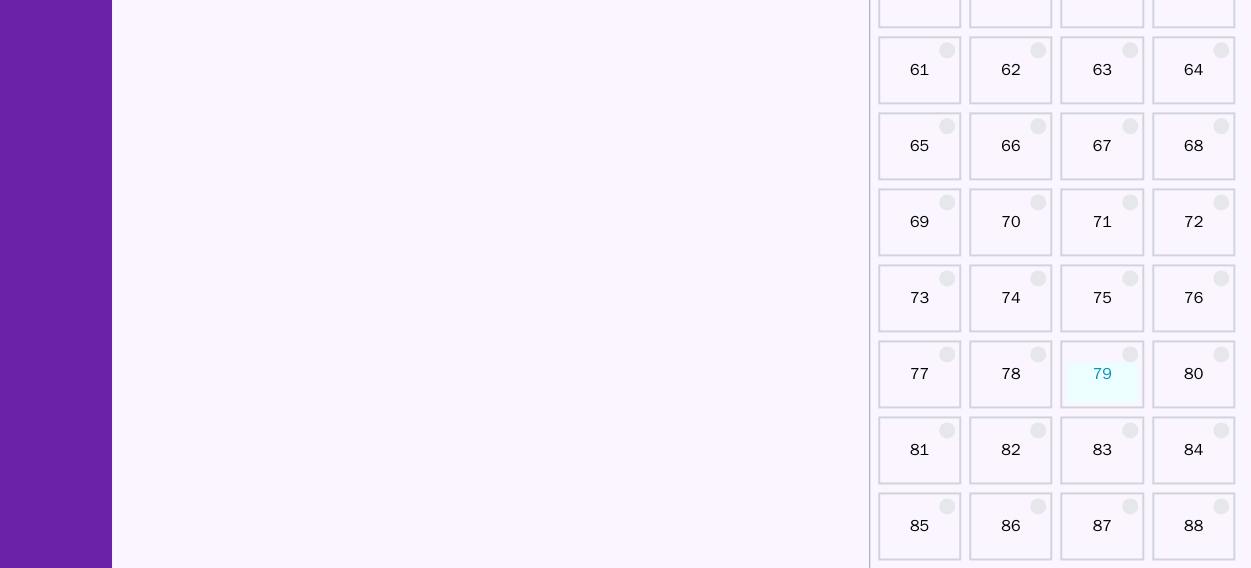 click on "70" at bounding box center (1010, 230) 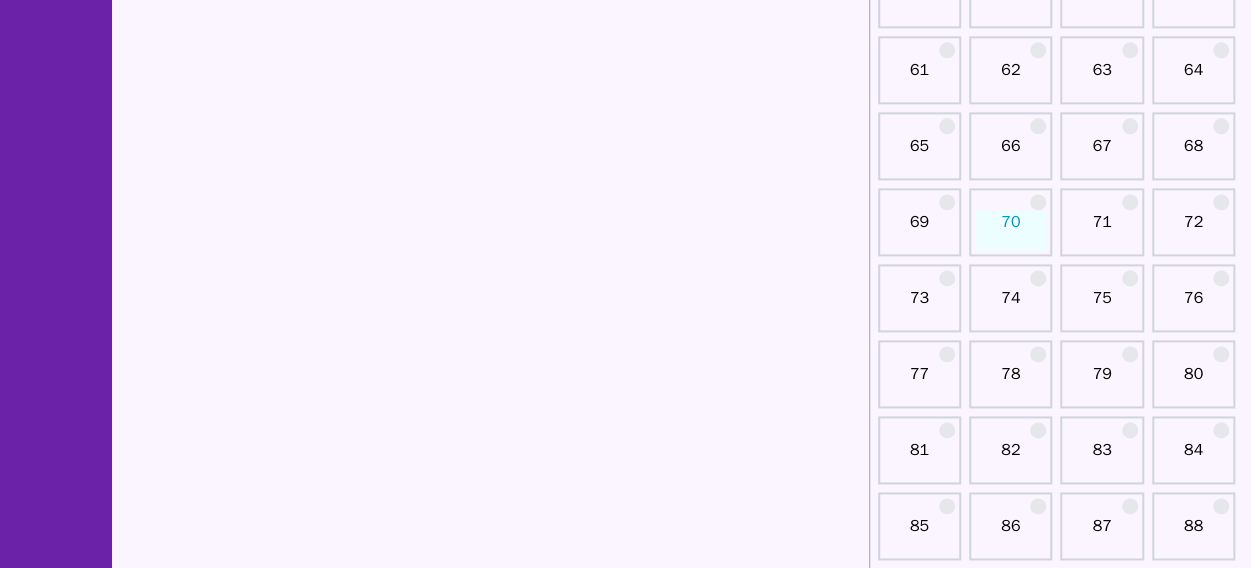 click on "70" at bounding box center [1010, 230] 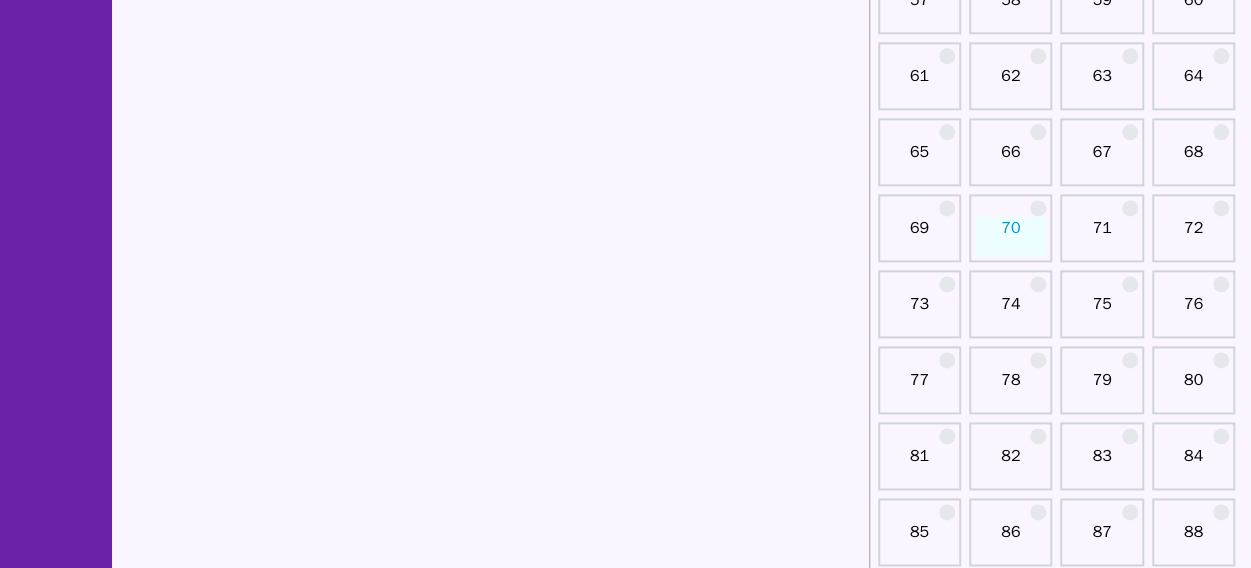 scroll, scrollTop: 1228, scrollLeft: 0, axis: vertical 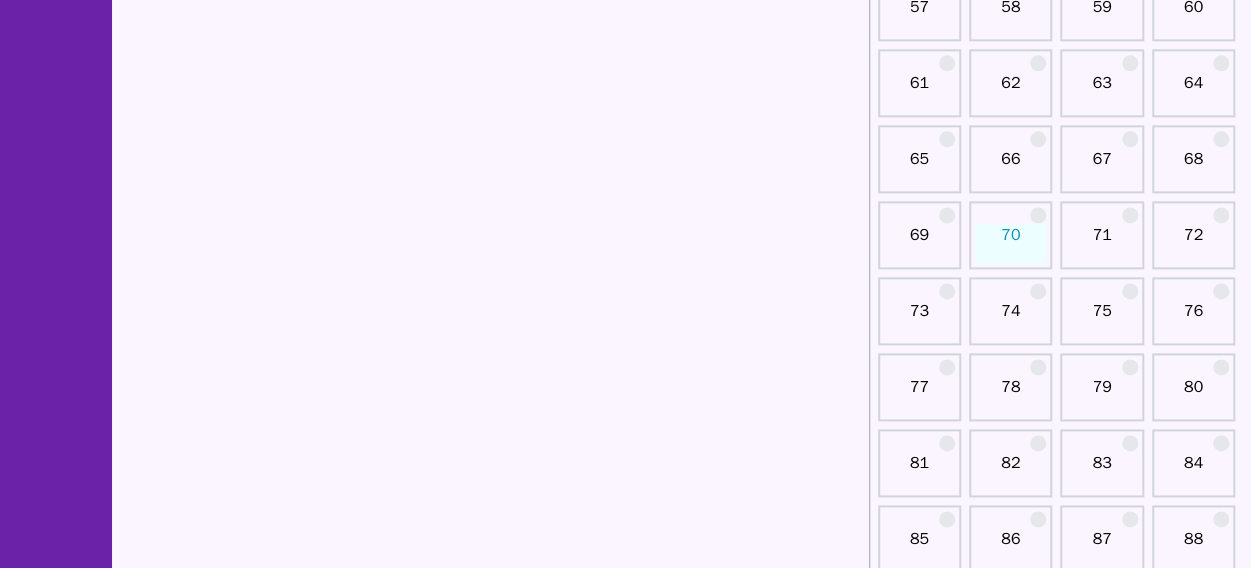 click on "75" at bounding box center [1101, 319] 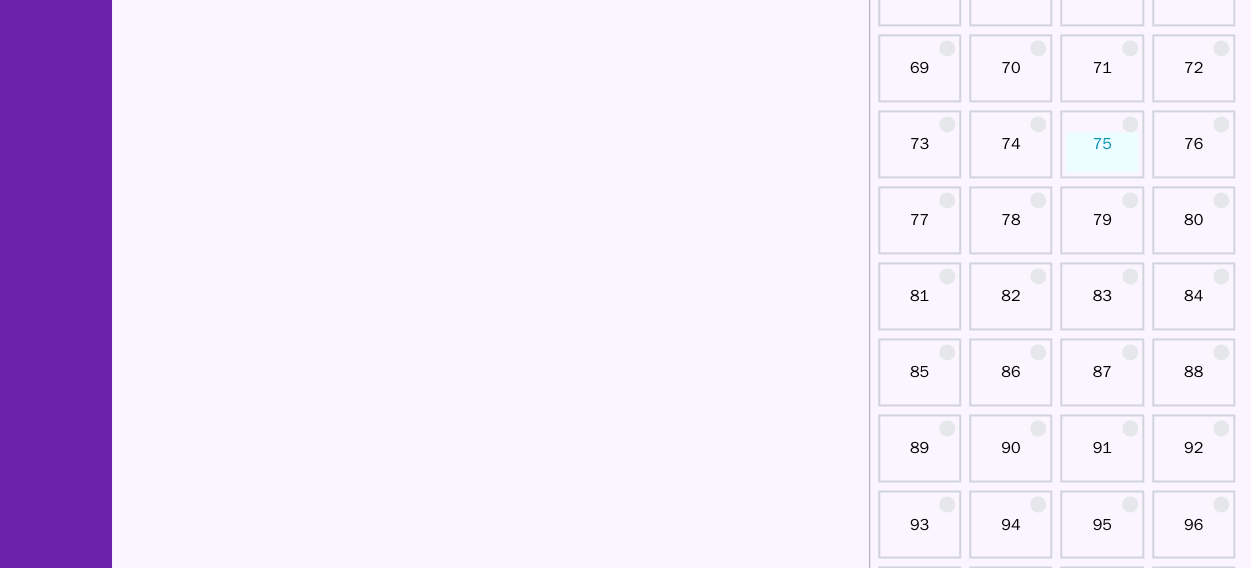 scroll, scrollTop: 1397, scrollLeft: 0, axis: vertical 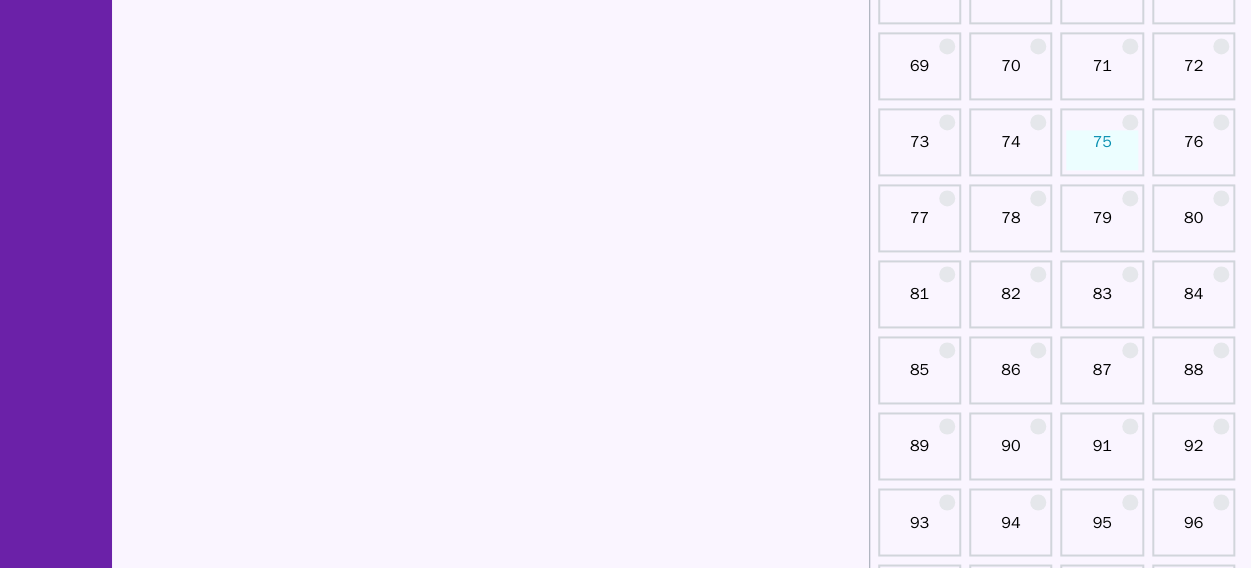 click on "81" at bounding box center (919, 302) 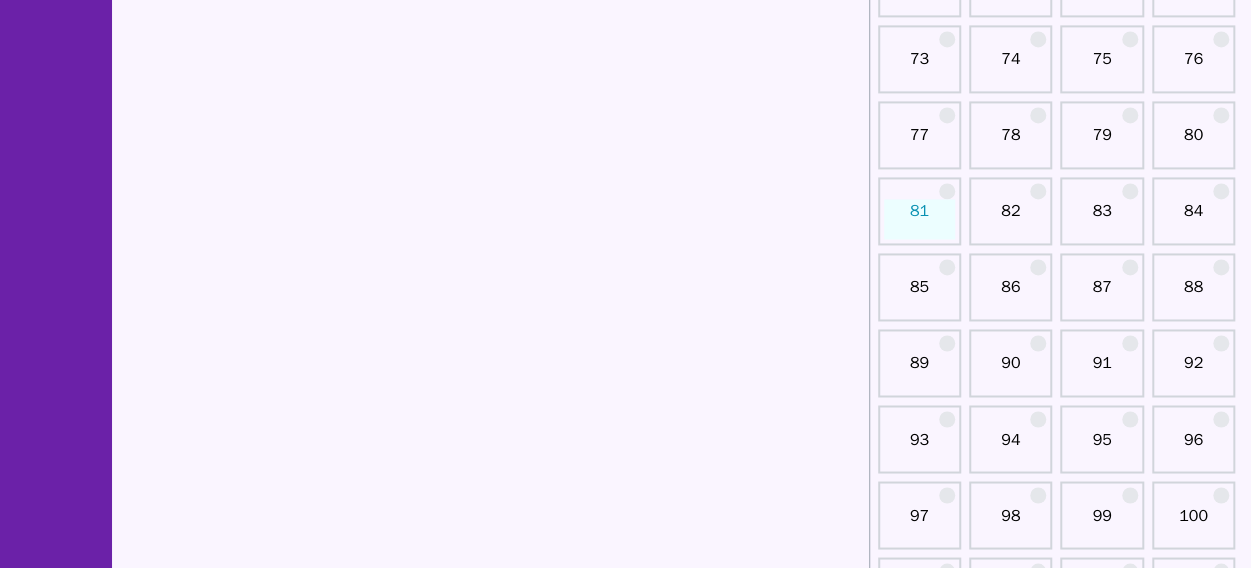 scroll, scrollTop: 1479, scrollLeft: 0, axis: vertical 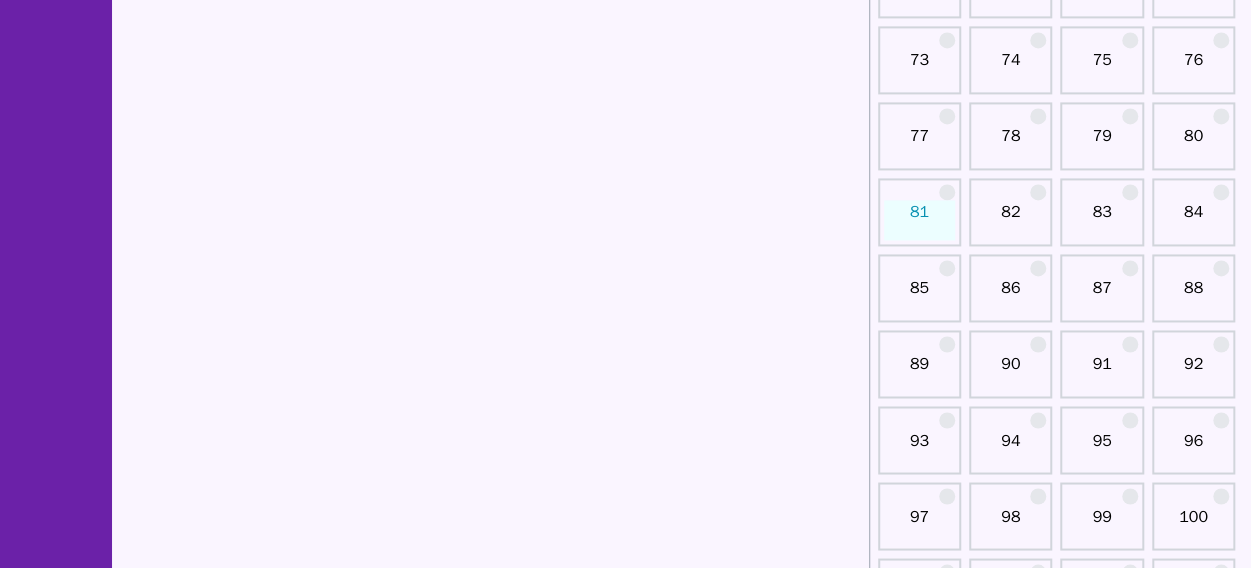 click on "82" at bounding box center [1010, 220] 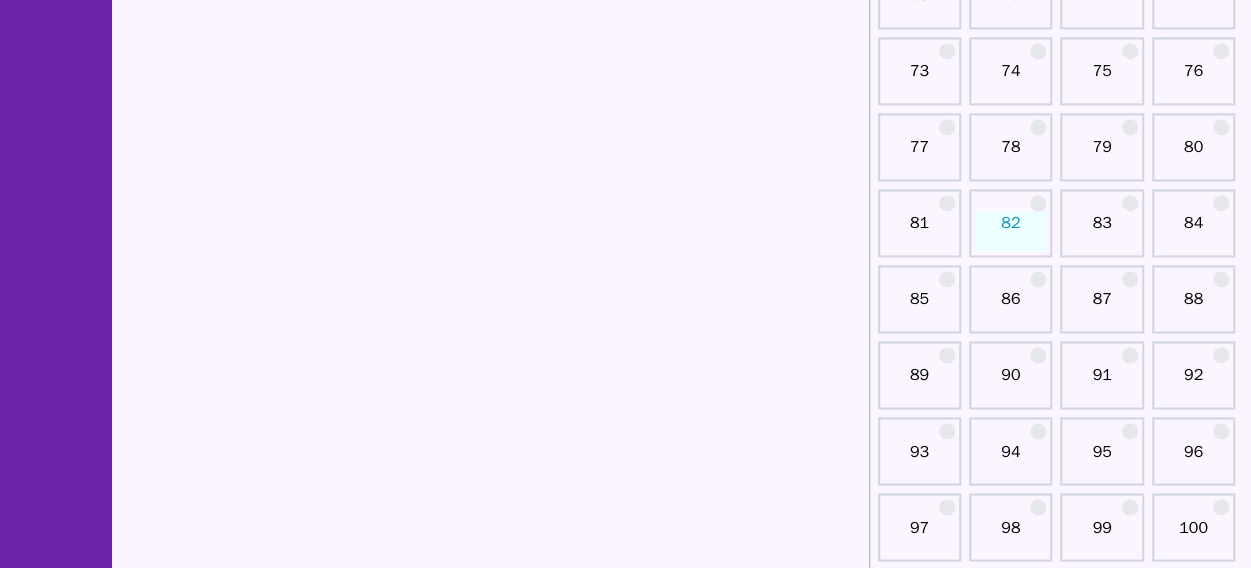 scroll, scrollTop: 1464, scrollLeft: 0, axis: vertical 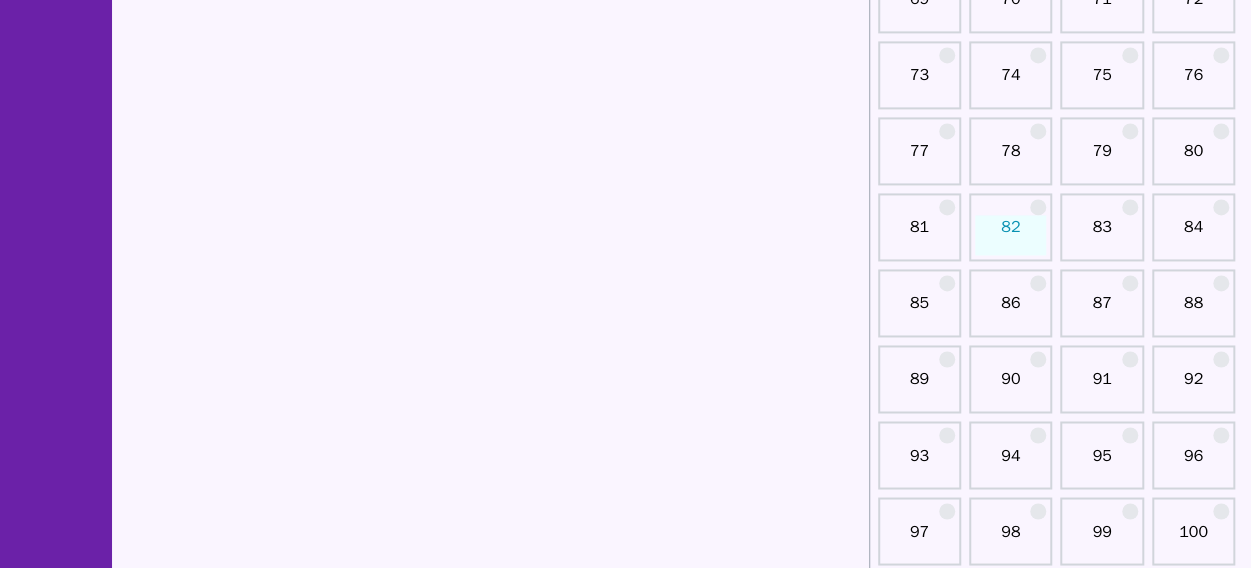 click on "83" at bounding box center (1101, 227) 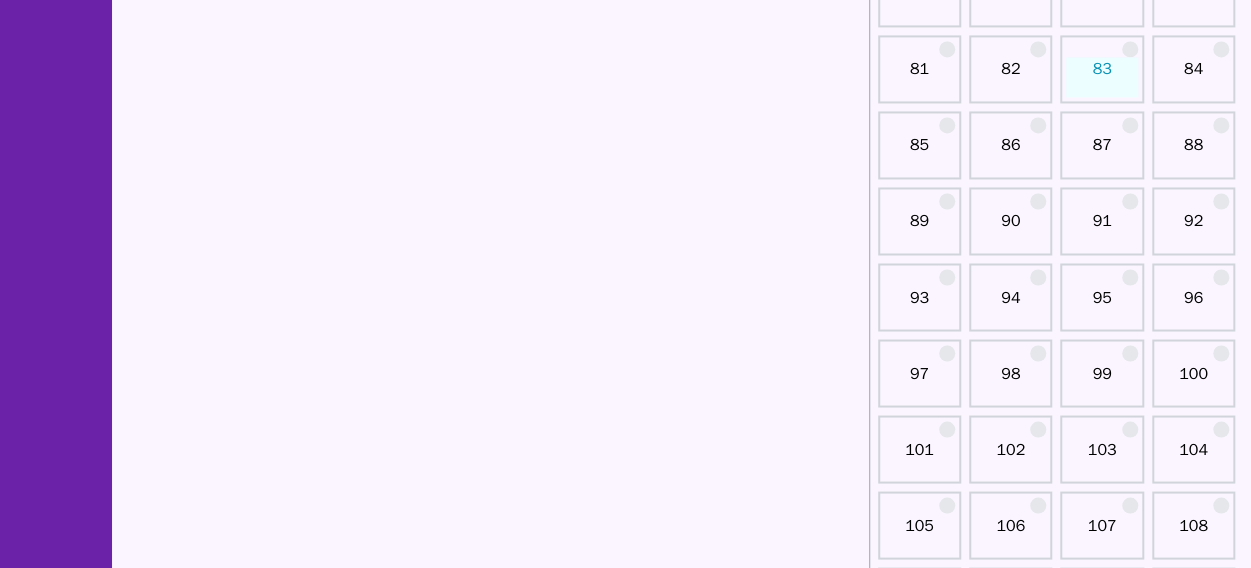 scroll, scrollTop: 1642, scrollLeft: 0, axis: vertical 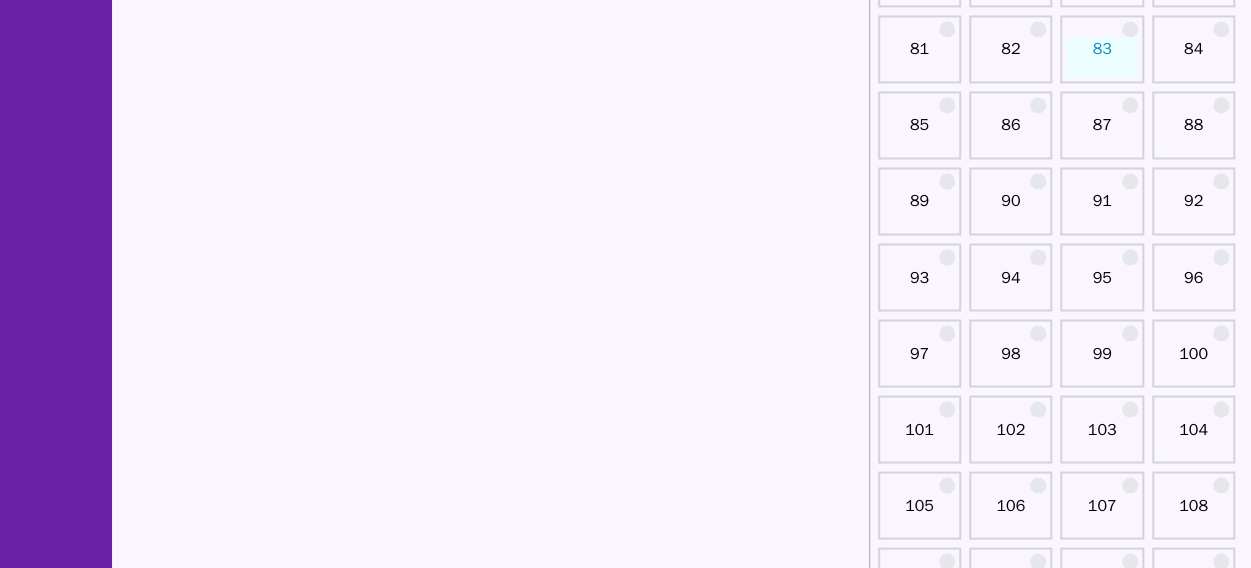 click on "90" at bounding box center (1010, 209) 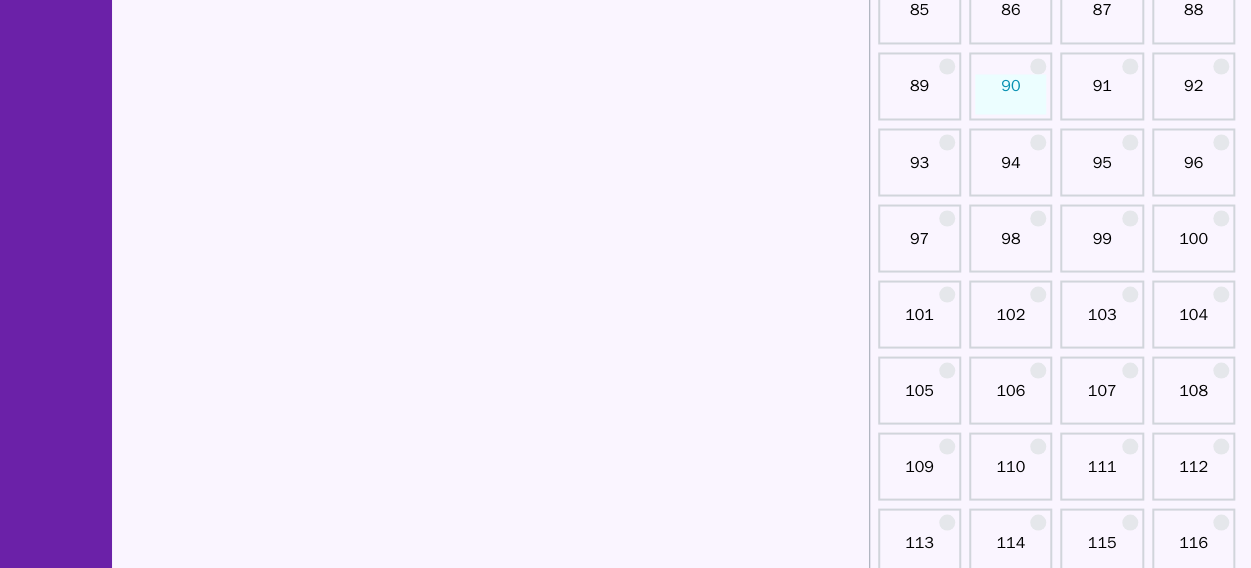 scroll, scrollTop: 1758, scrollLeft: 0, axis: vertical 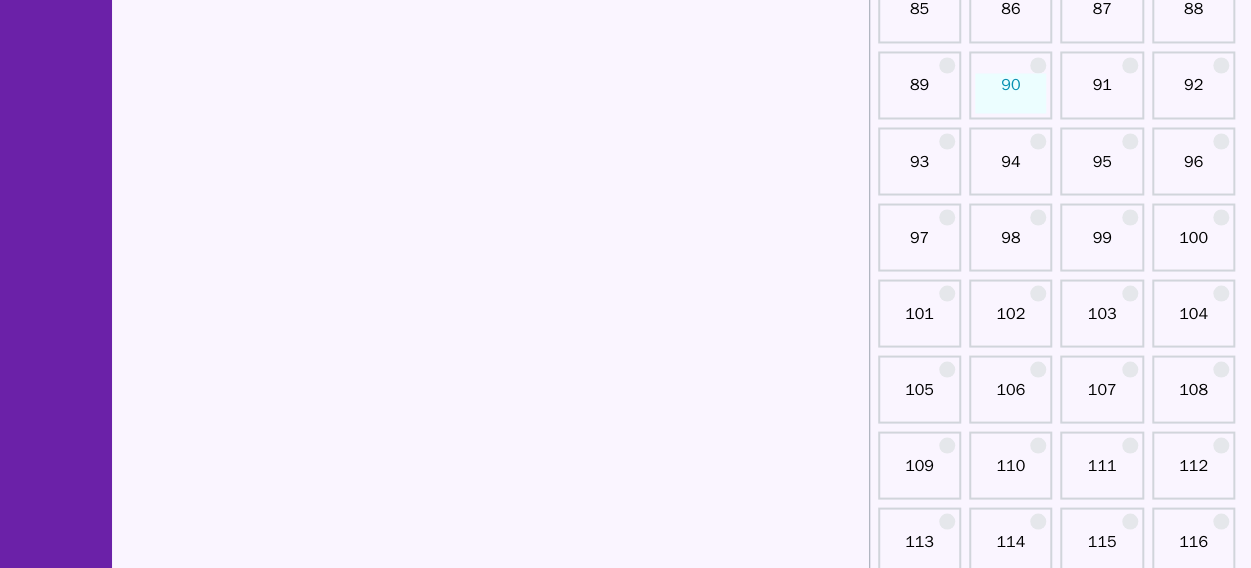 click on "102" at bounding box center (1010, 321) 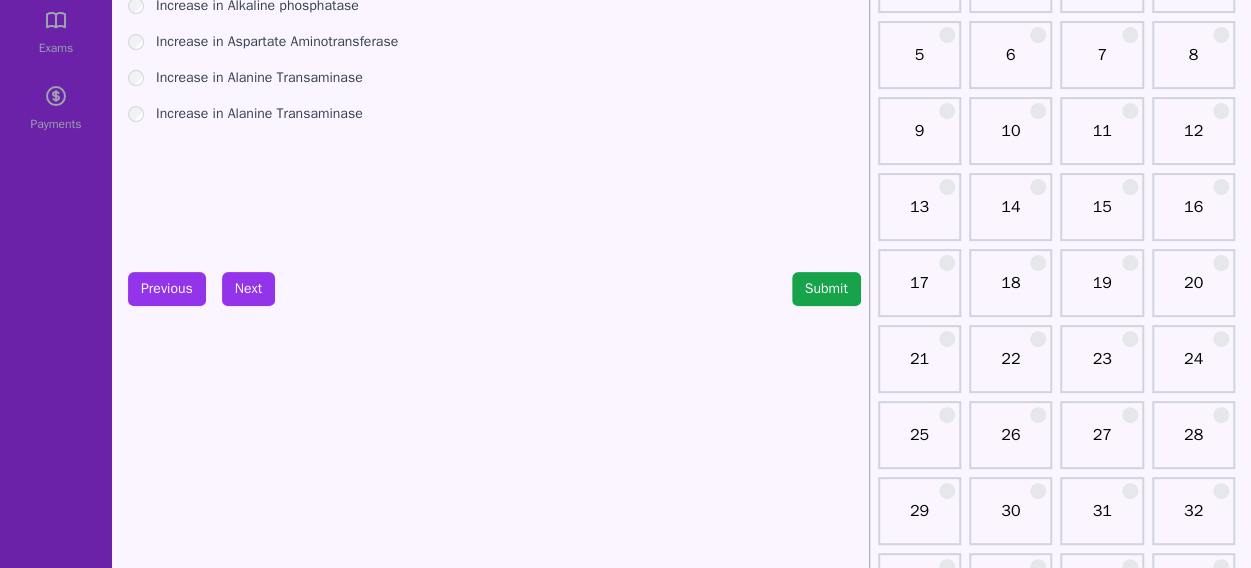 scroll, scrollTop: 0, scrollLeft: 0, axis: both 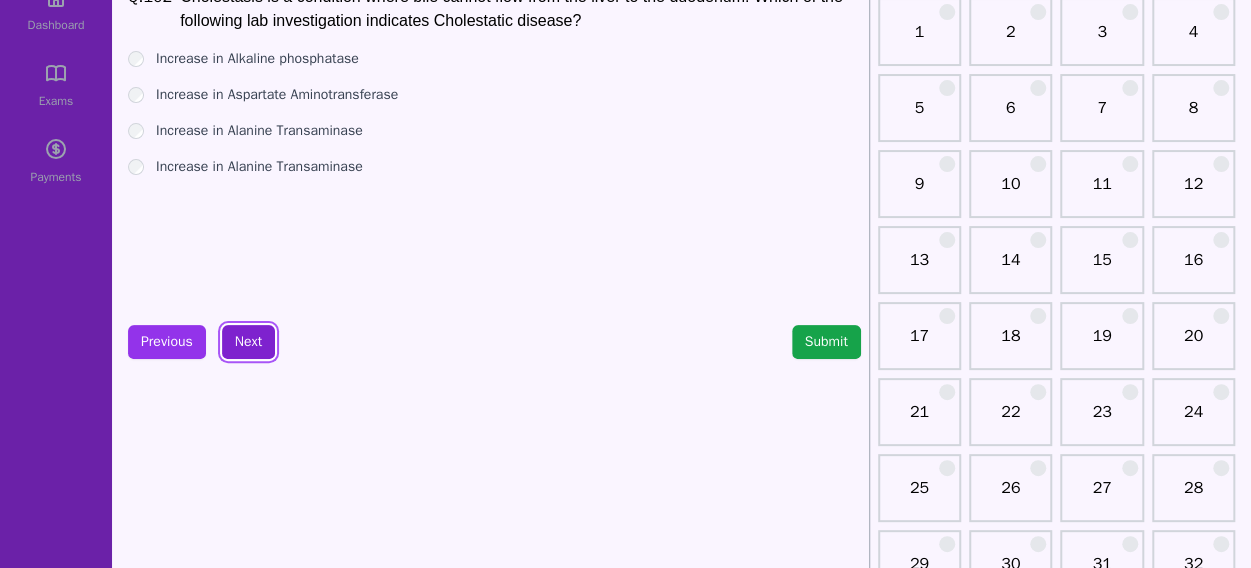 click on "Next" at bounding box center (248, 342) 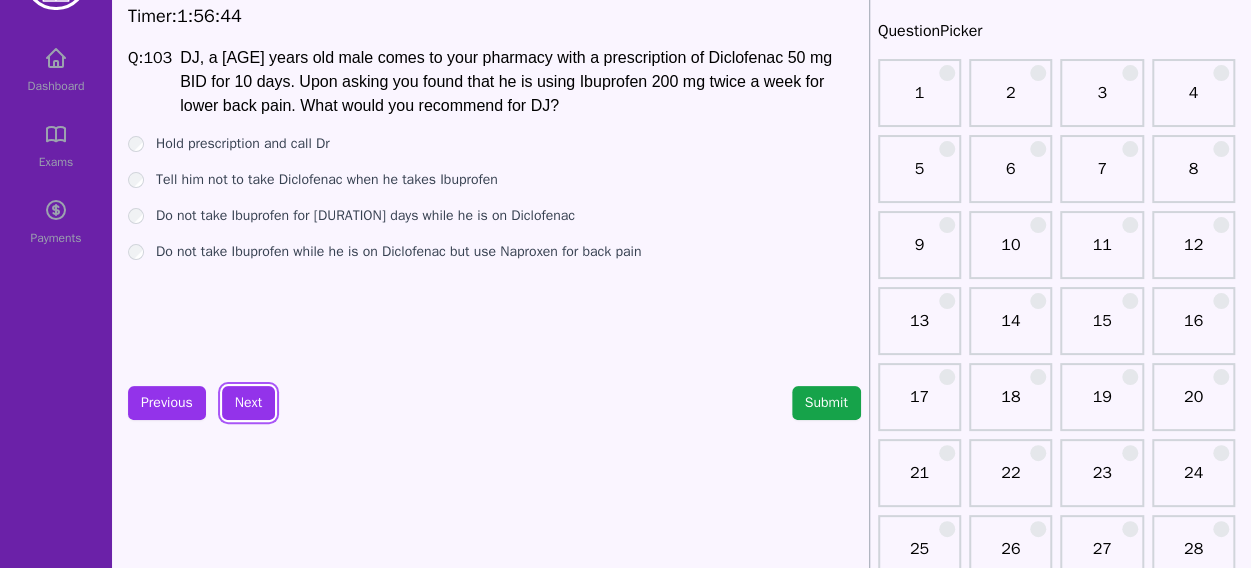 scroll, scrollTop: 79, scrollLeft: 0, axis: vertical 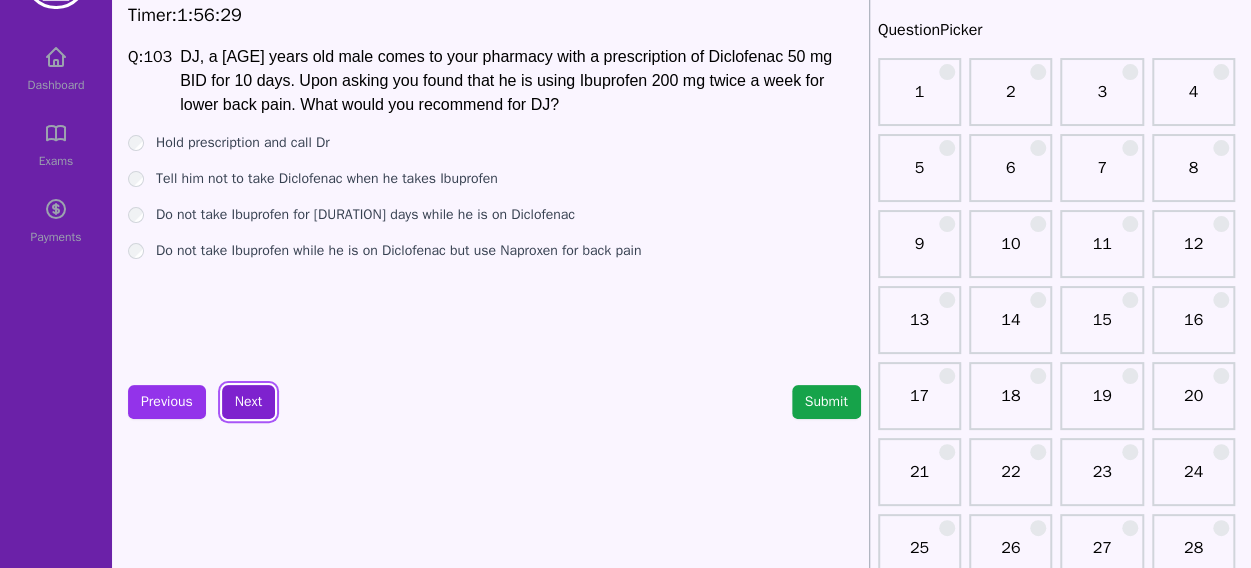 click on "Next" at bounding box center (248, 402) 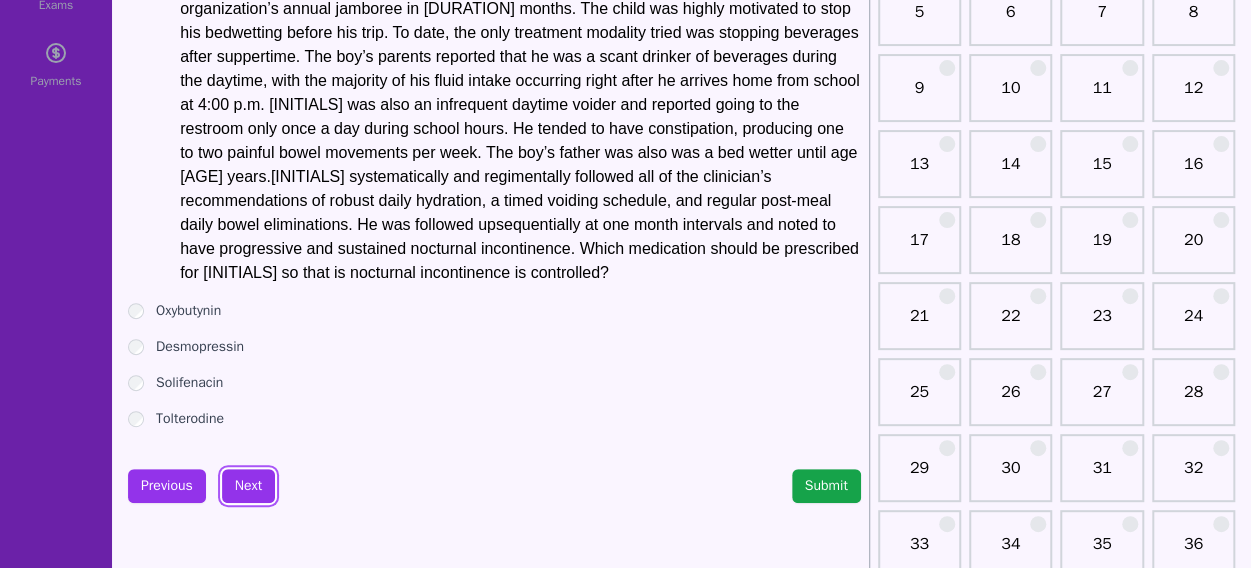 scroll, scrollTop: 238, scrollLeft: 0, axis: vertical 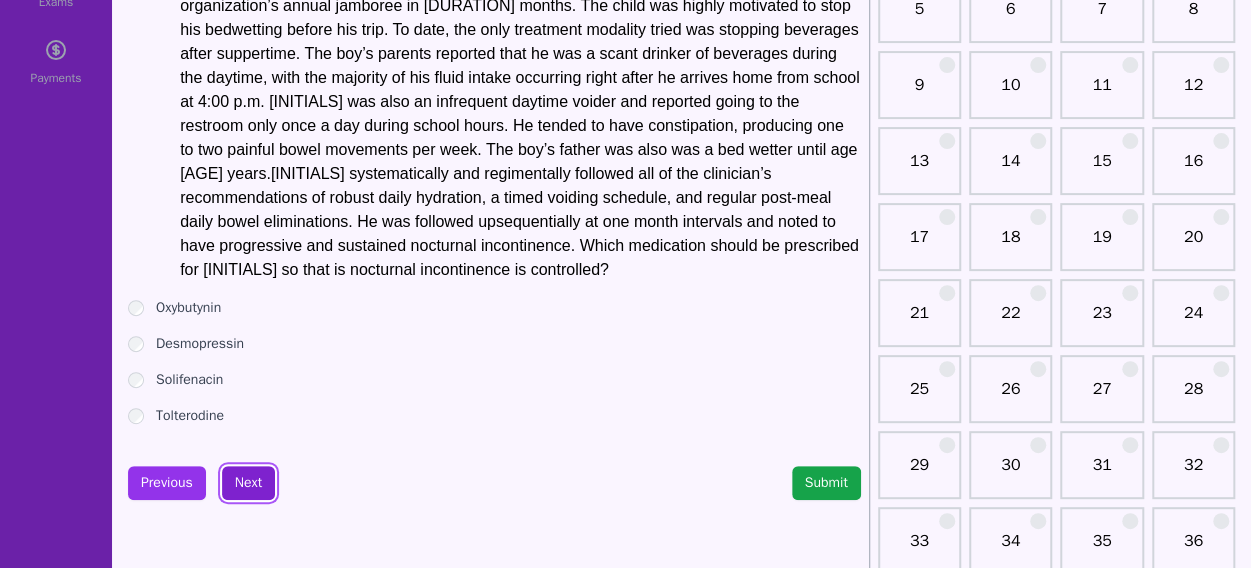 click on "Next" at bounding box center (248, 483) 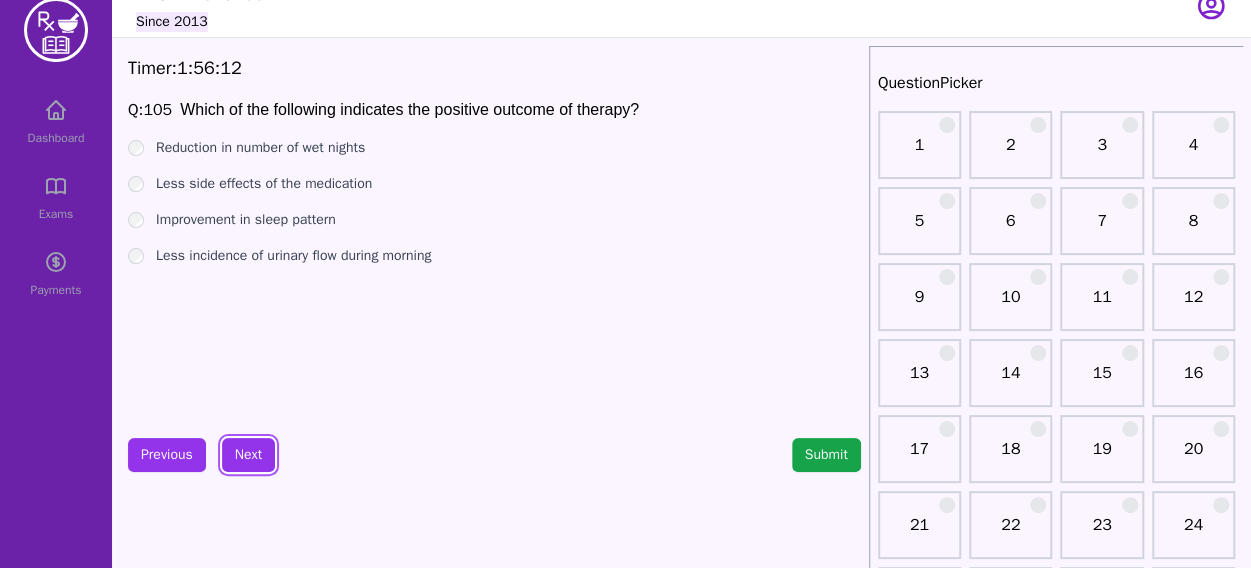 scroll, scrollTop: 25, scrollLeft: 0, axis: vertical 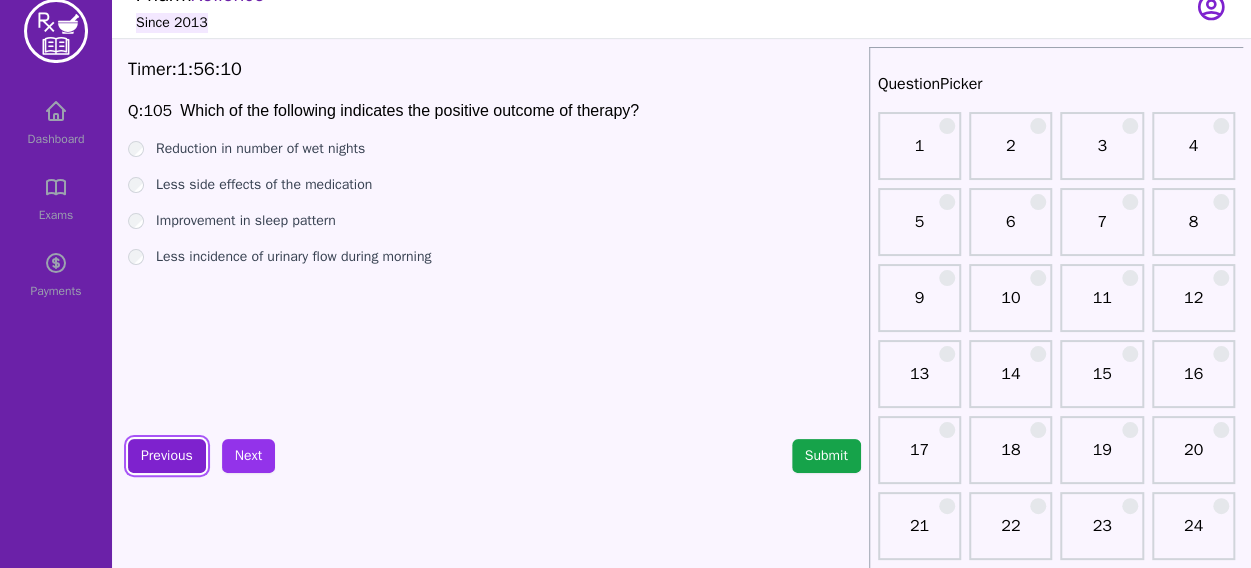 click on "Previous" at bounding box center [167, 456] 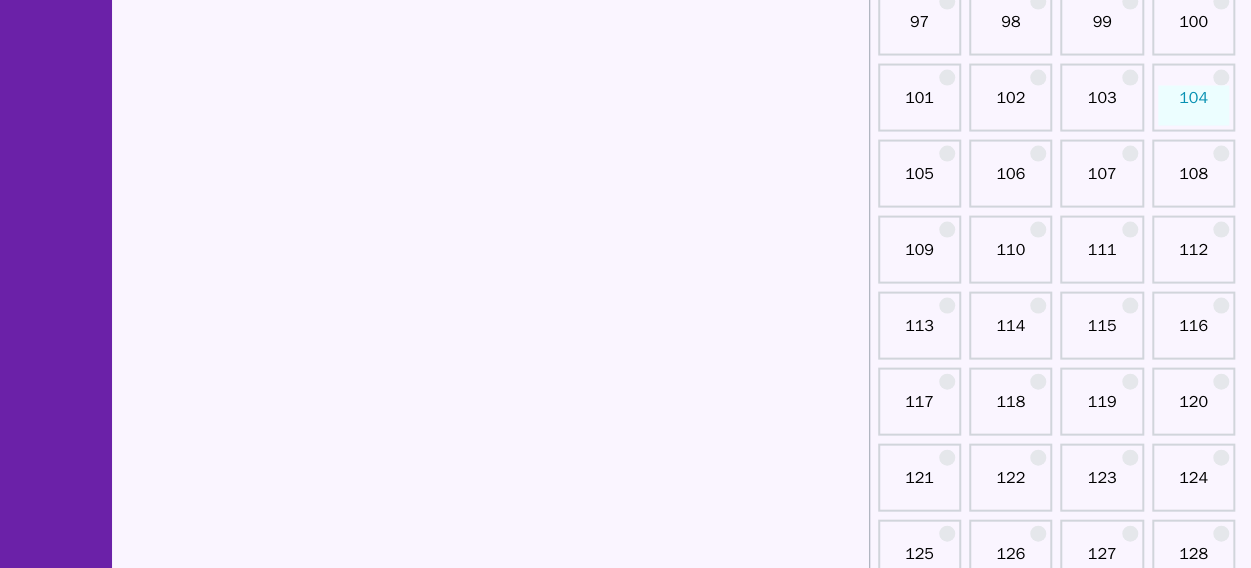 scroll, scrollTop: 1982, scrollLeft: 0, axis: vertical 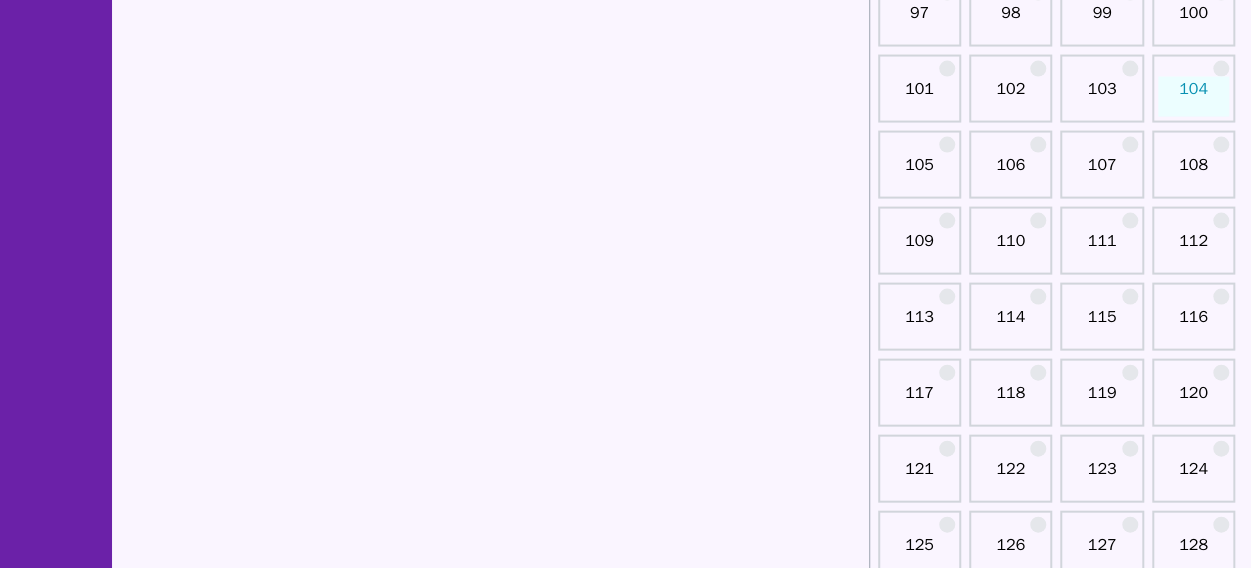 click on "110" at bounding box center (1010, 249) 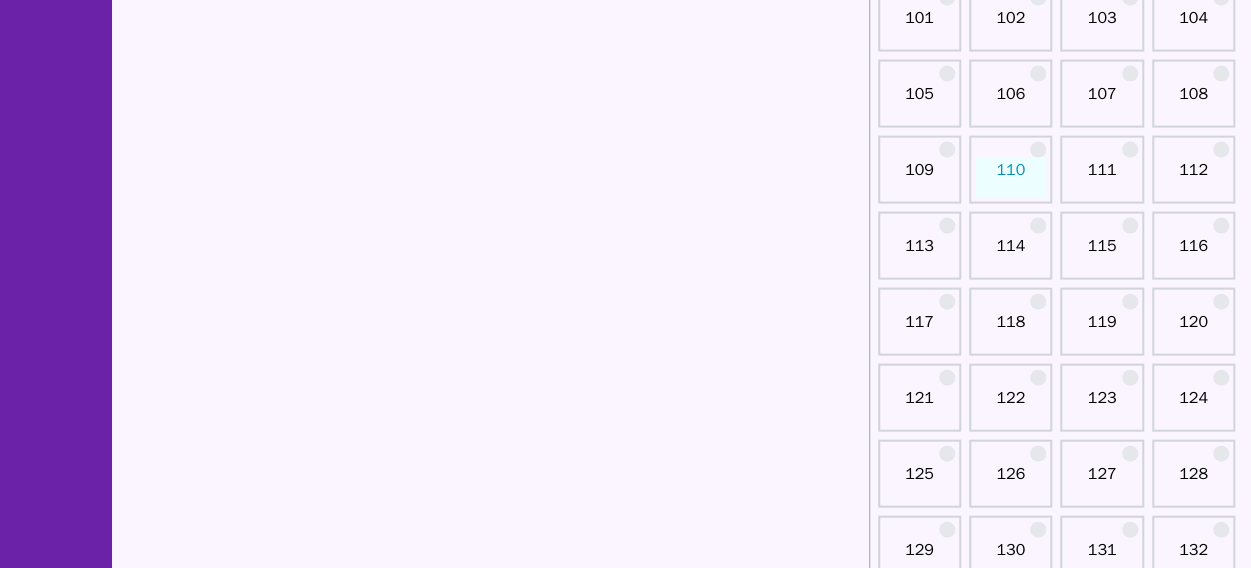 scroll, scrollTop: 2054, scrollLeft: 0, axis: vertical 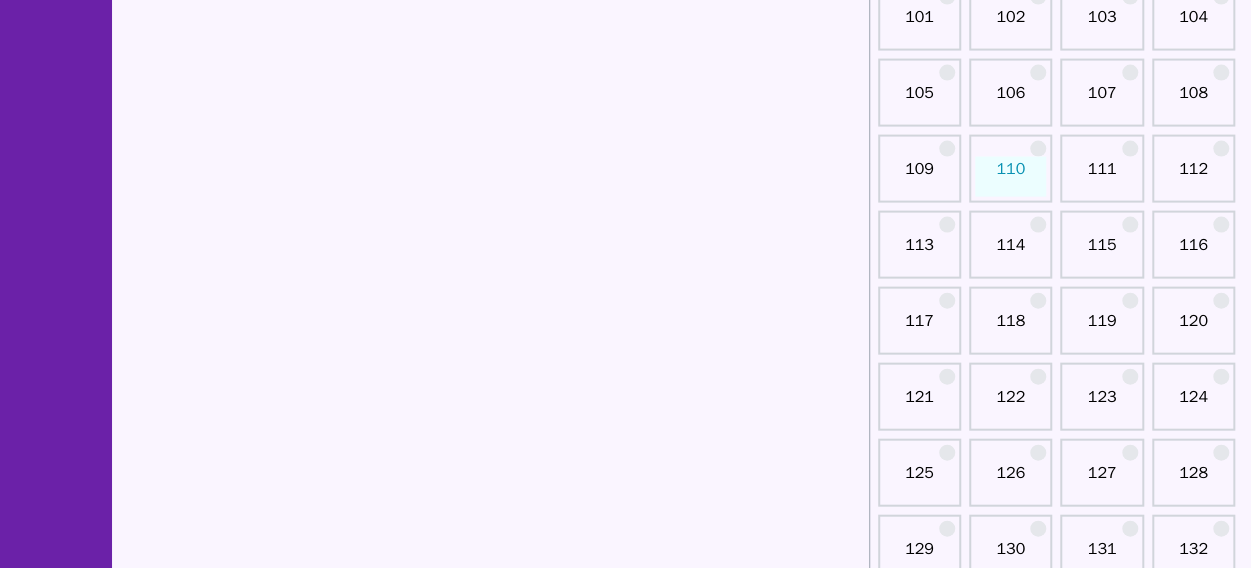 click on "113" at bounding box center [919, 245] 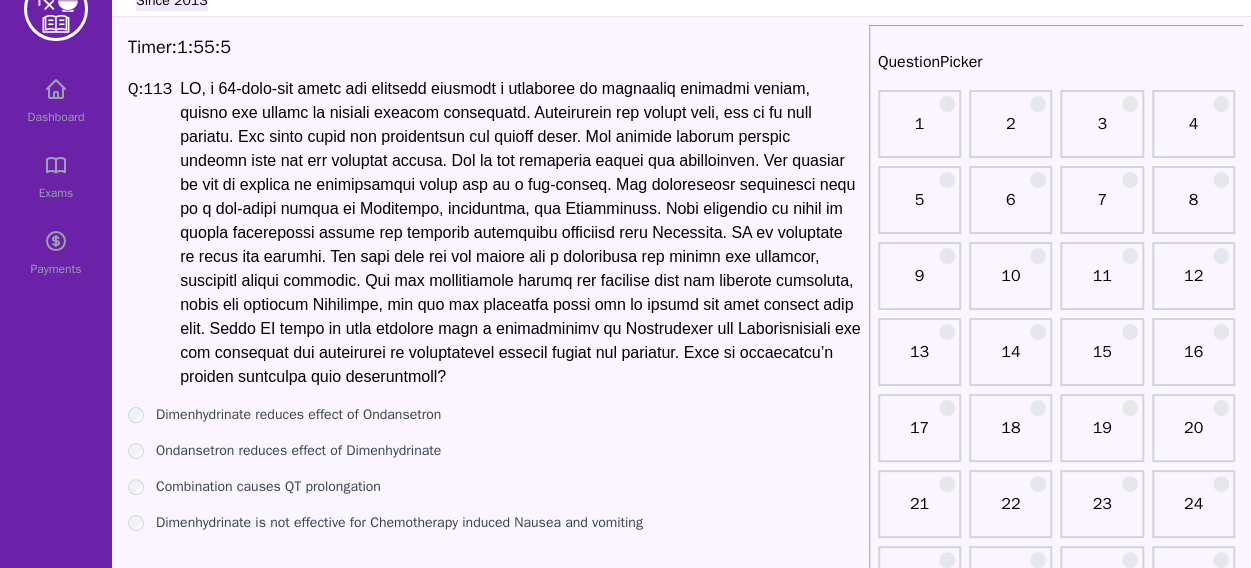 scroll, scrollTop: 148, scrollLeft: 0, axis: vertical 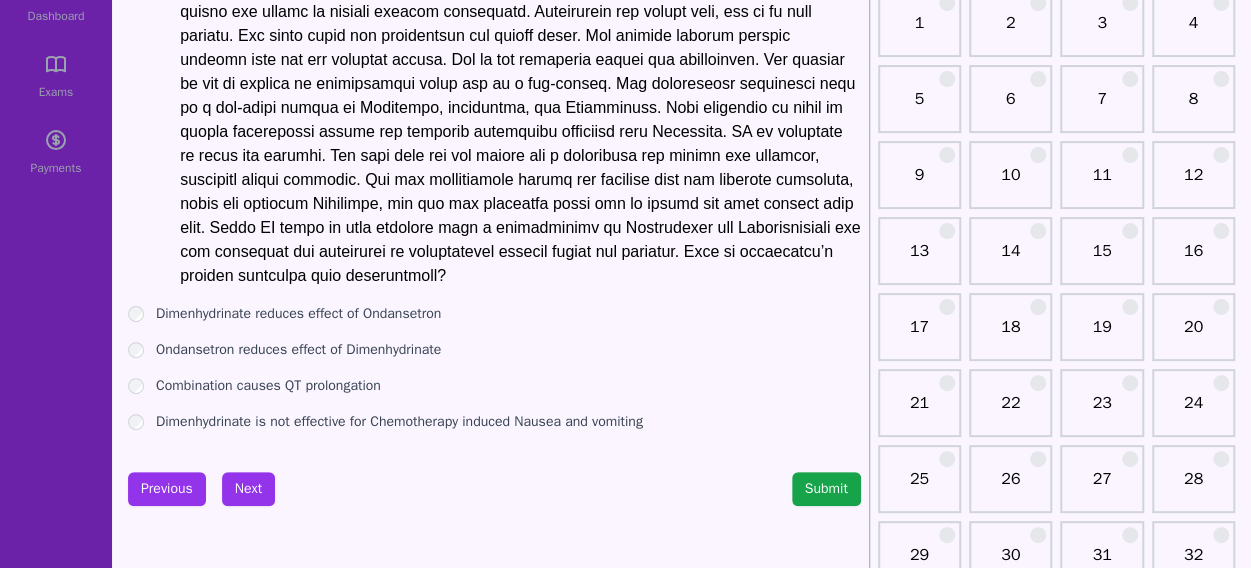 click on "Dimenhydrinate is not effective for Chemotherapy induced Nausea and vomiting" at bounding box center [494, 422] 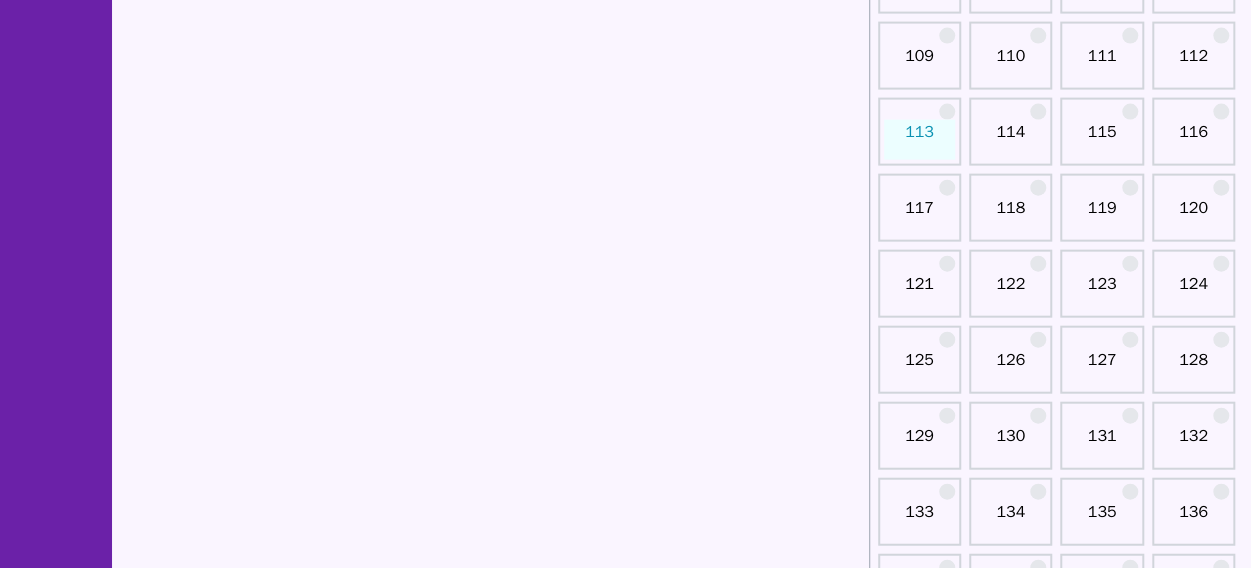 scroll, scrollTop: 2168, scrollLeft: 0, axis: vertical 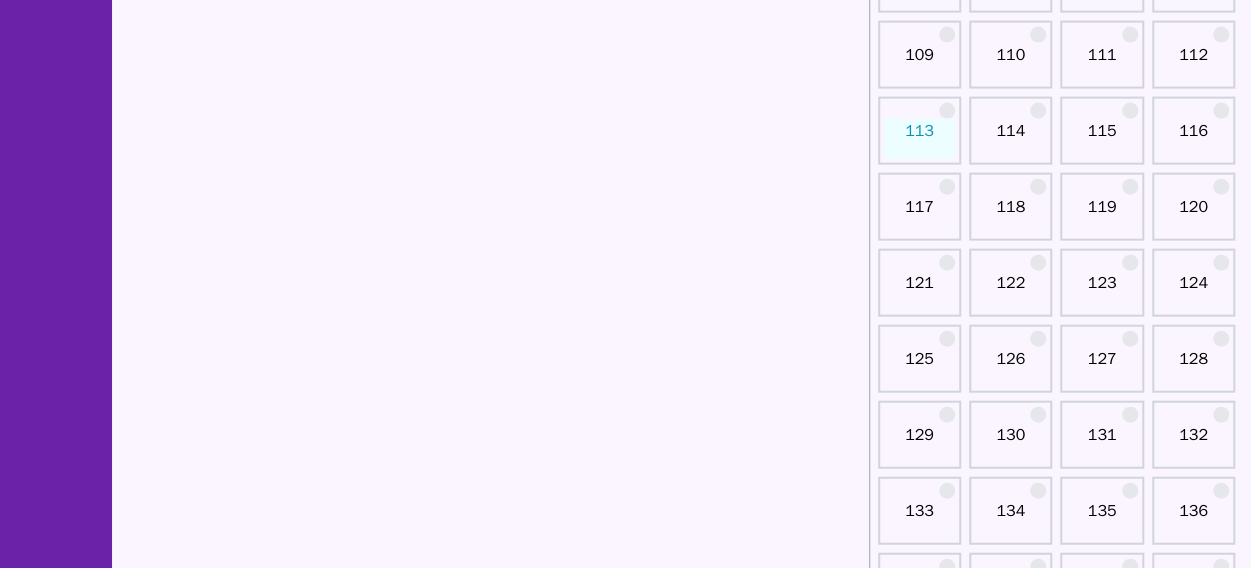 click on "125" at bounding box center [919, 367] 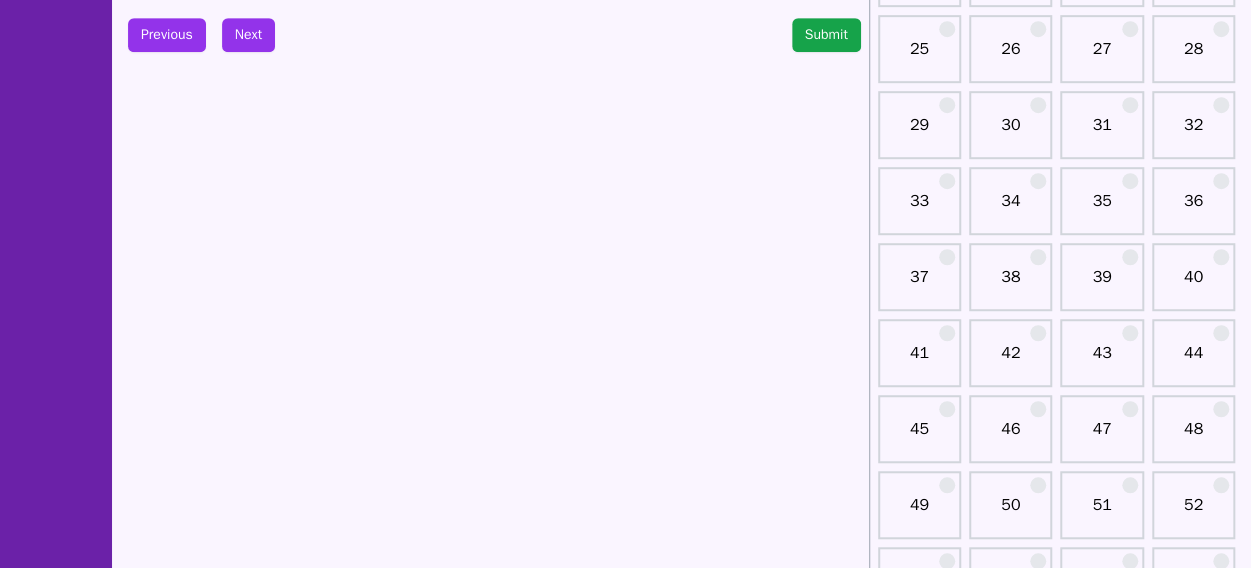 scroll, scrollTop: 114, scrollLeft: 0, axis: vertical 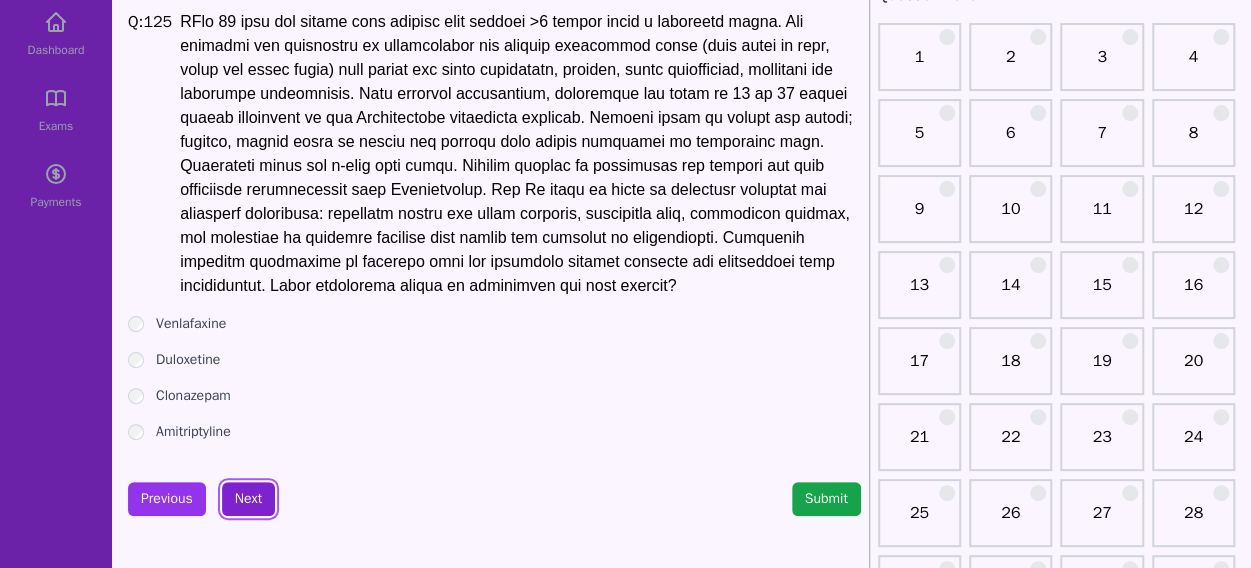 click on "Next" at bounding box center [248, 499] 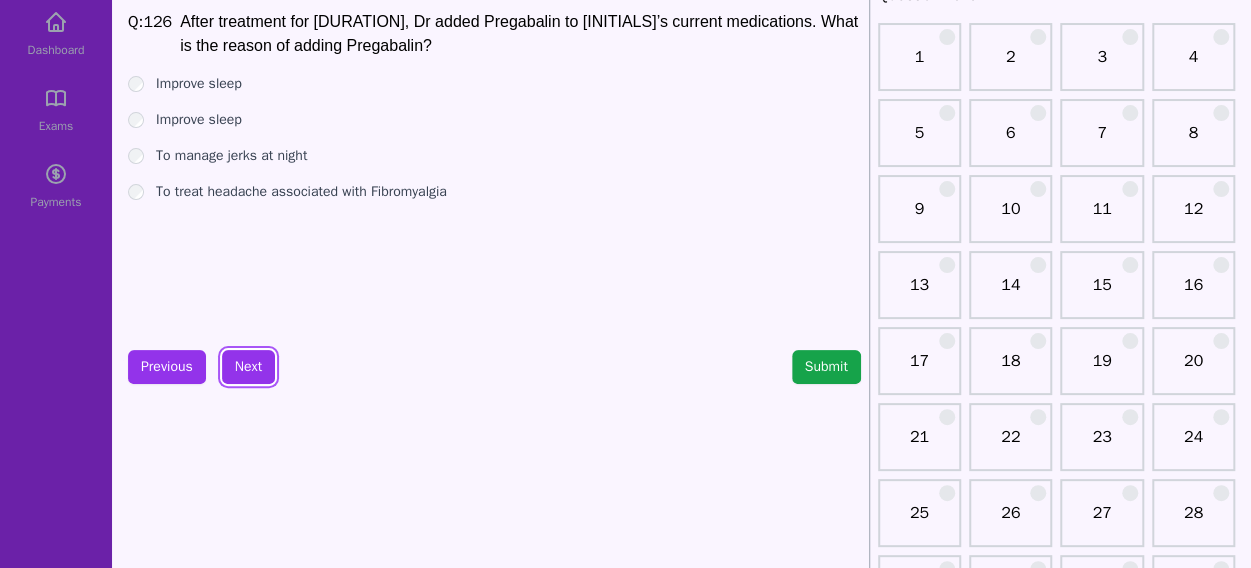 scroll, scrollTop: 22, scrollLeft: 0, axis: vertical 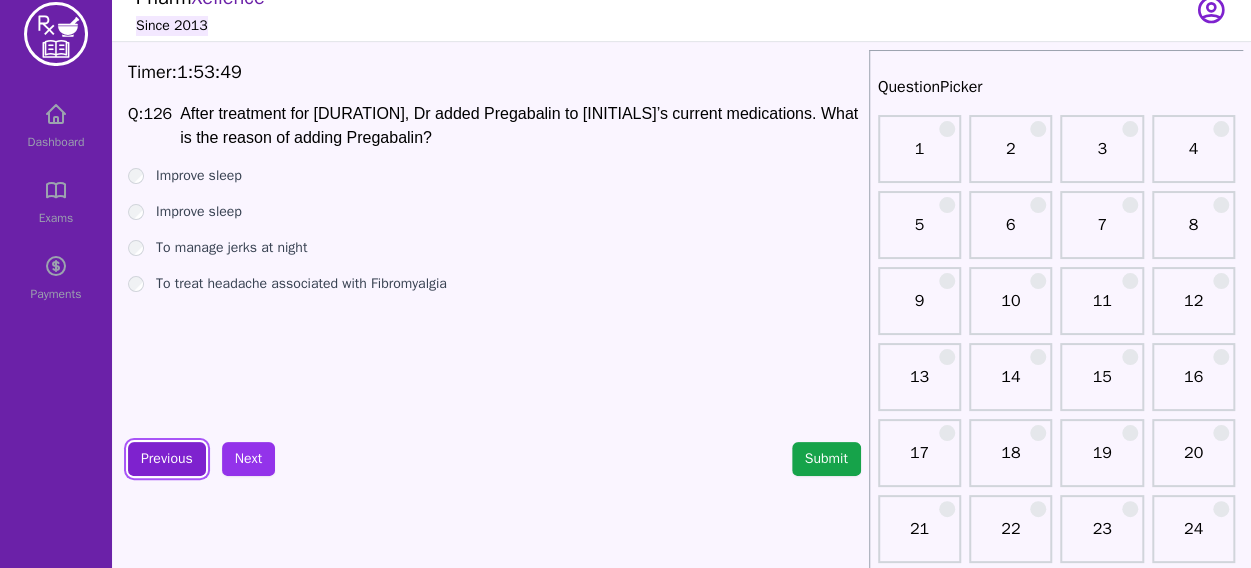 click on "Previous" at bounding box center [167, 459] 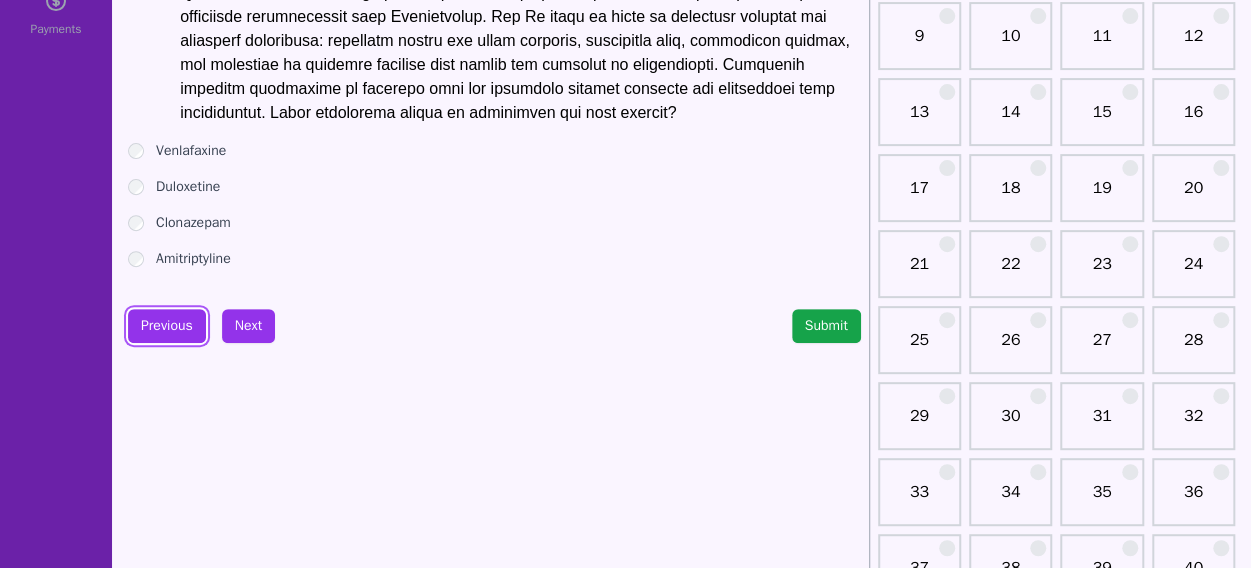 scroll, scrollTop: 288, scrollLeft: 0, axis: vertical 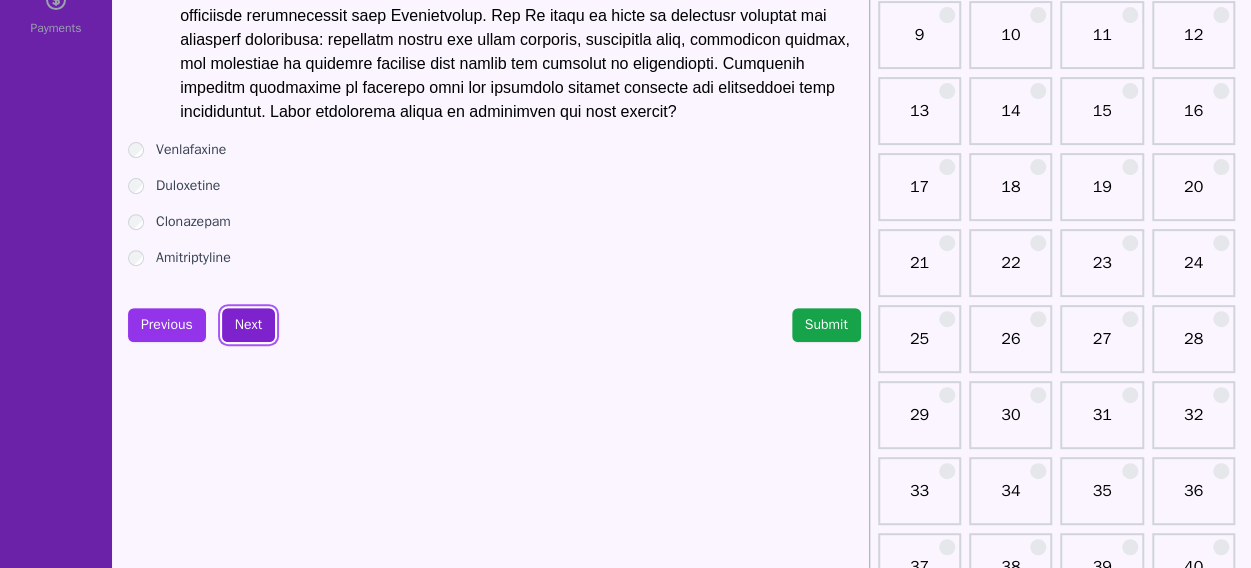 click on "Next" at bounding box center (248, 325) 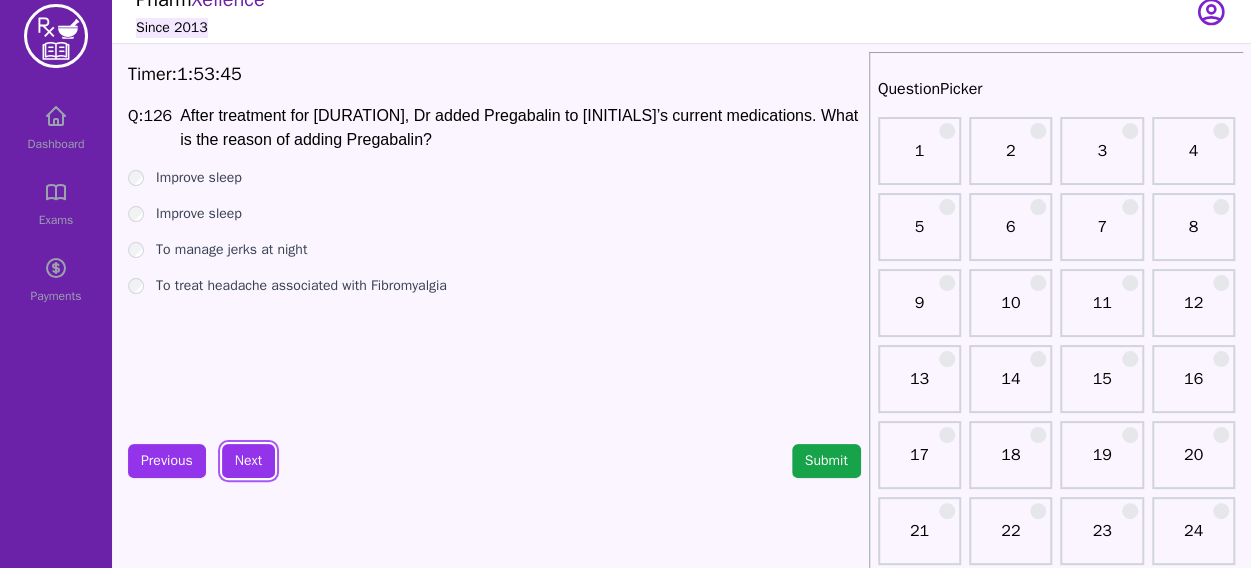 scroll, scrollTop: 9, scrollLeft: 0, axis: vertical 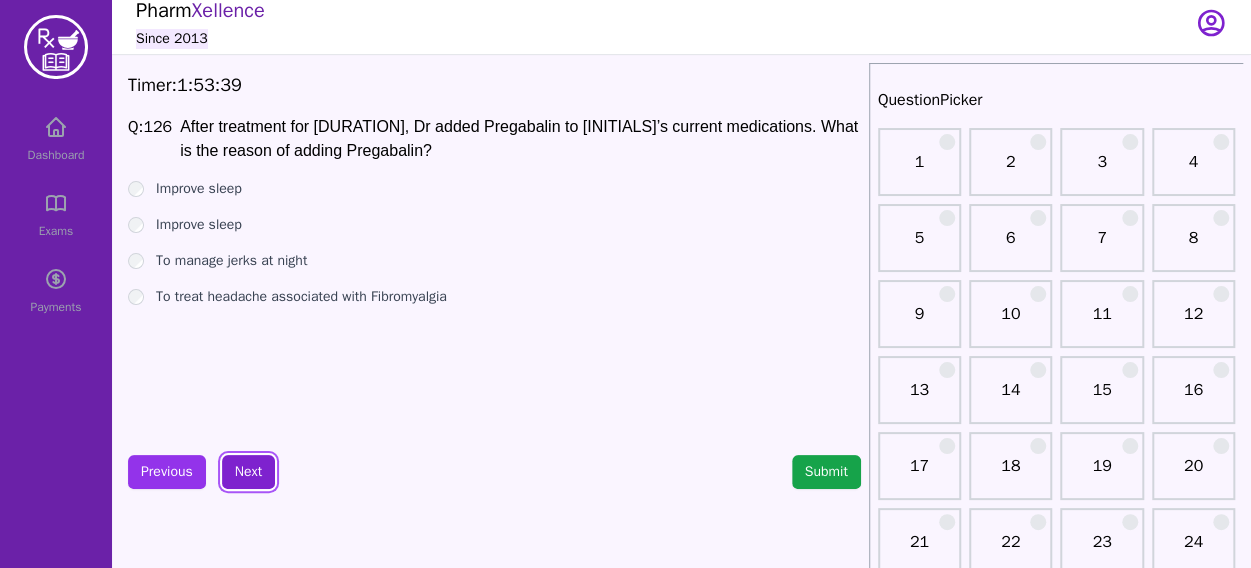 click on "Next" at bounding box center [248, 472] 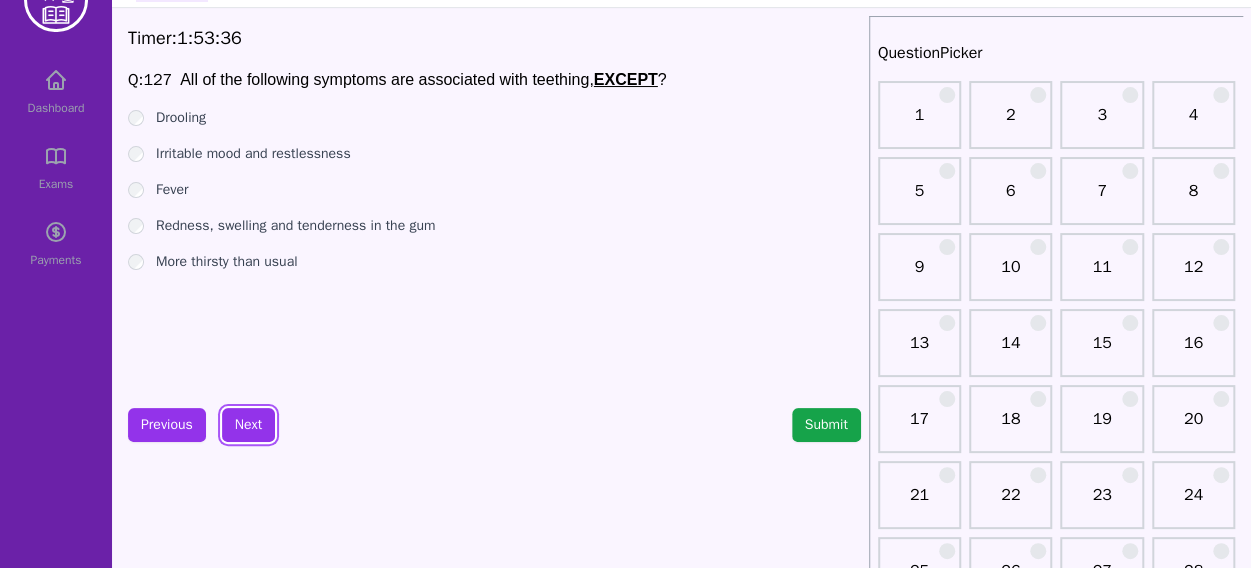 scroll, scrollTop: 65, scrollLeft: 0, axis: vertical 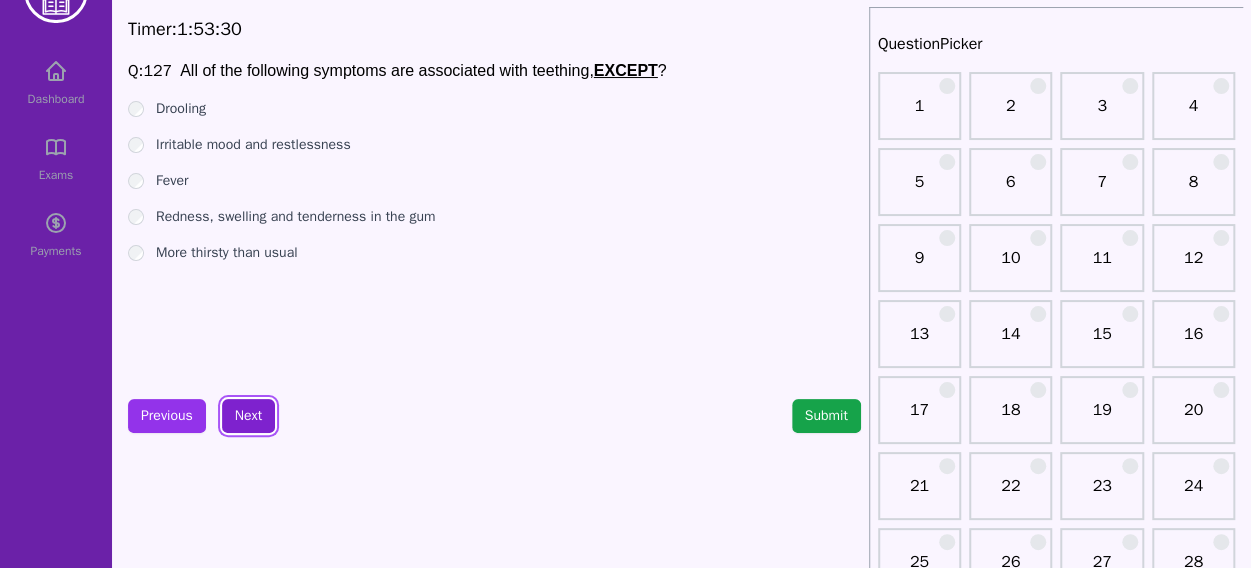click on "Next" at bounding box center (248, 416) 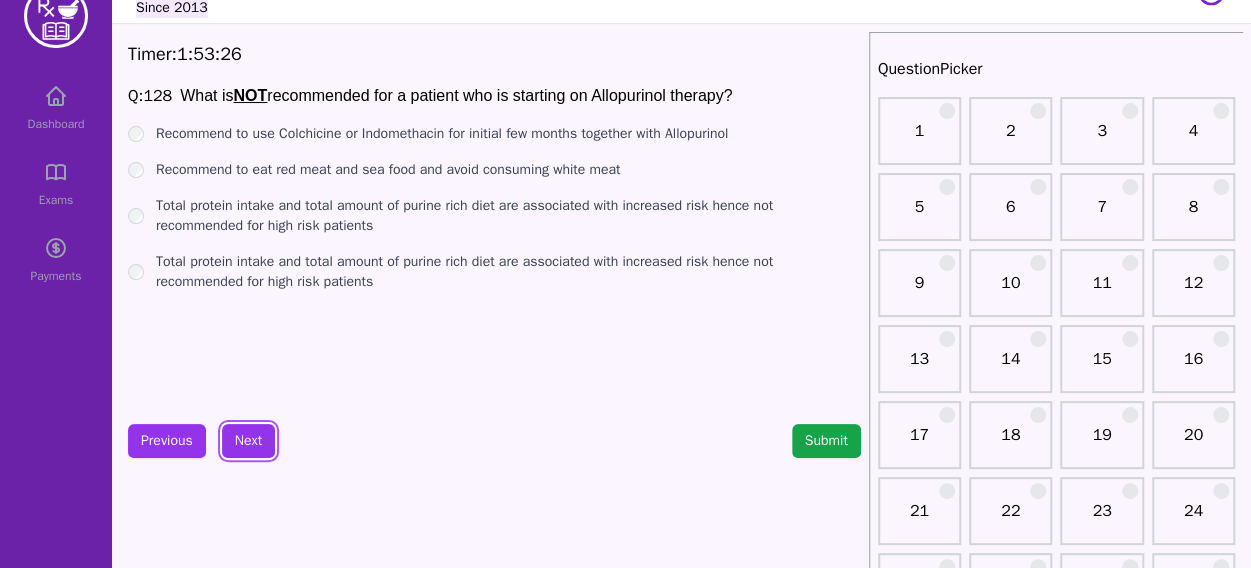 scroll, scrollTop: 39, scrollLeft: 0, axis: vertical 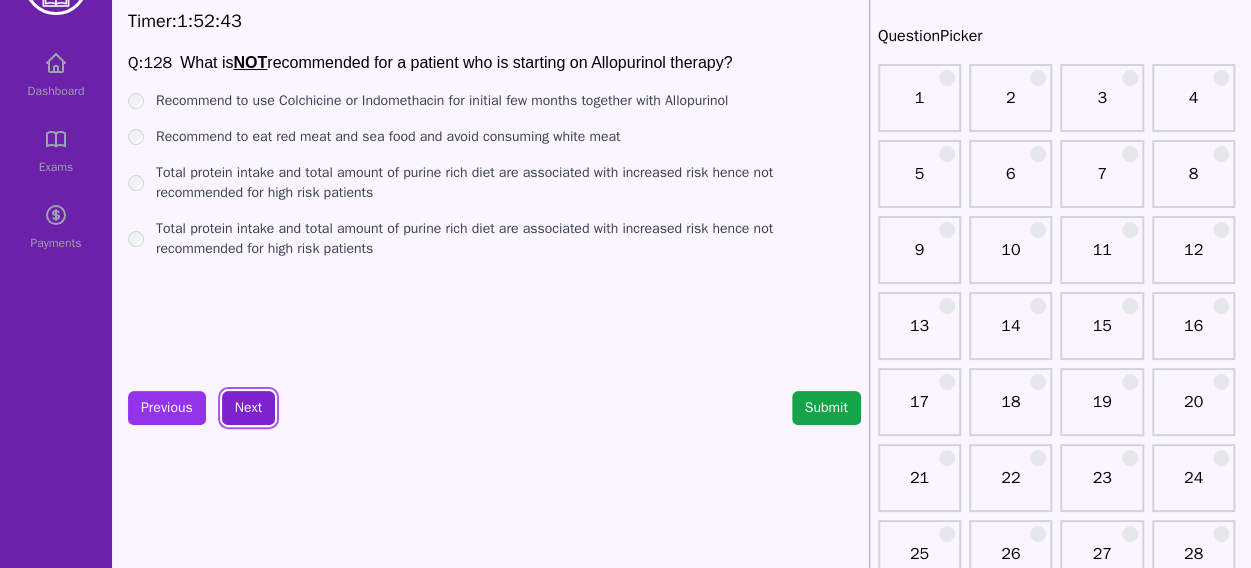 click on "Next" at bounding box center (248, 408) 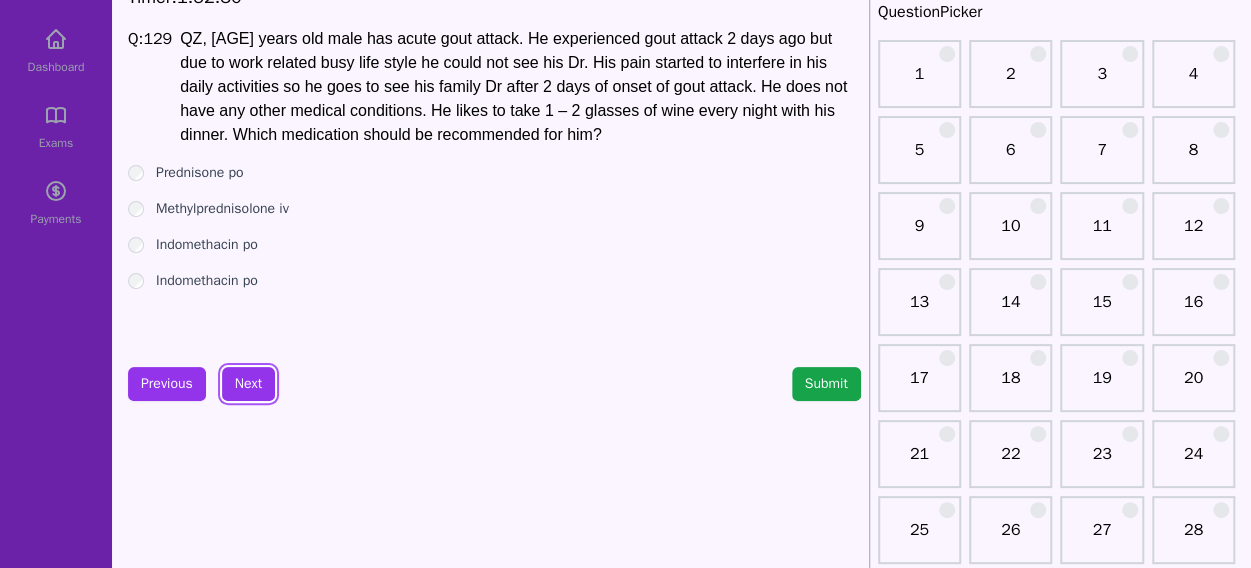 scroll, scrollTop: 82, scrollLeft: 0, axis: vertical 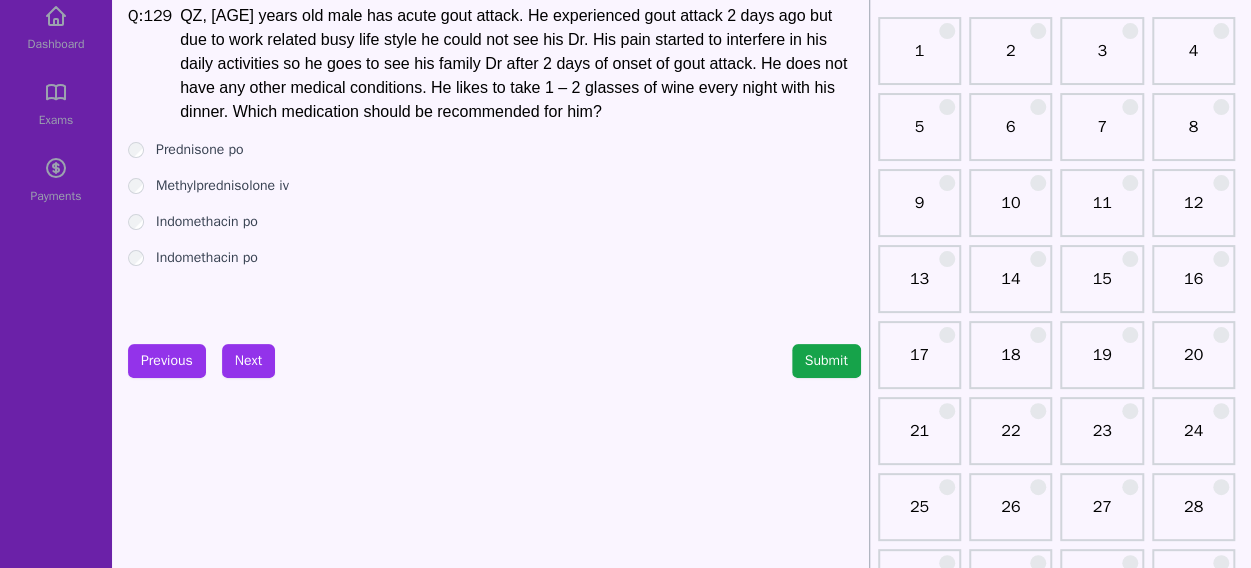 click on "Timer: 1 : 51 : 38 Q: 129 29 years old male has acute gout attack. He experienced gout attack 2 days ago but due to work related busy life style he could not see his Dr. His pain started to interfere in his daily activities so he goes to see his family Dr after 2 days of onset of gout attack. He does not have any other medical conditions. He likes to take 1 – 2 glasses of wine every night with his dinner. Which medication should be recommended for him? Prednisone po Methylprednisolone iv Indomethacin po Indomethacin po Previous Next Submit" at bounding box center [494, 1884] 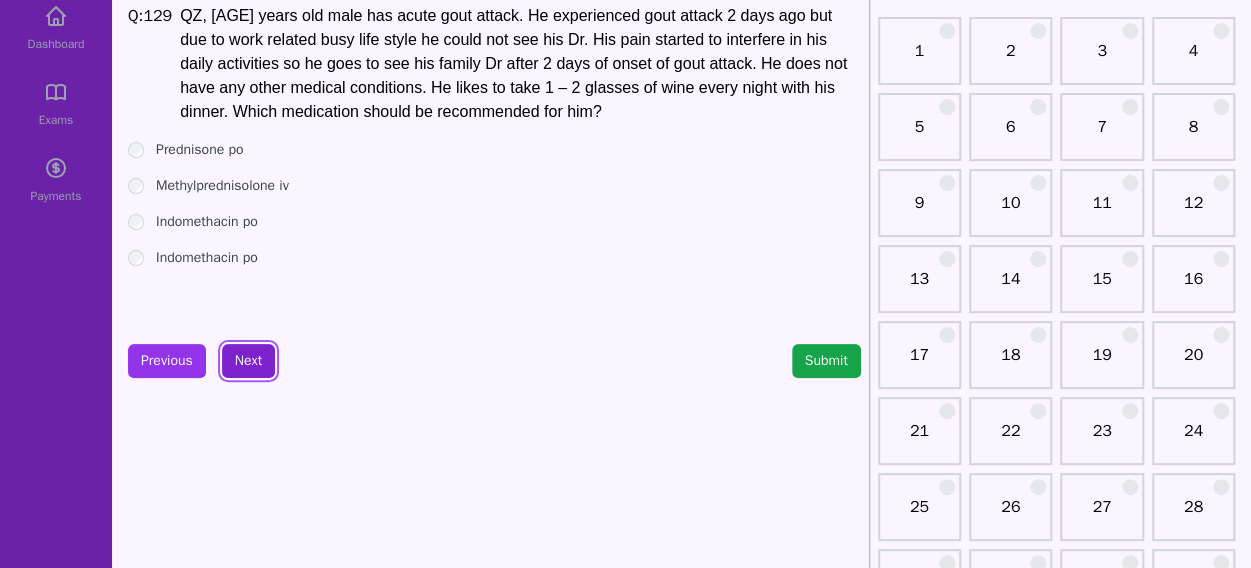 click on "Next" at bounding box center (248, 361) 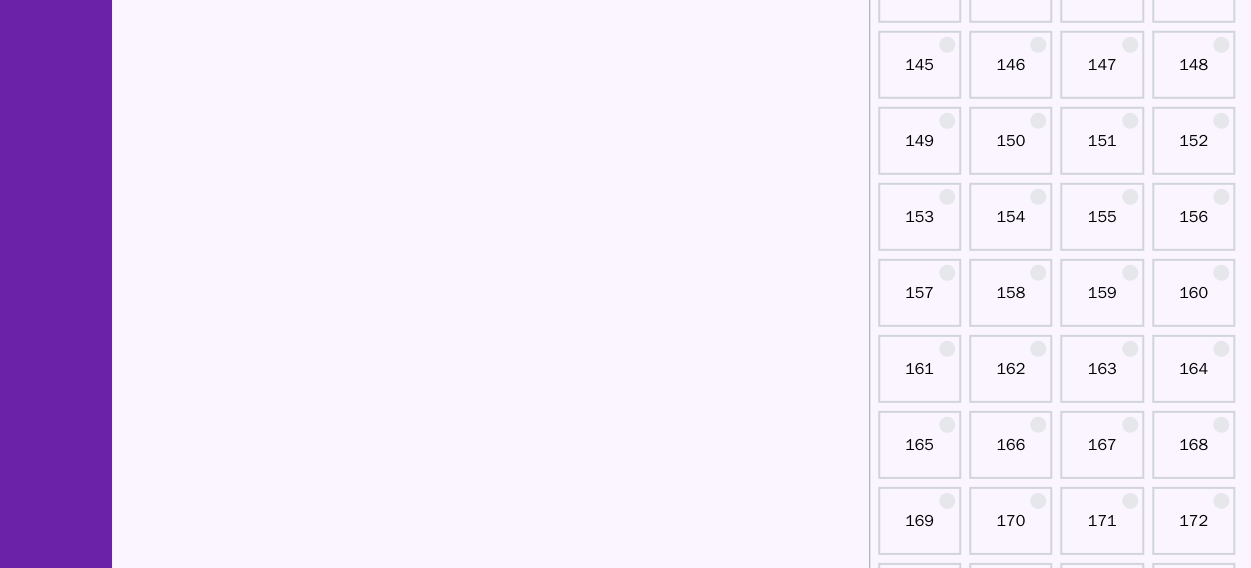 scroll, scrollTop: 2844, scrollLeft: 0, axis: vertical 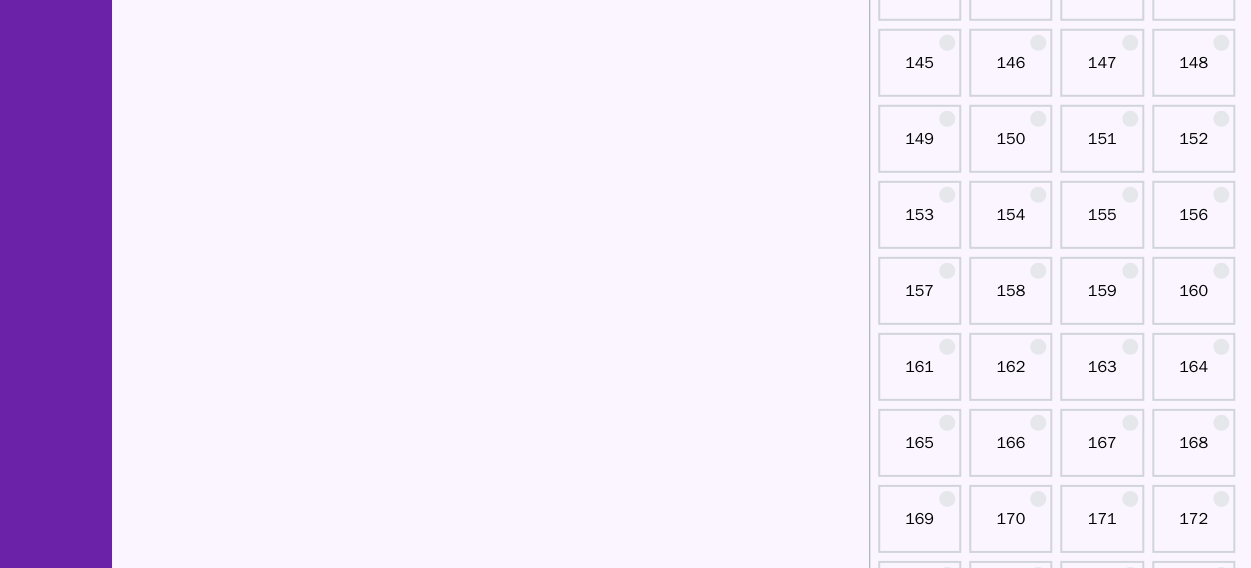 click on "151" at bounding box center (1101, 147) 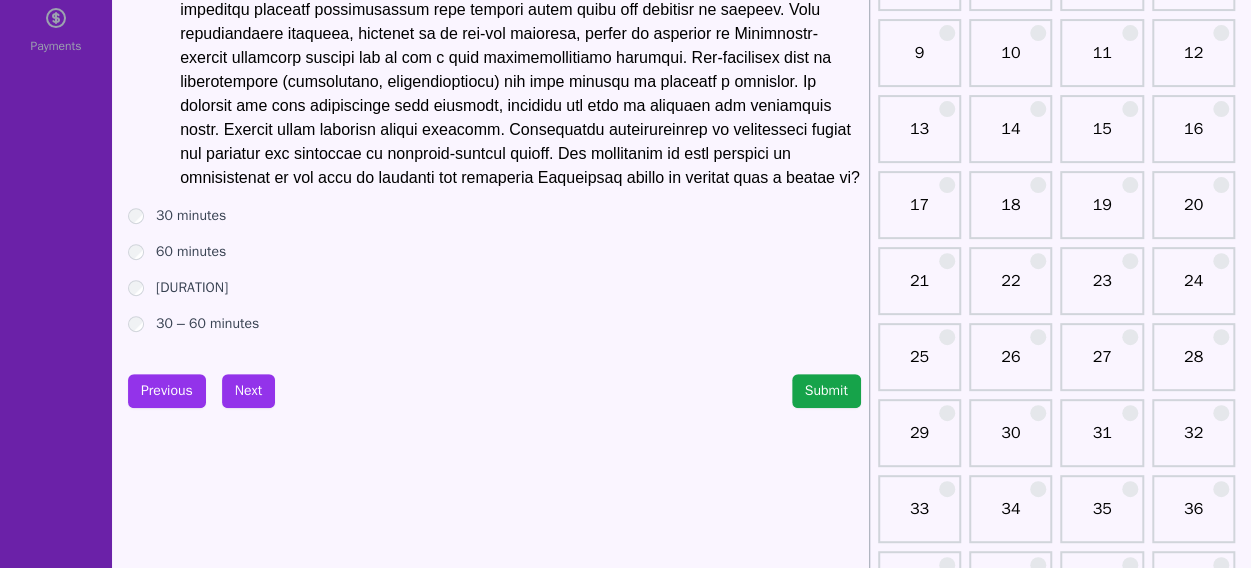 scroll, scrollTop: 275, scrollLeft: 0, axis: vertical 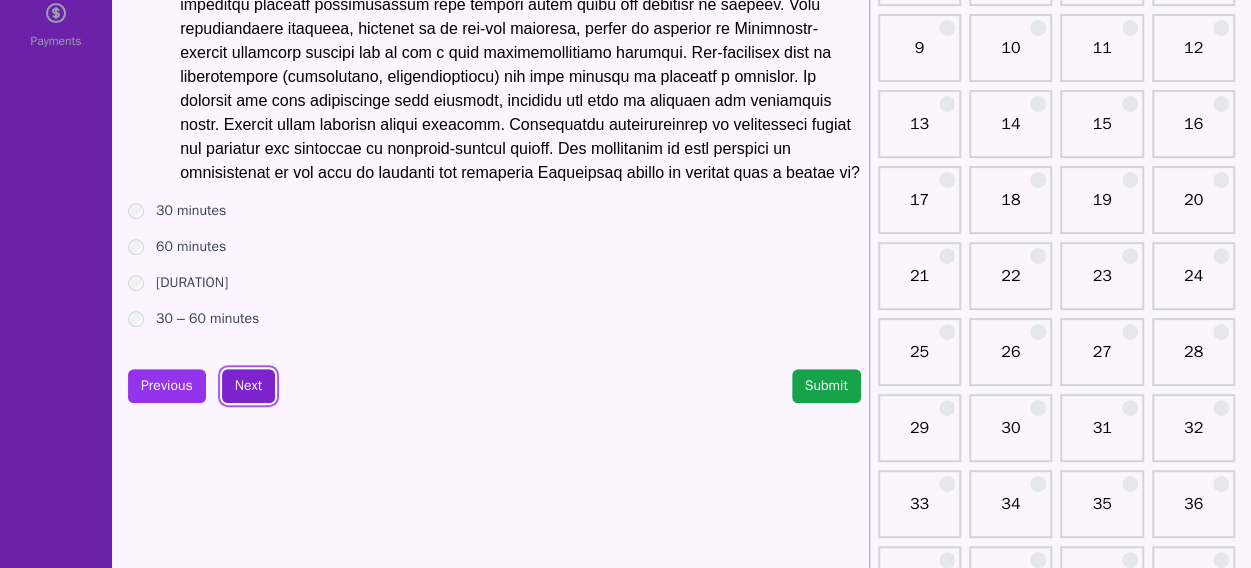 click on "Next" at bounding box center (248, 386) 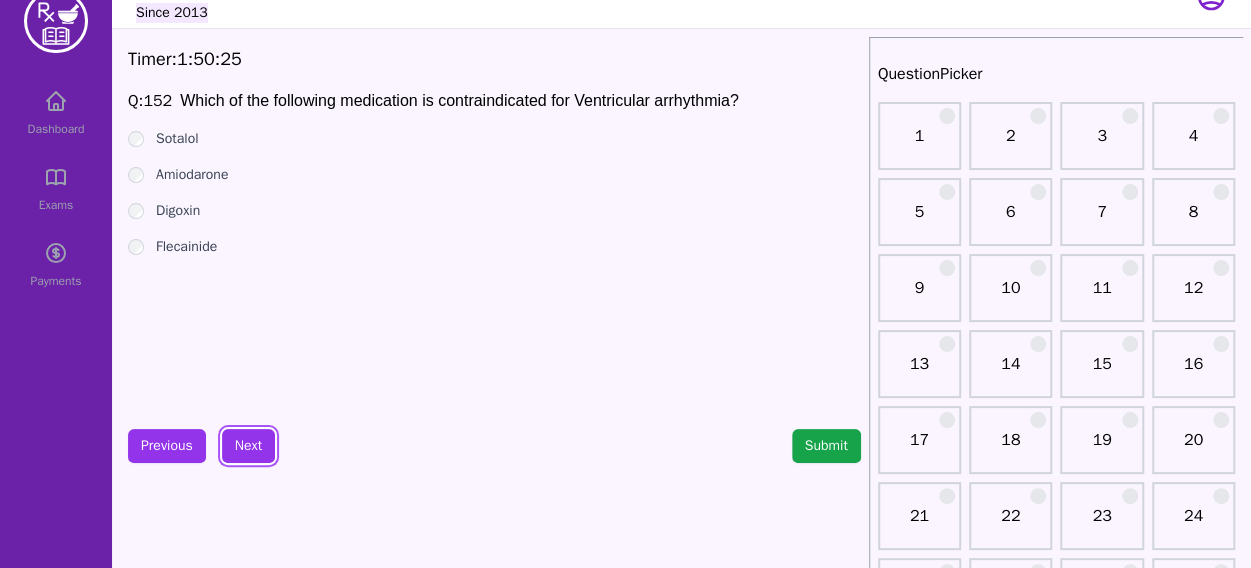 scroll, scrollTop: 36, scrollLeft: 0, axis: vertical 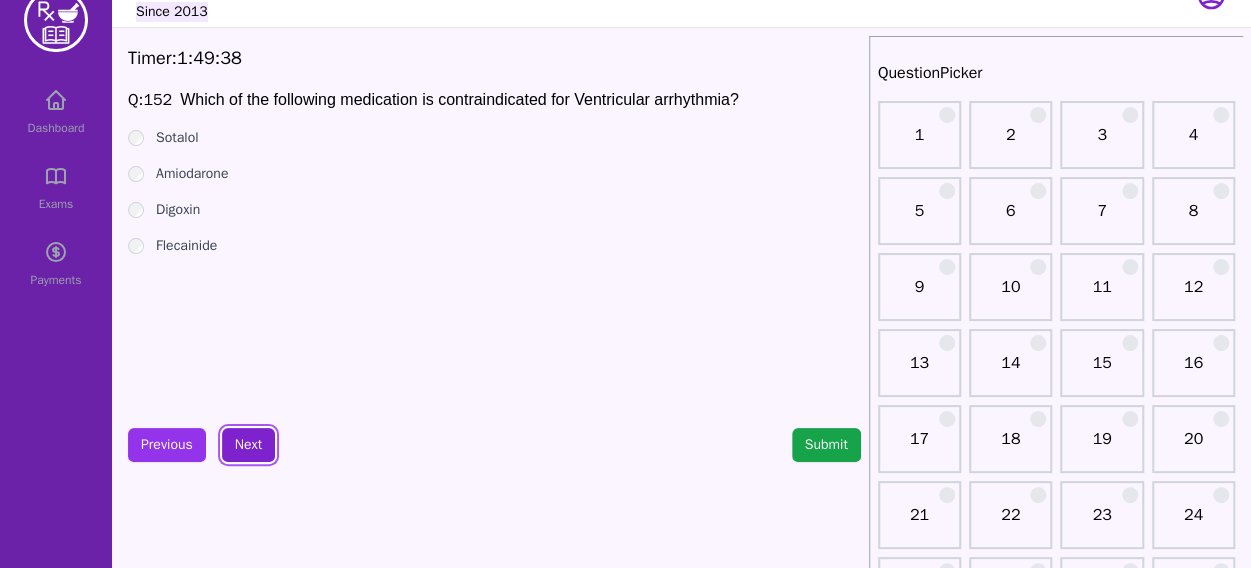 click on "Next" at bounding box center [248, 445] 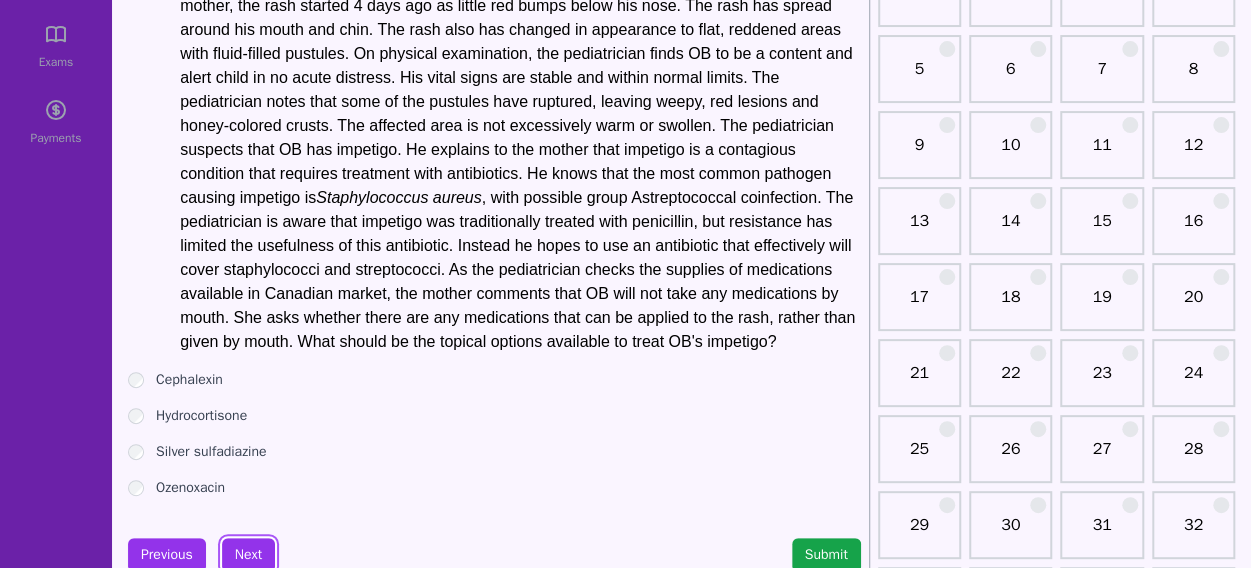 scroll, scrollTop: 183, scrollLeft: 0, axis: vertical 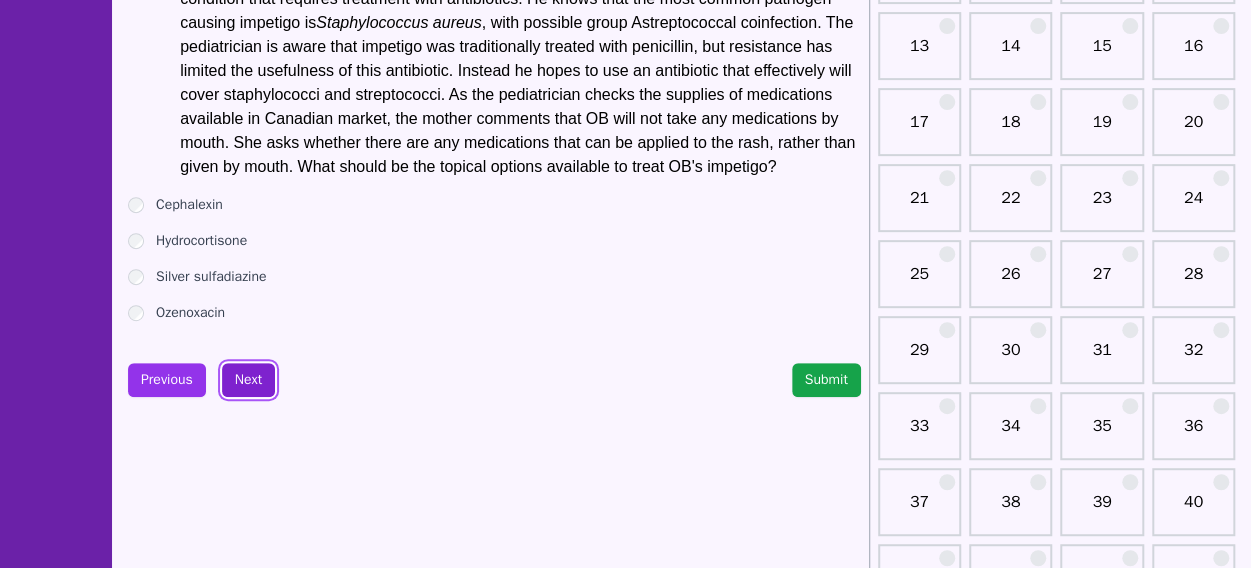 click on "Next" at bounding box center (248, 380) 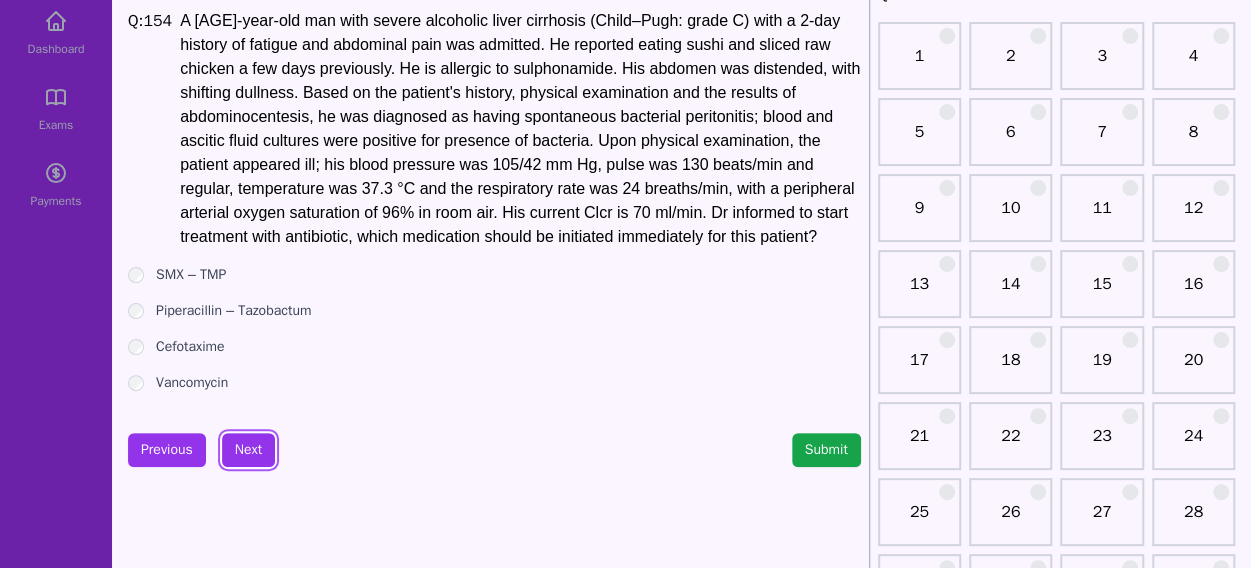 scroll, scrollTop: 121, scrollLeft: 0, axis: vertical 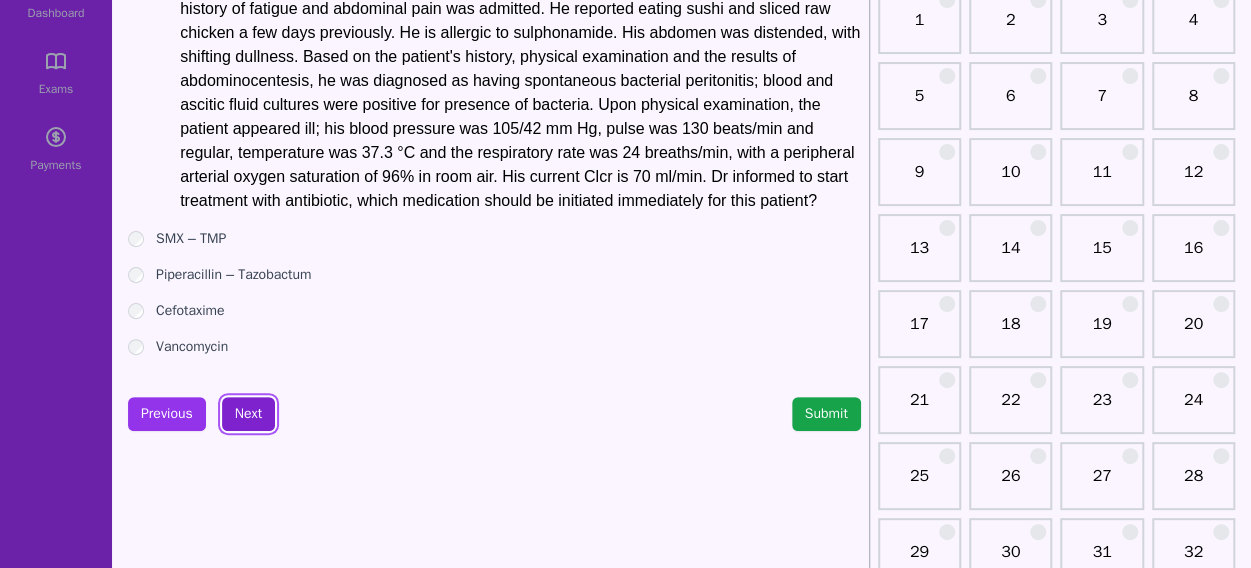 click on "Next" at bounding box center [248, 414] 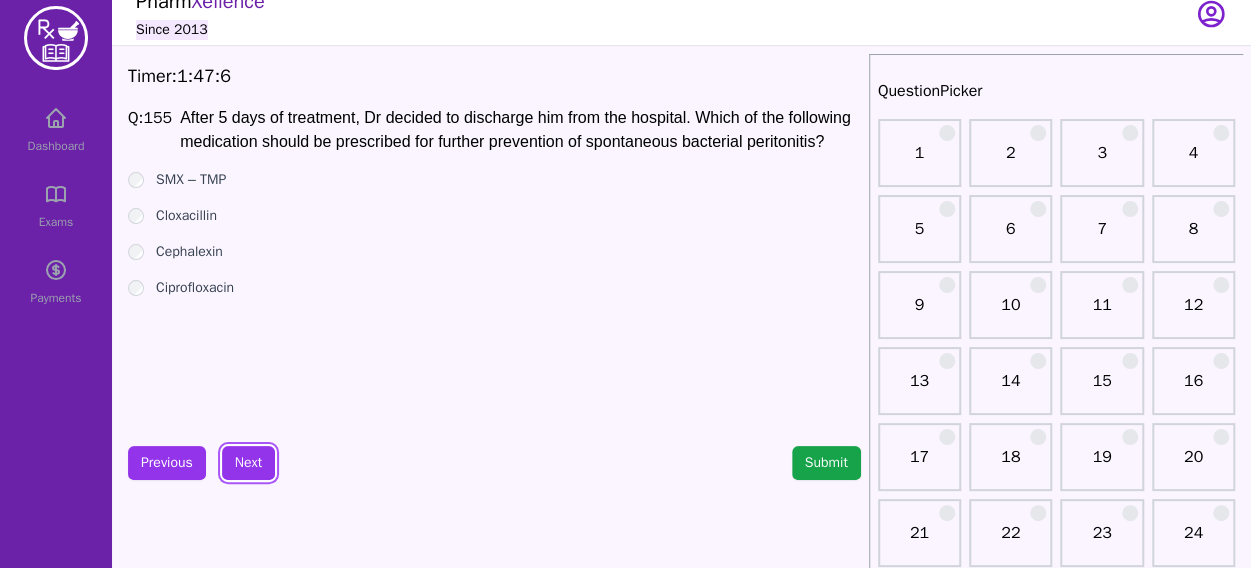 scroll, scrollTop: 22, scrollLeft: 0, axis: vertical 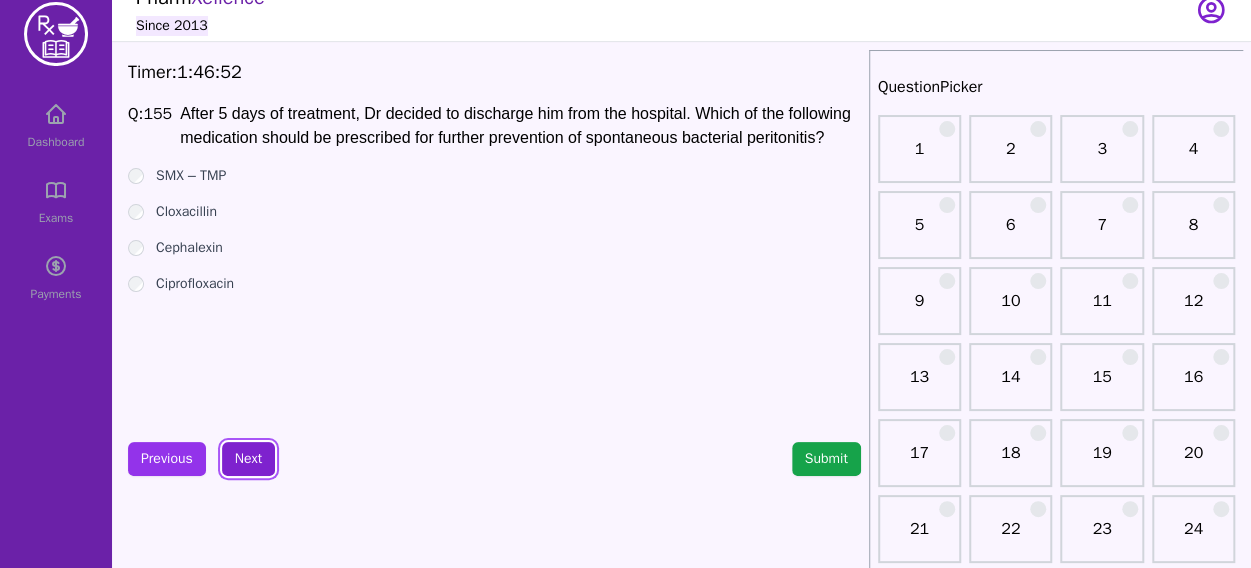 click on "Next" at bounding box center (248, 459) 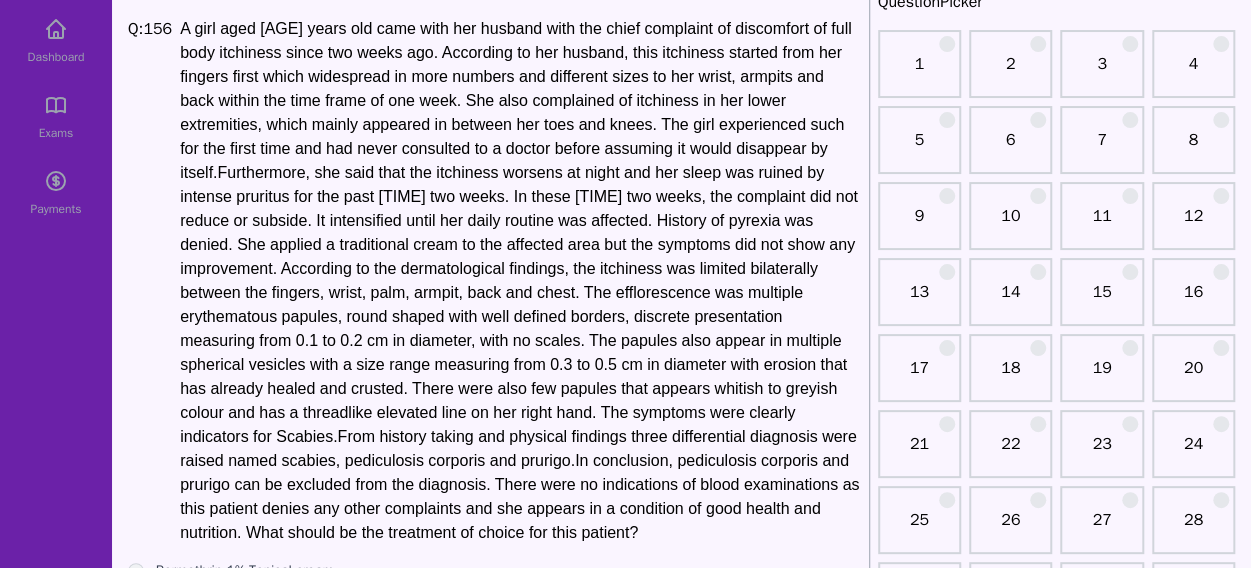 scroll, scrollTop: 113, scrollLeft: 0, axis: vertical 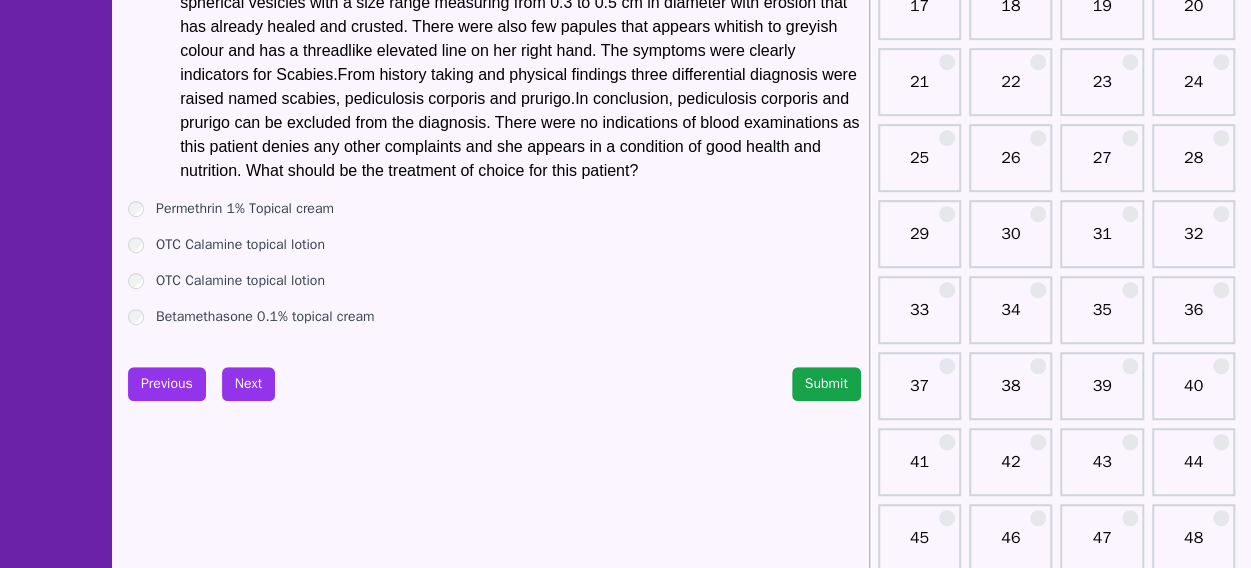 click on "Permethrin 1% Topical cream" at bounding box center [494, 209] 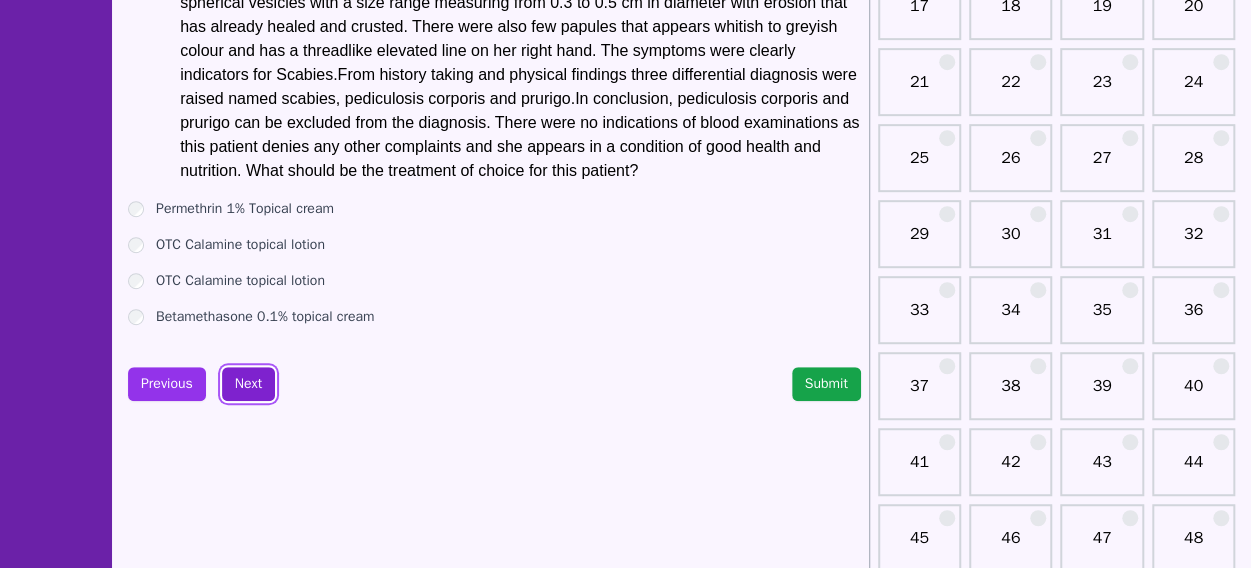 click on "Next" at bounding box center [248, 384] 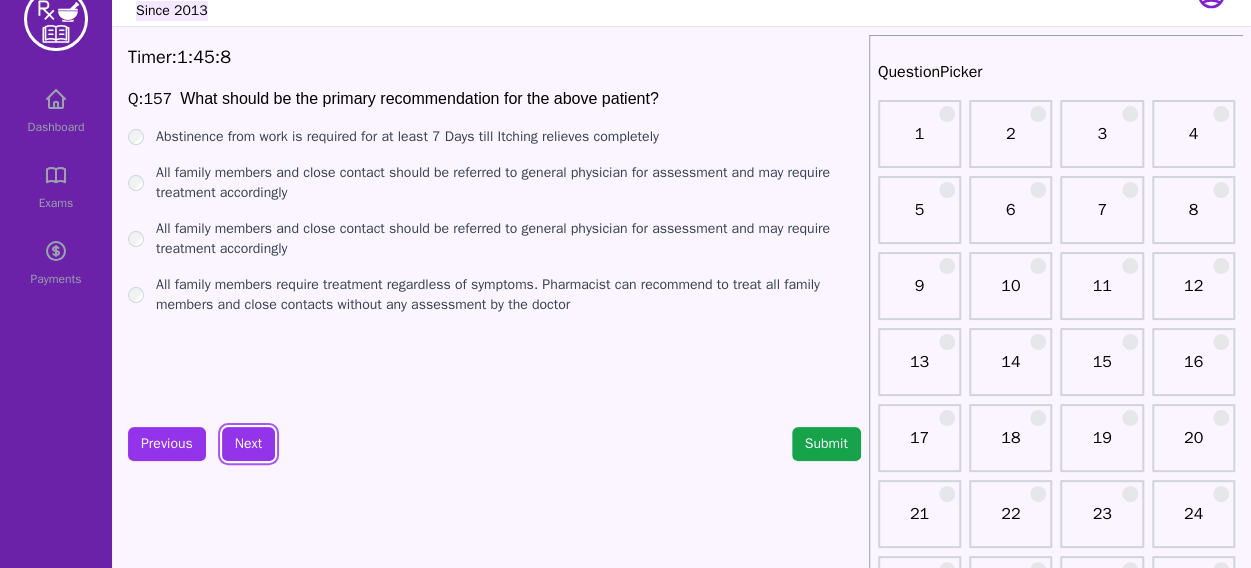 scroll, scrollTop: 0, scrollLeft: 0, axis: both 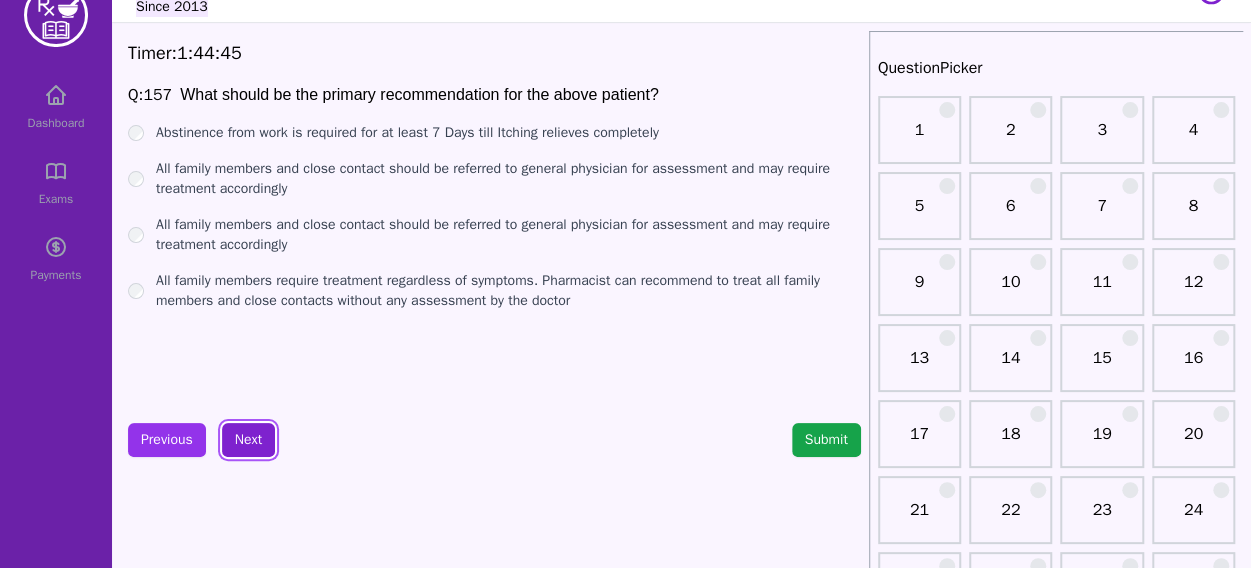 click on "Next" at bounding box center (248, 440) 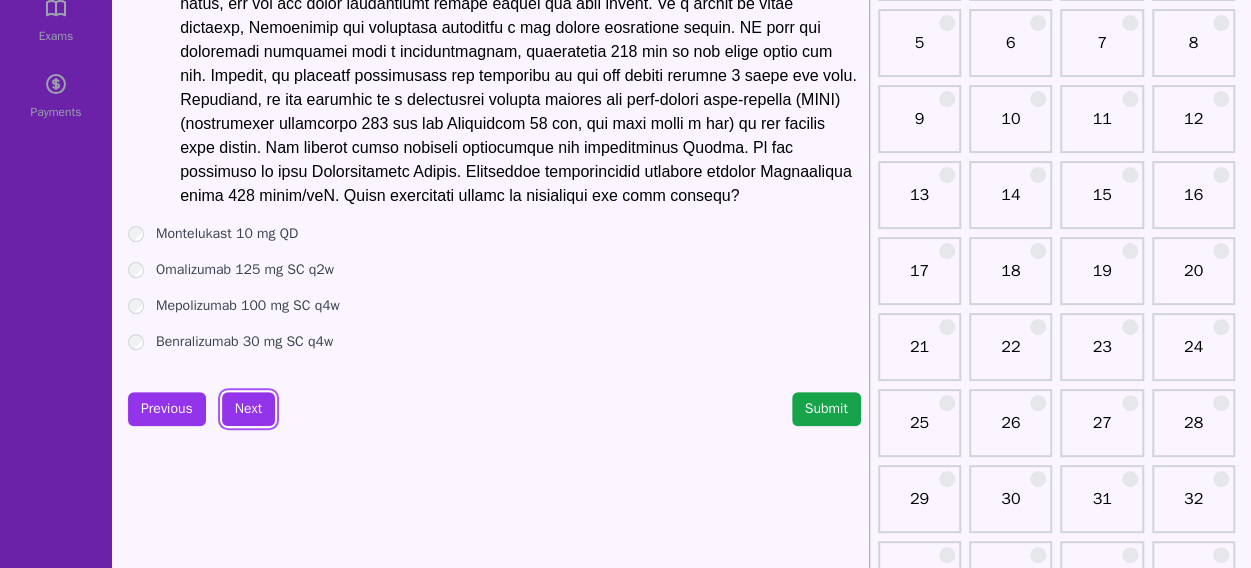 scroll, scrollTop: 212, scrollLeft: 0, axis: vertical 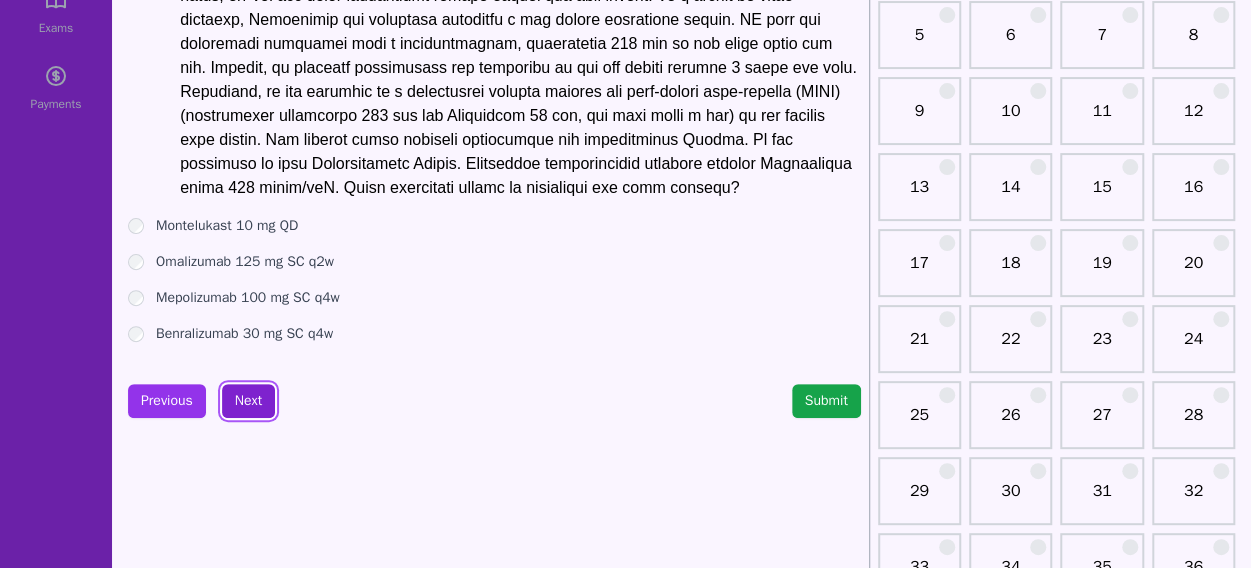 click on "Next" at bounding box center [248, 401] 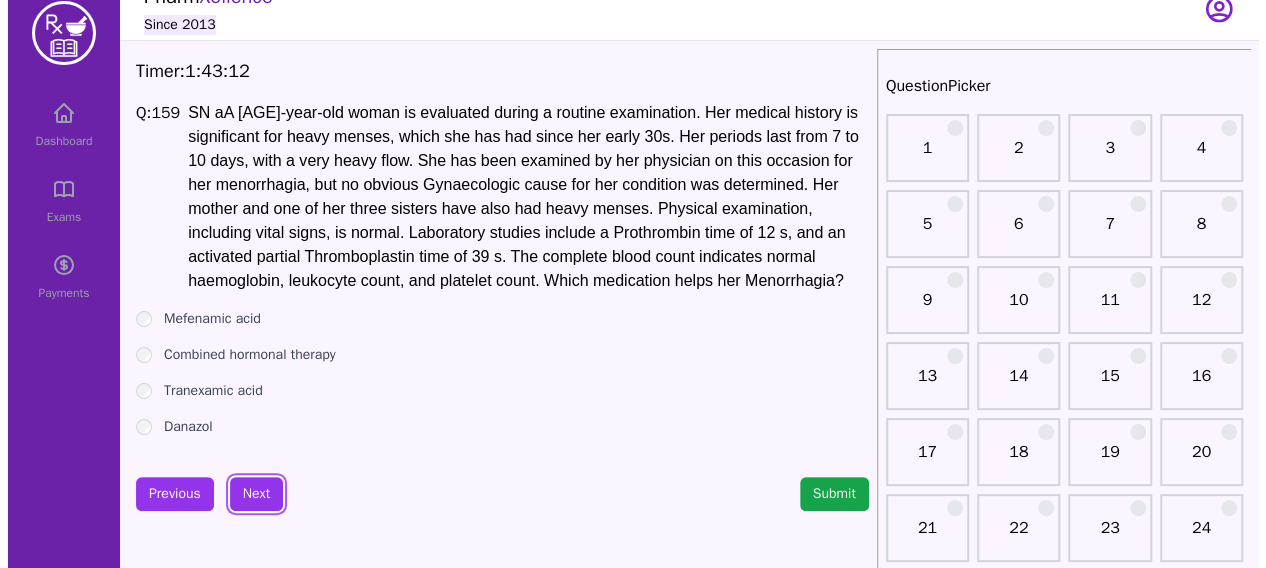 scroll, scrollTop: 49, scrollLeft: 0, axis: vertical 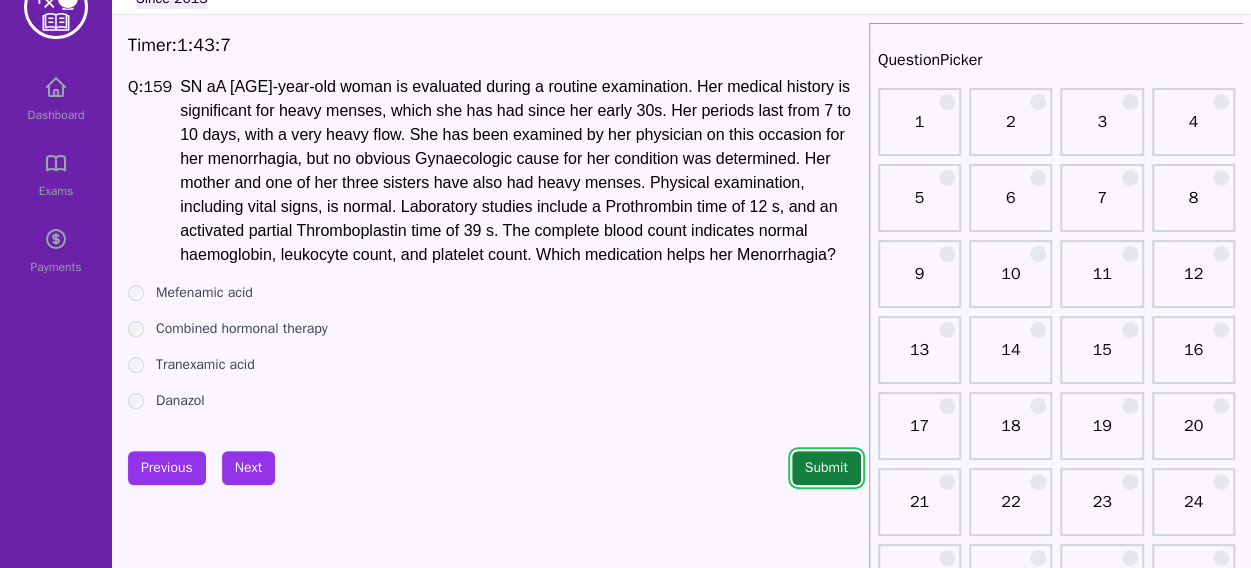 click on "Submit" at bounding box center [826, 468] 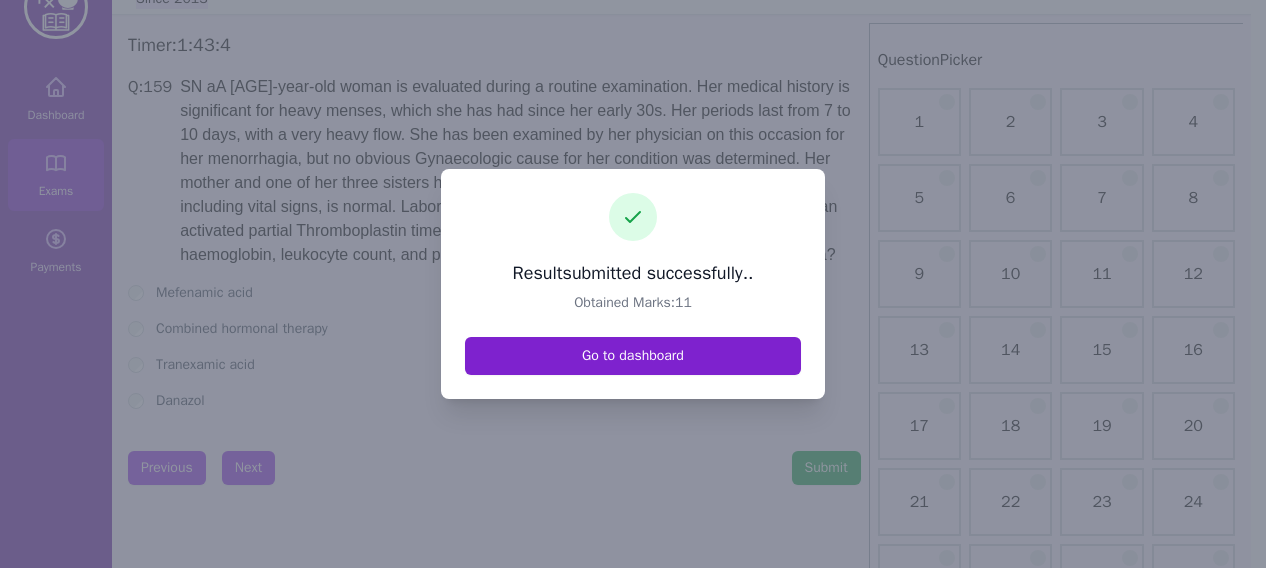 click on "Go to dashboard" at bounding box center [633, 356] 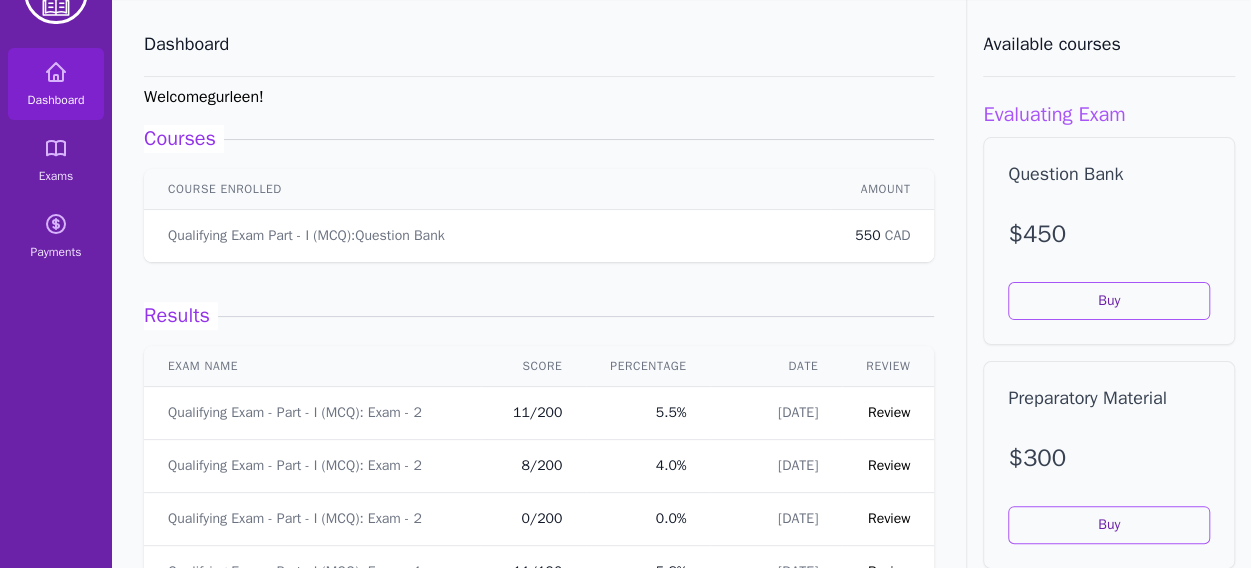 scroll, scrollTop: 66, scrollLeft: 0, axis: vertical 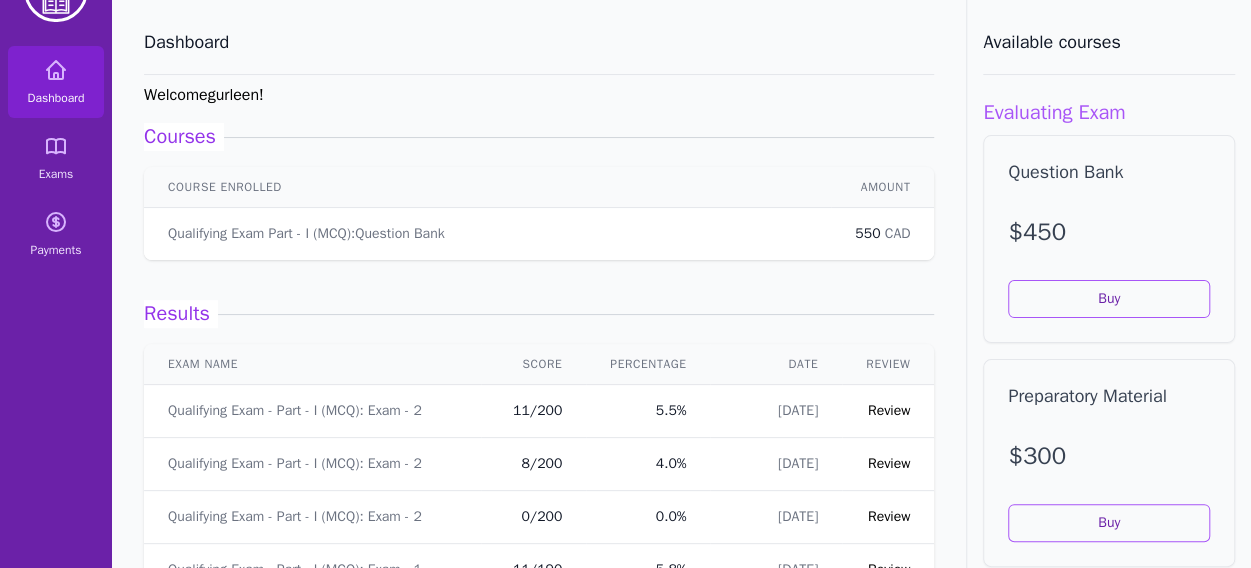 click on "Review" at bounding box center (889, 410) 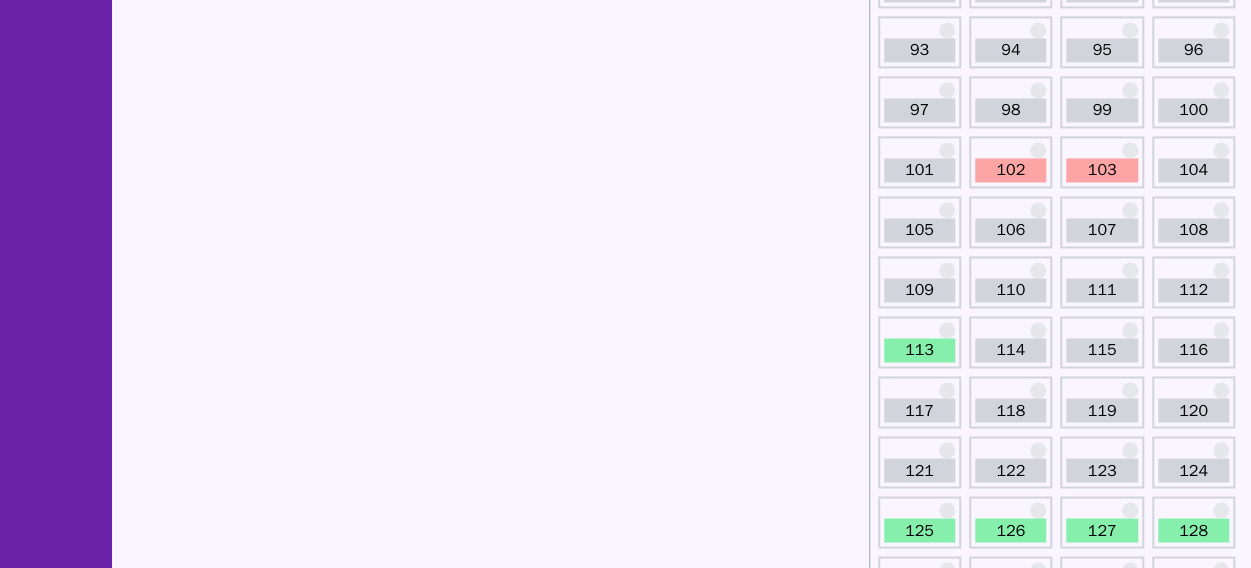 scroll, scrollTop: 1502, scrollLeft: 0, axis: vertical 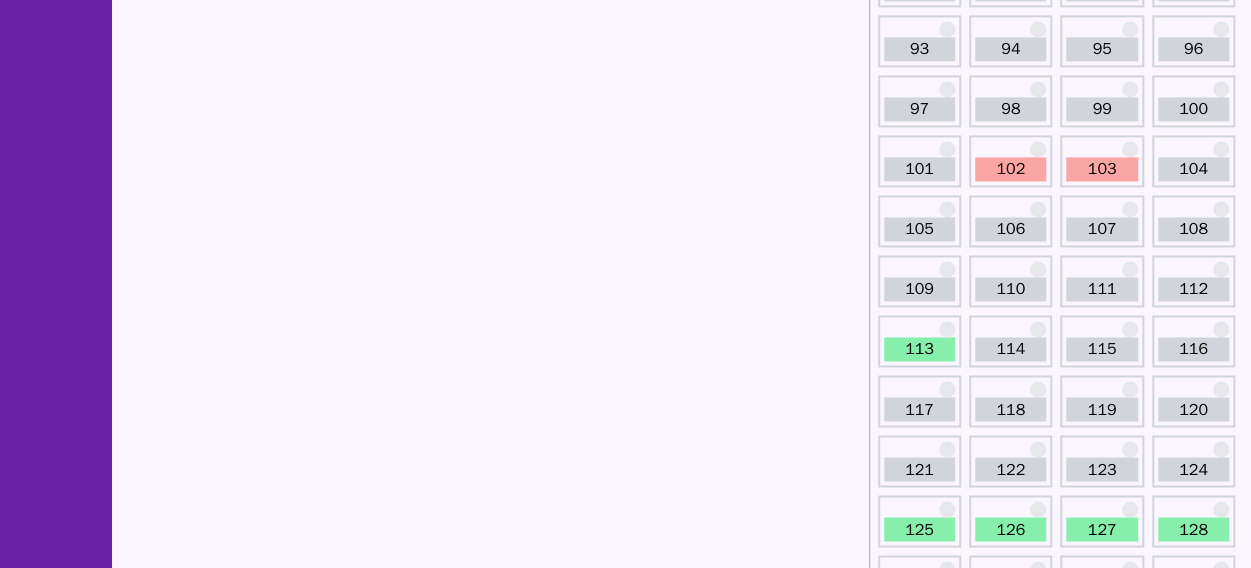 click on "102" at bounding box center [1010, 169] 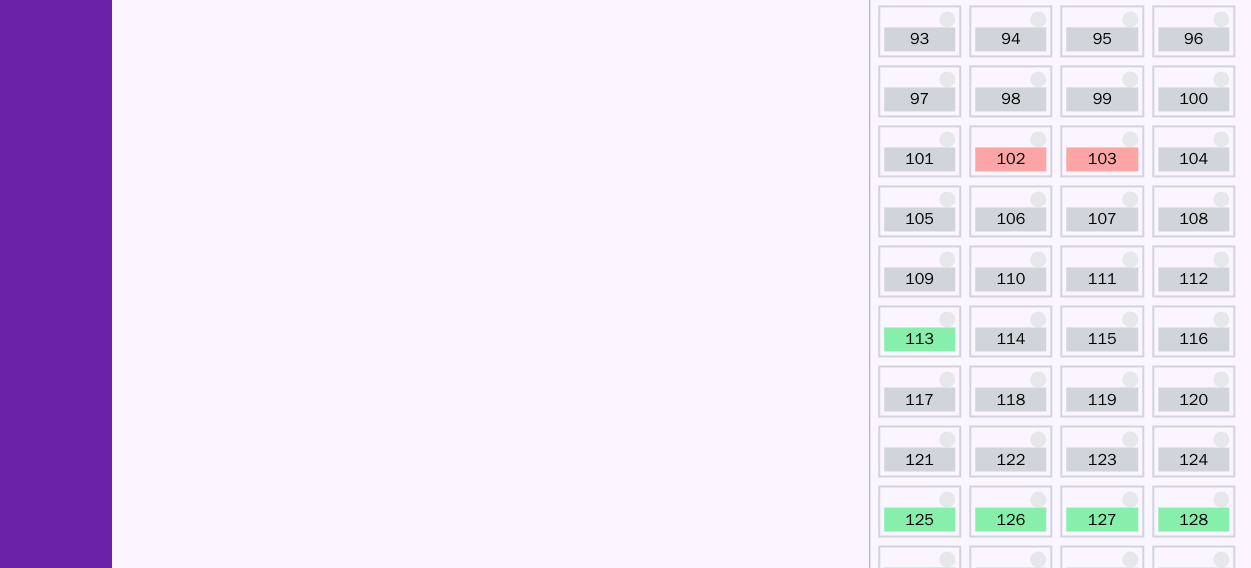 scroll, scrollTop: 1506, scrollLeft: 0, axis: vertical 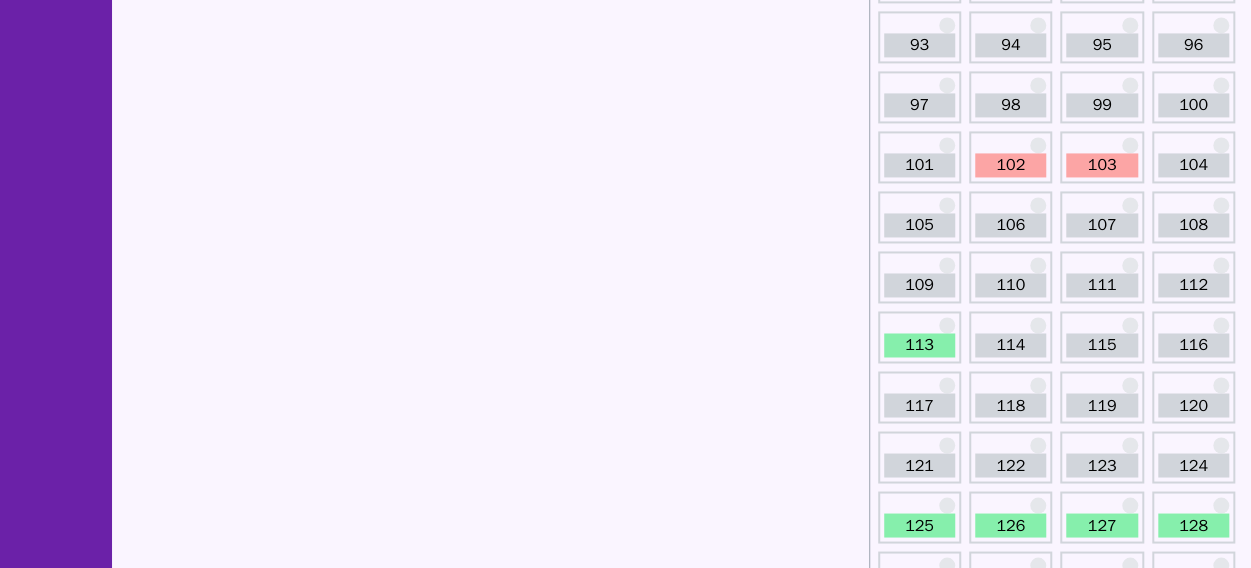 click on "103" at bounding box center (1101, 165) 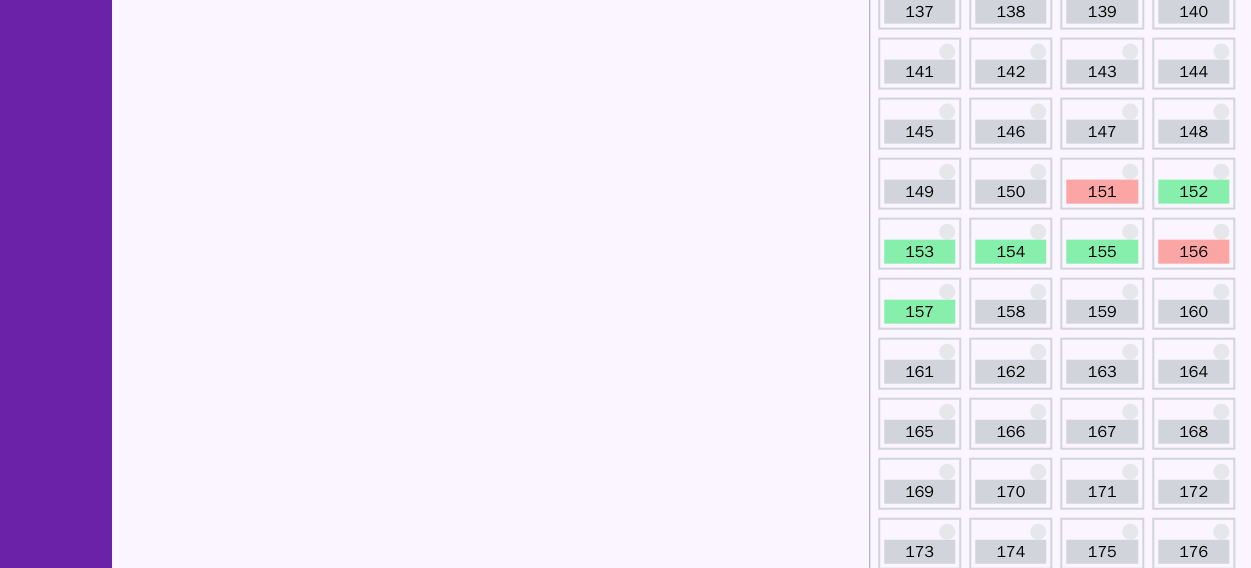 scroll, scrollTop: 2210, scrollLeft: 0, axis: vertical 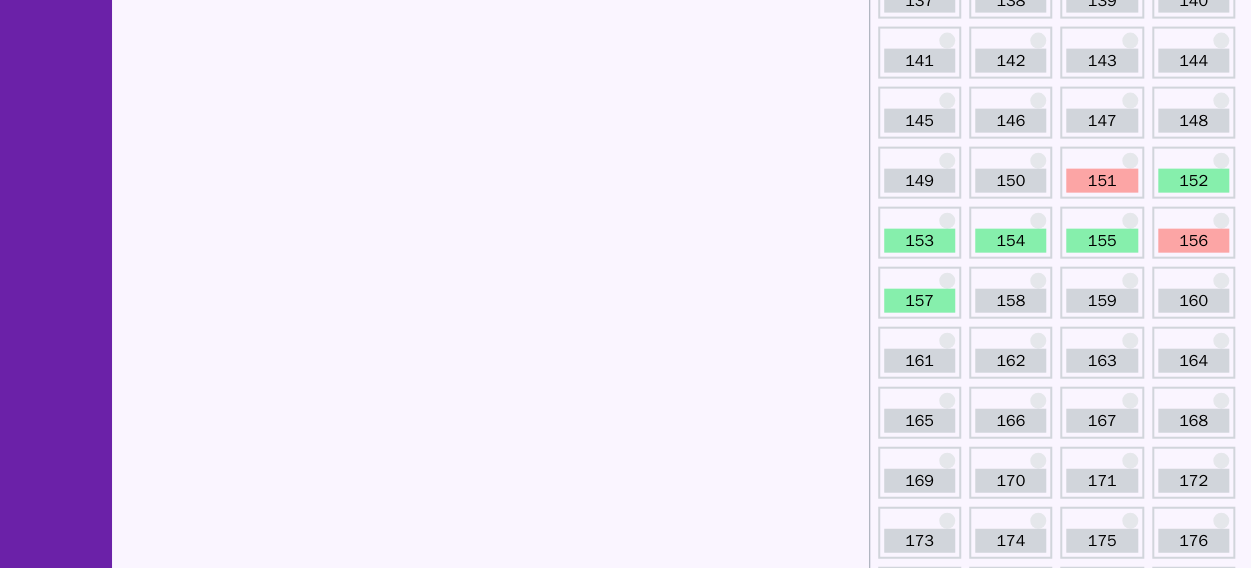 click on "151" at bounding box center (1101, 181) 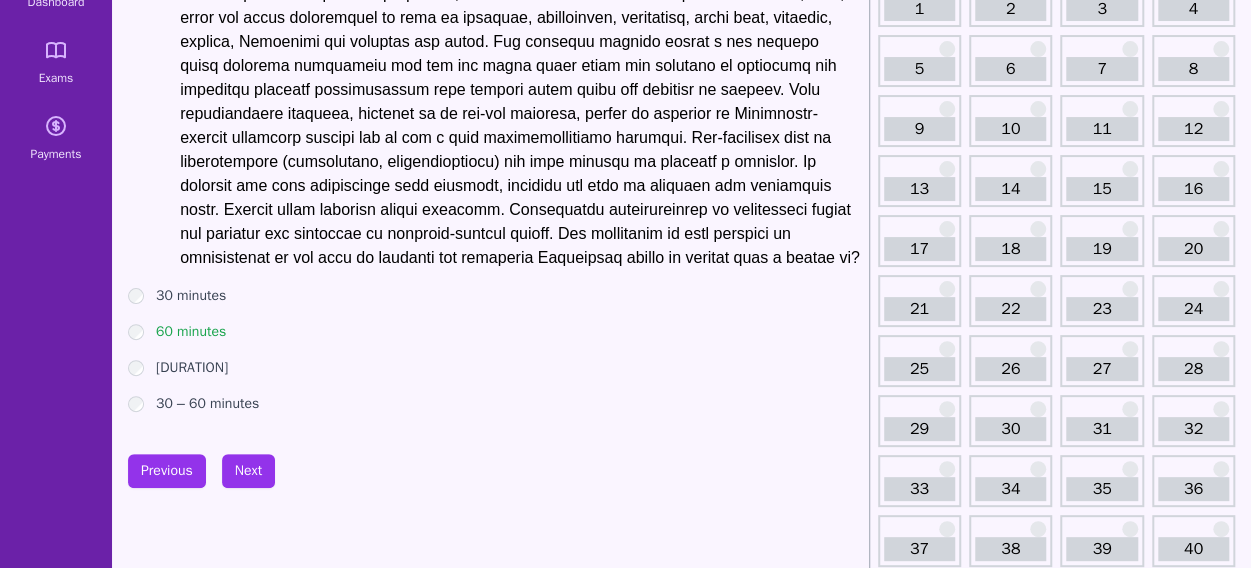 scroll, scrollTop: 164, scrollLeft: 0, axis: vertical 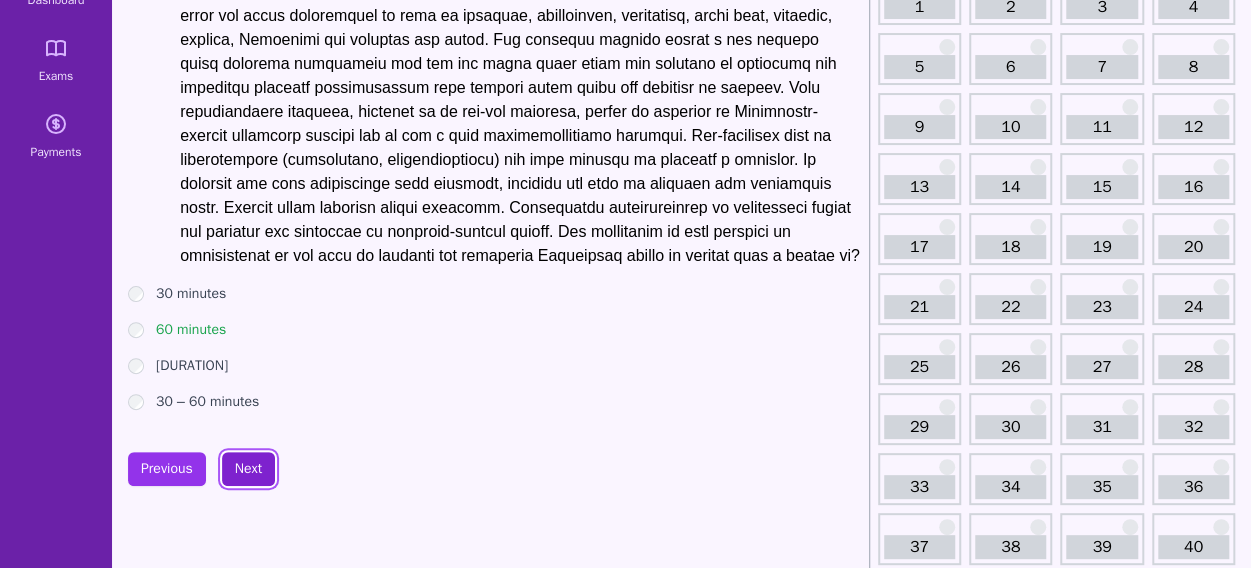 click on "Next" at bounding box center [248, 469] 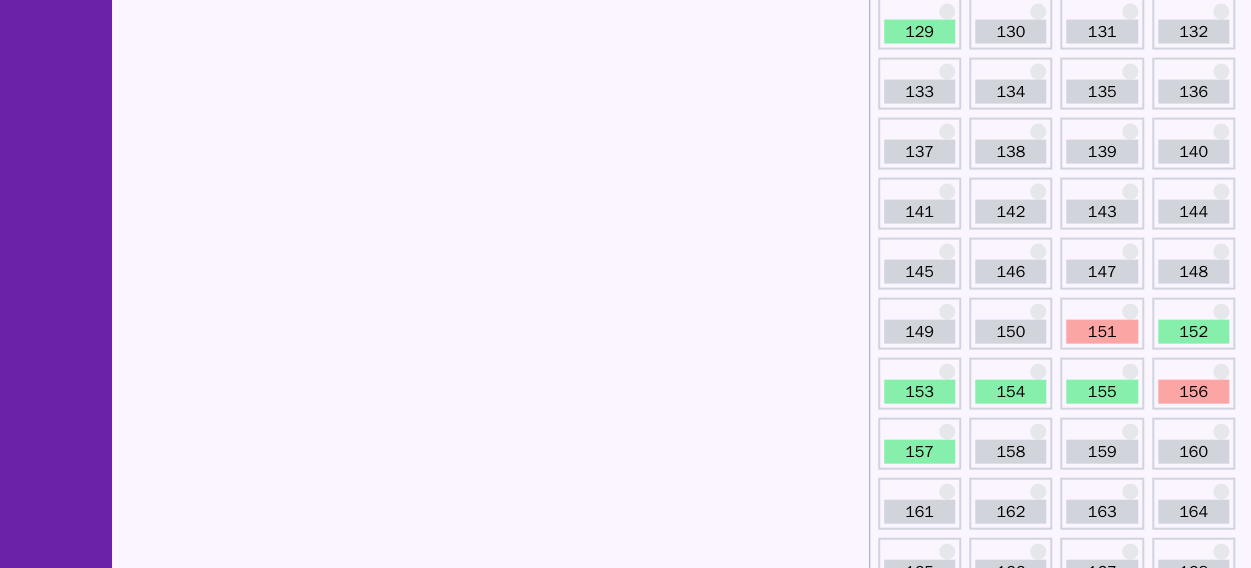 scroll, scrollTop: 2067, scrollLeft: 0, axis: vertical 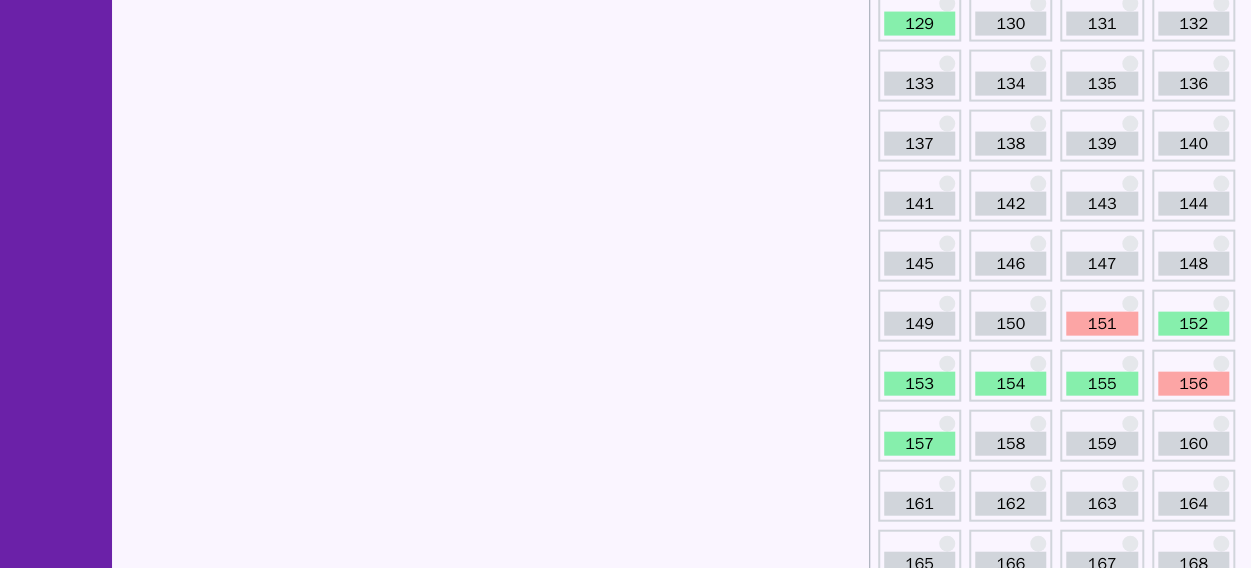 click on "156" at bounding box center (1193, 384) 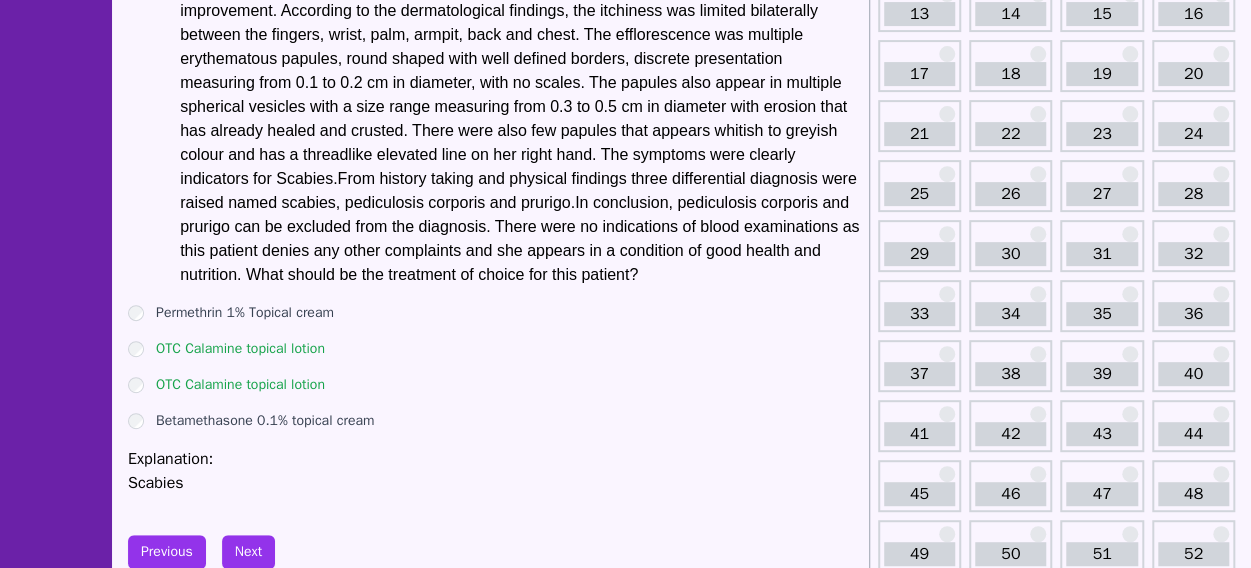 scroll, scrollTop: 328, scrollLeft: 0, axis: vertical 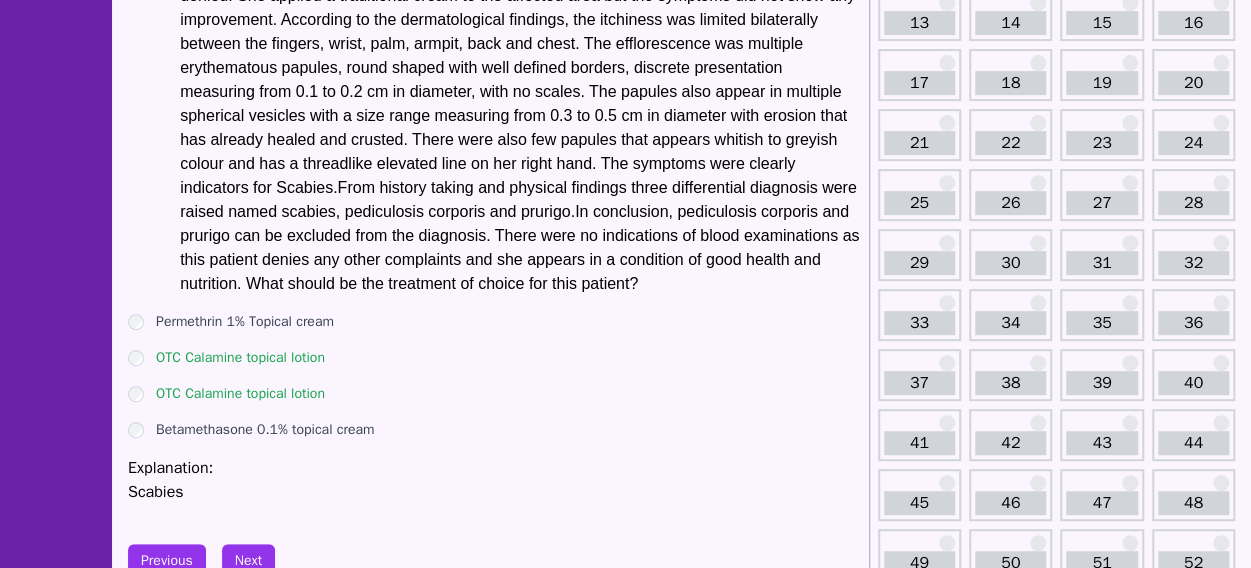 click on "Q: 156 A girl aged [AGE] years old came with her husband with the chief complaint of discomfort of full body itchiness since two weeks ago. According to her husband, this itchiness started from her fingers first which widespread in more numbers and different sizes to her wrist, armpits and back within the time frame of one week. She also complained of itchiness in her lower extremities, which mainly appeared in between her toes and knees. The girl experienced such for the first time and had never consulted to a doctor before assuming it would disappear by itself. From history taking and physical findings three differential diagnosis were raised named scabies, pediculosis corporis and prurigo. In conclusion, pediculosis corporis and prurigo can be excluded from the diagnosis. There were no indications of blood examinations as this patient denies any other complaints and she appears in a condition of good health and nutrition. What should be the treatment of choice for this patient? Permethrin 1% Topical cream" at bounding box center [494, 136] 